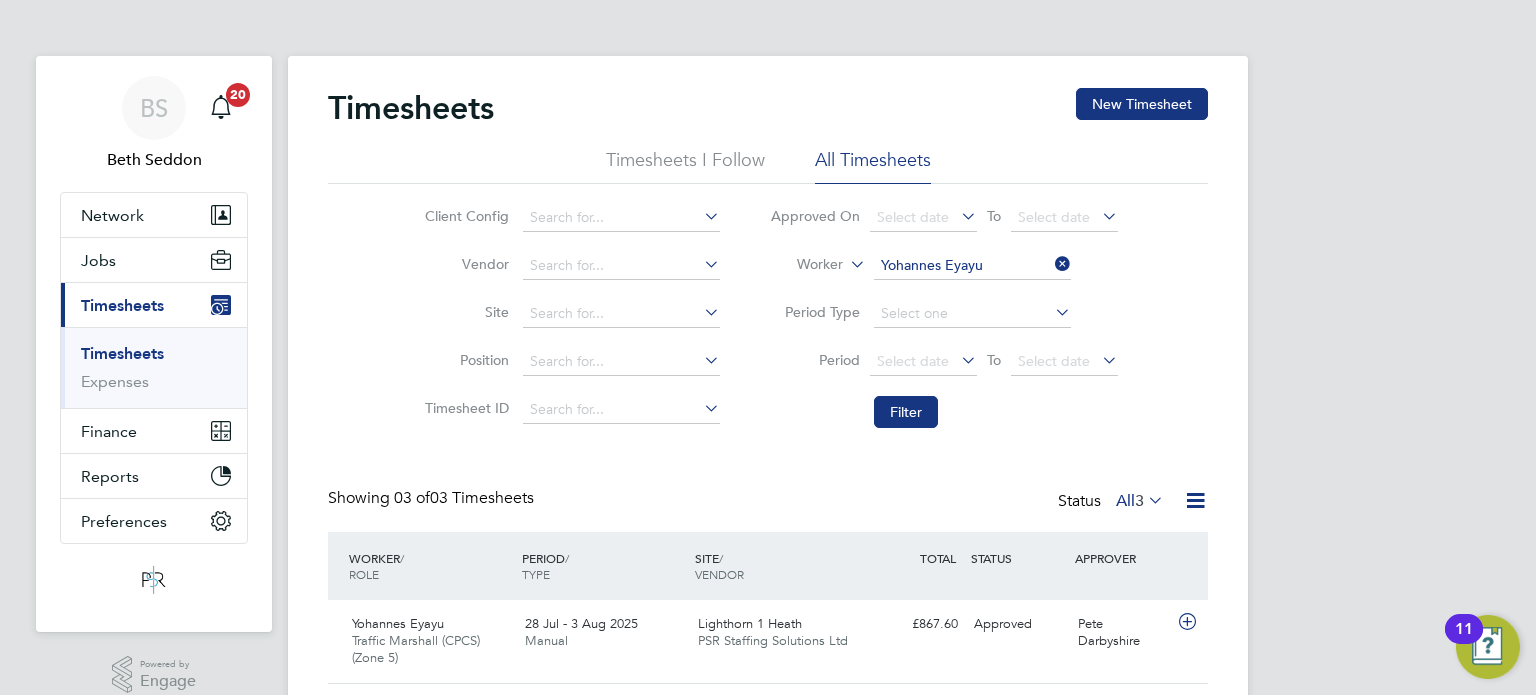 scroll, scrollTop: 10, scrollLeft: 0, axis: vertical 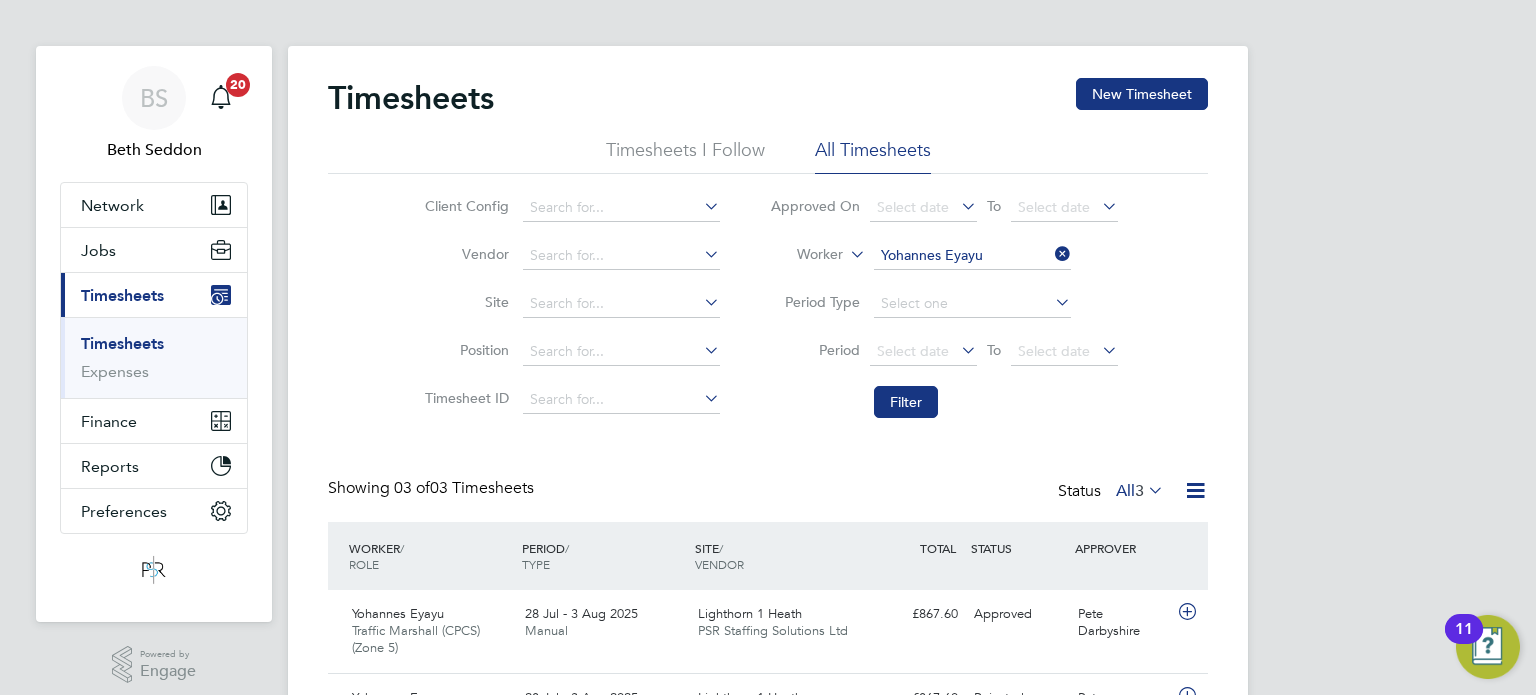 drag, startPoint x: 1063, startPoint y: 250, endPoint x: 823, endPoint y: 329, distance: 252.66777 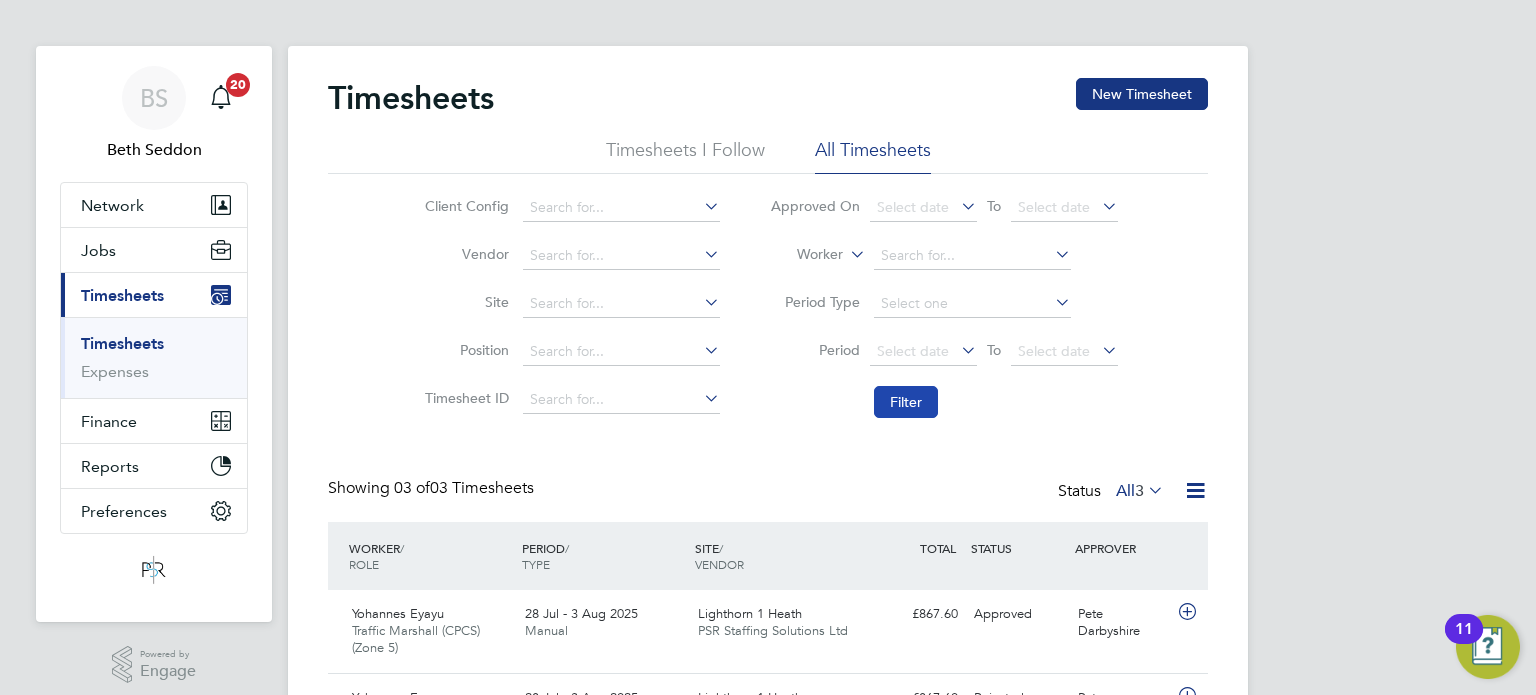 click on "Filter" 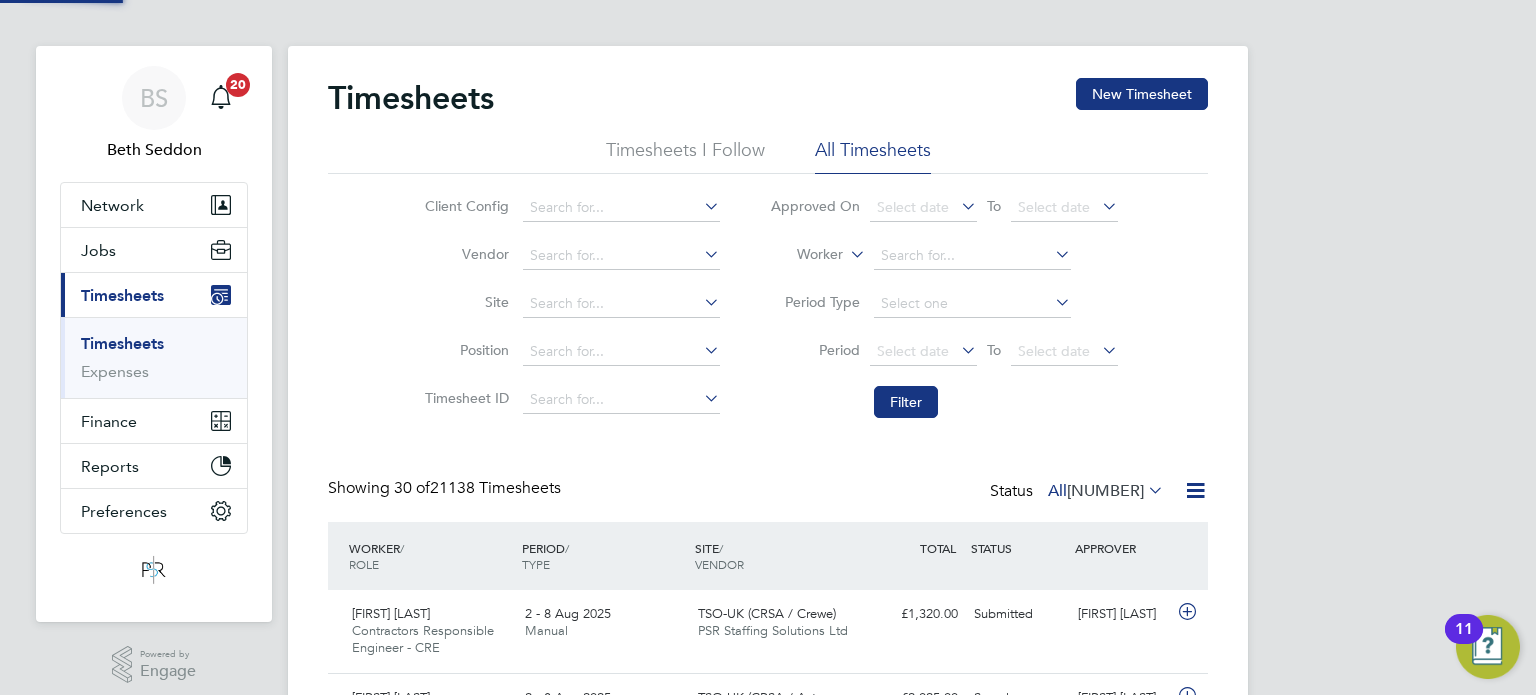 scroll, scrollTop: 10, scrollLeft: 10, axis: both 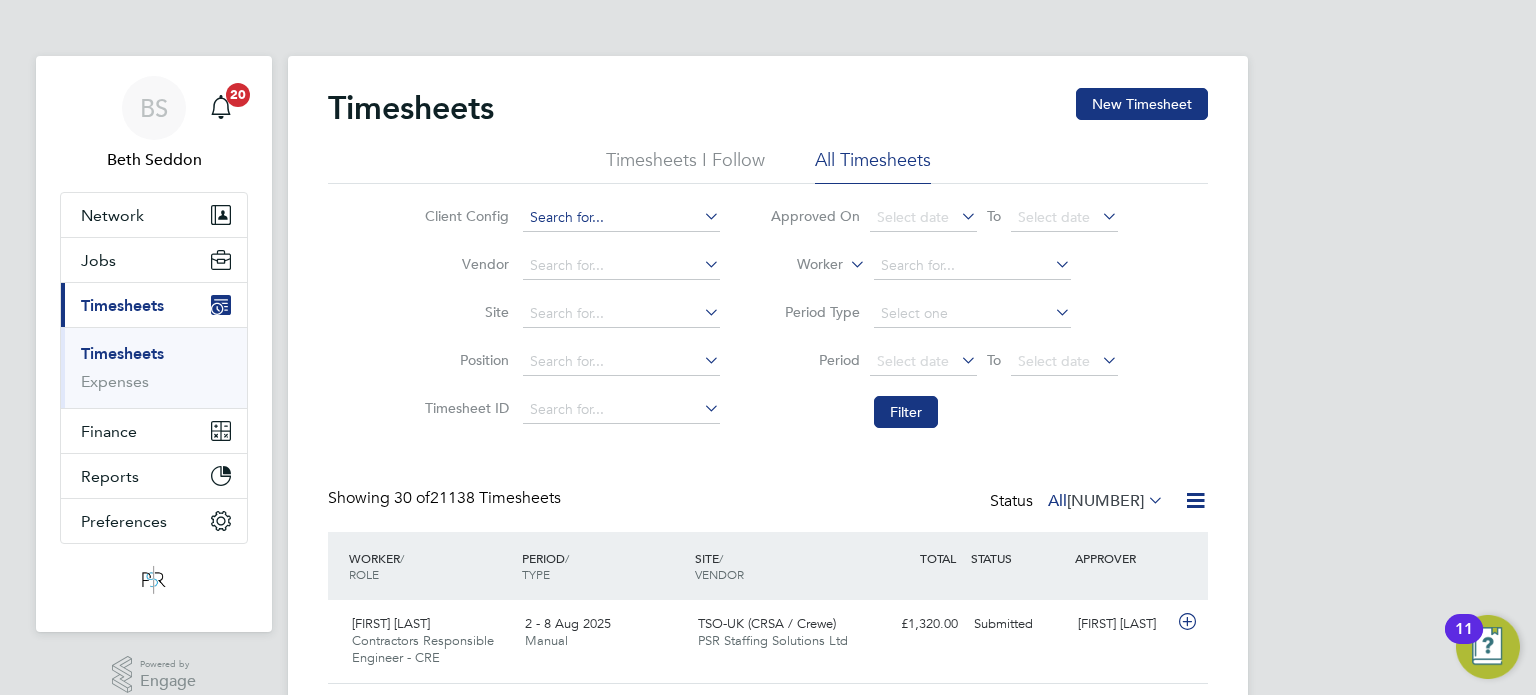 click 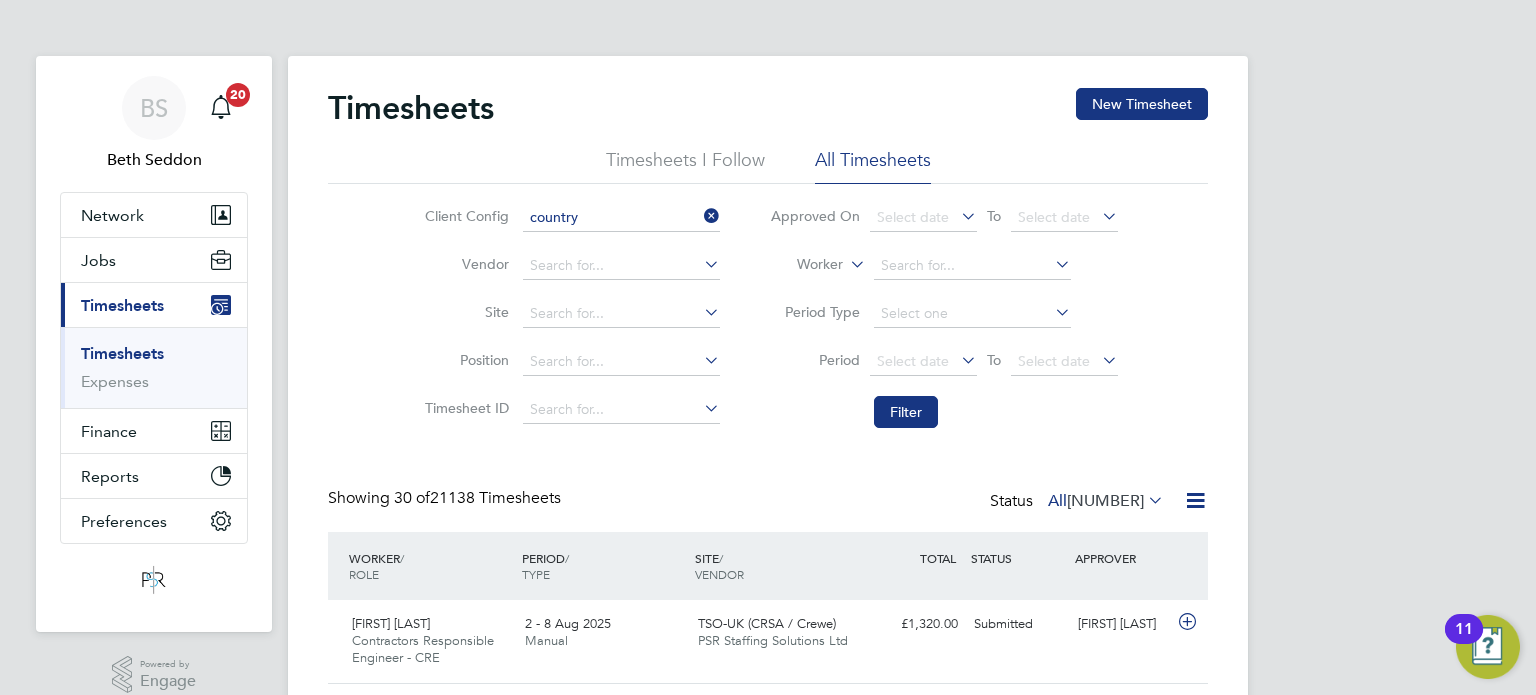 click on "Country" 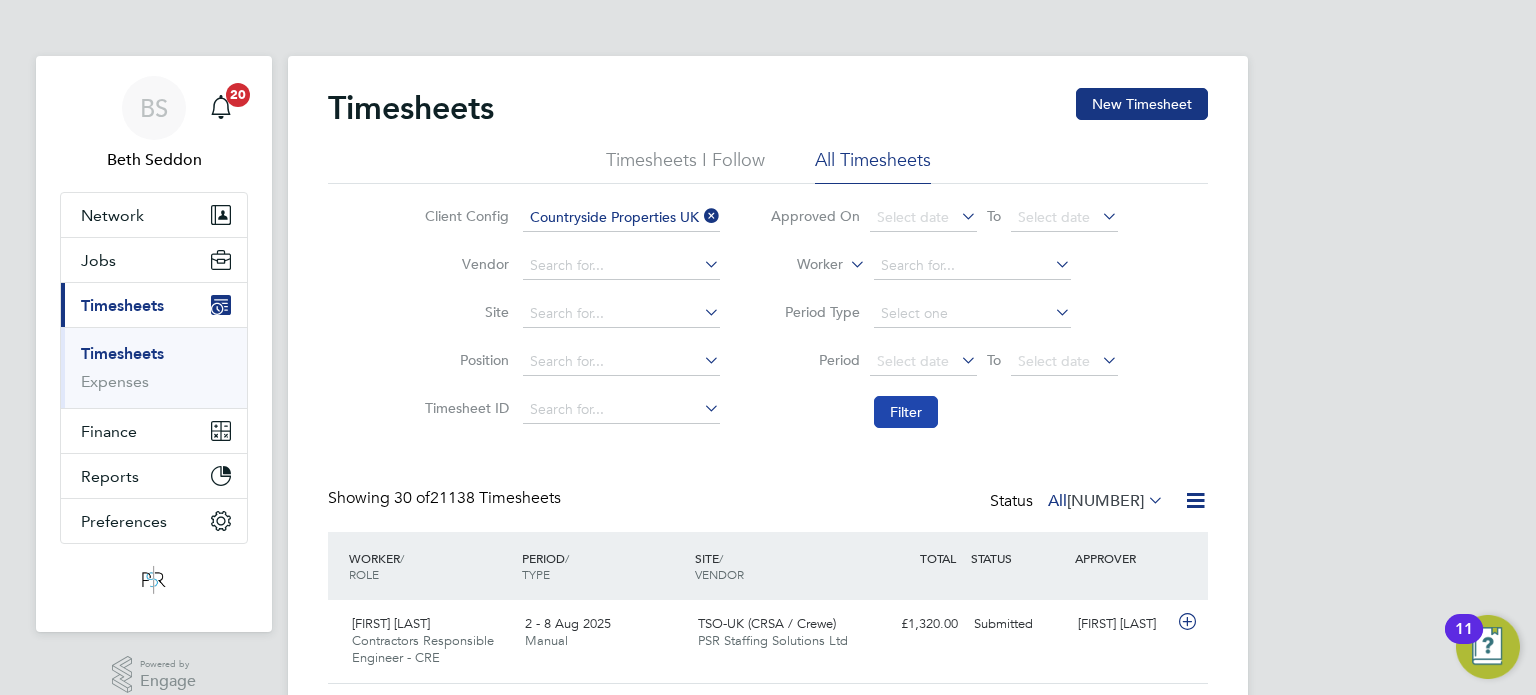 click on "Filter" 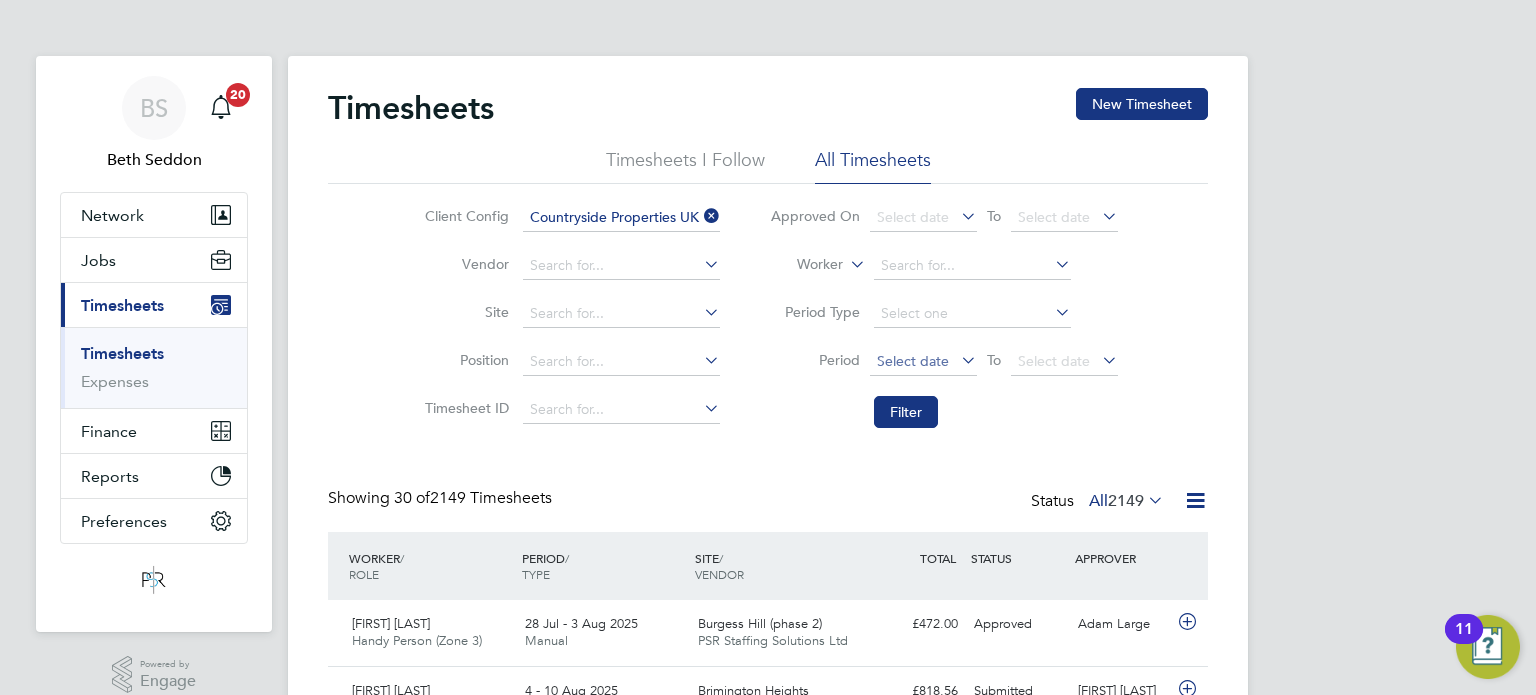click on "Select date" 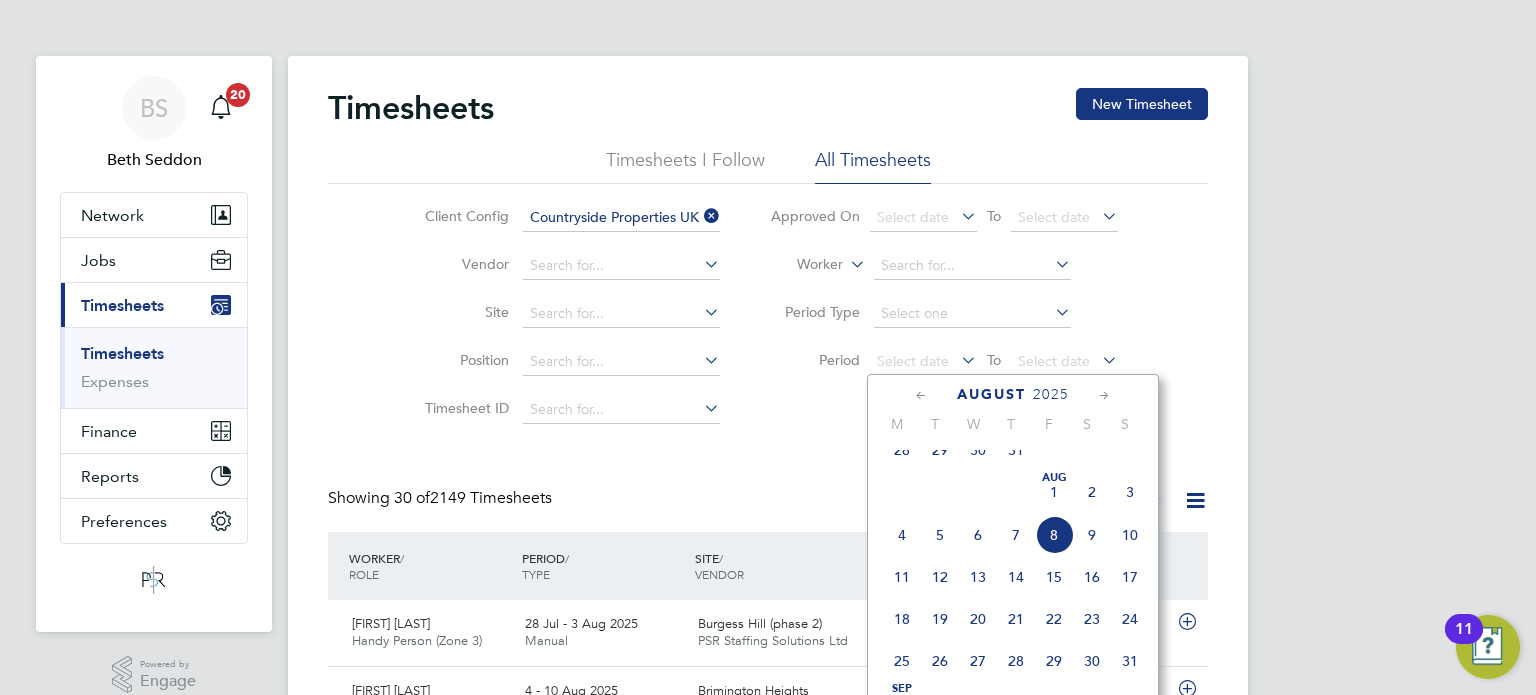 click on "4" 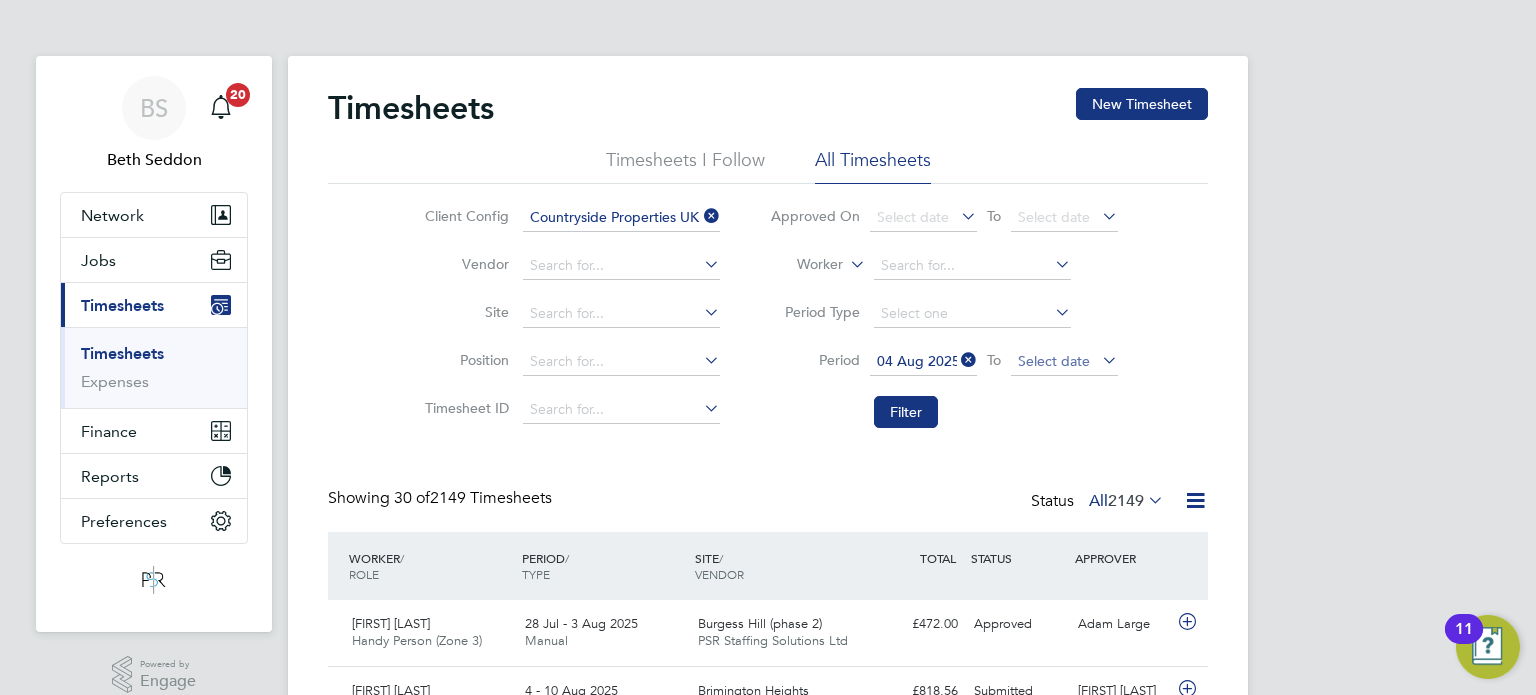 click on "Select date" 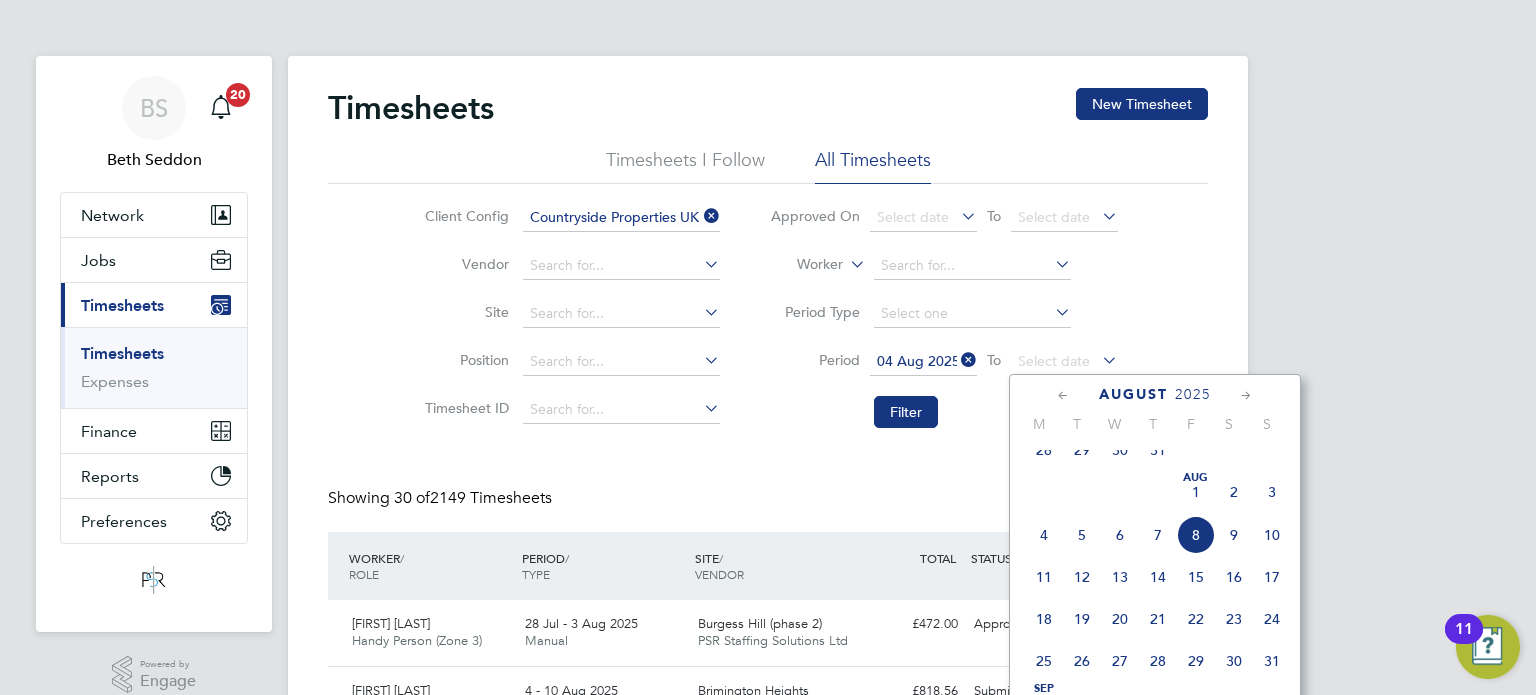 click on "10" 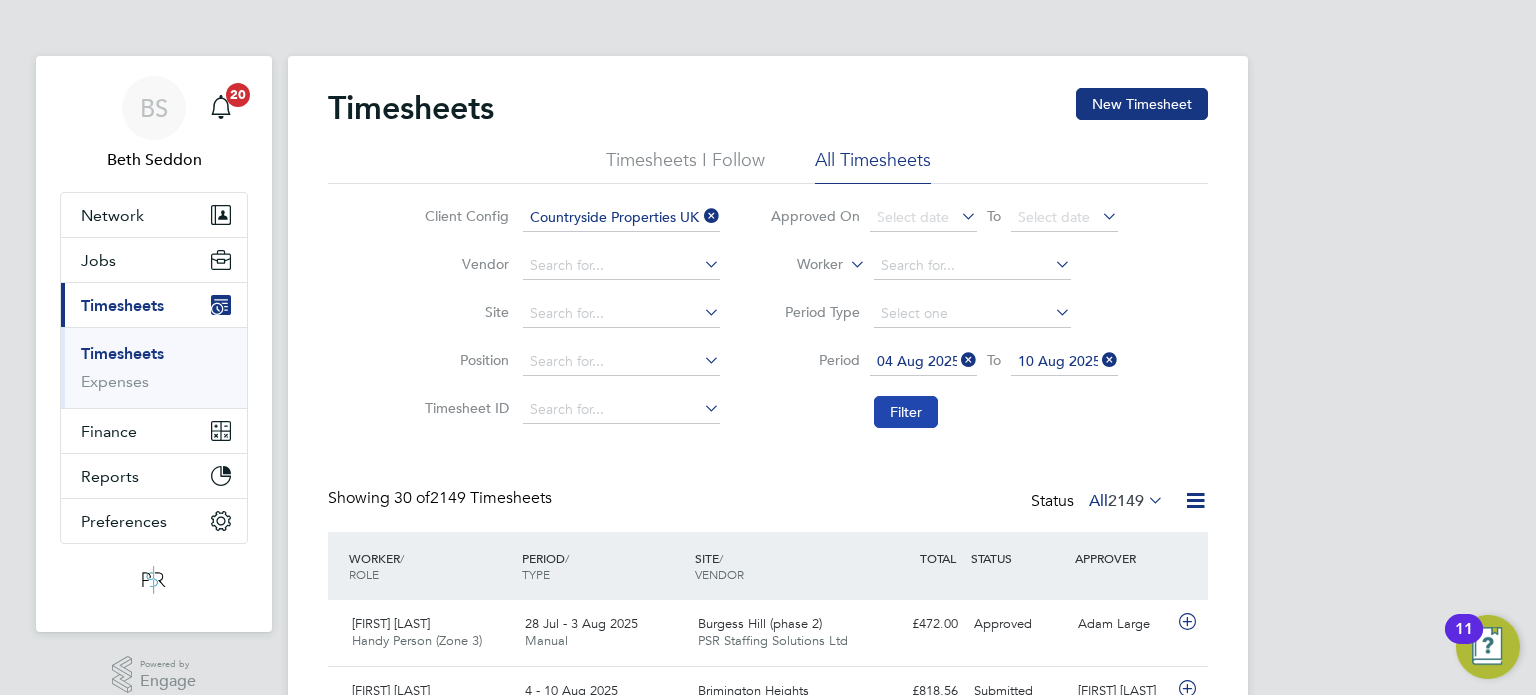 click on "Filter" 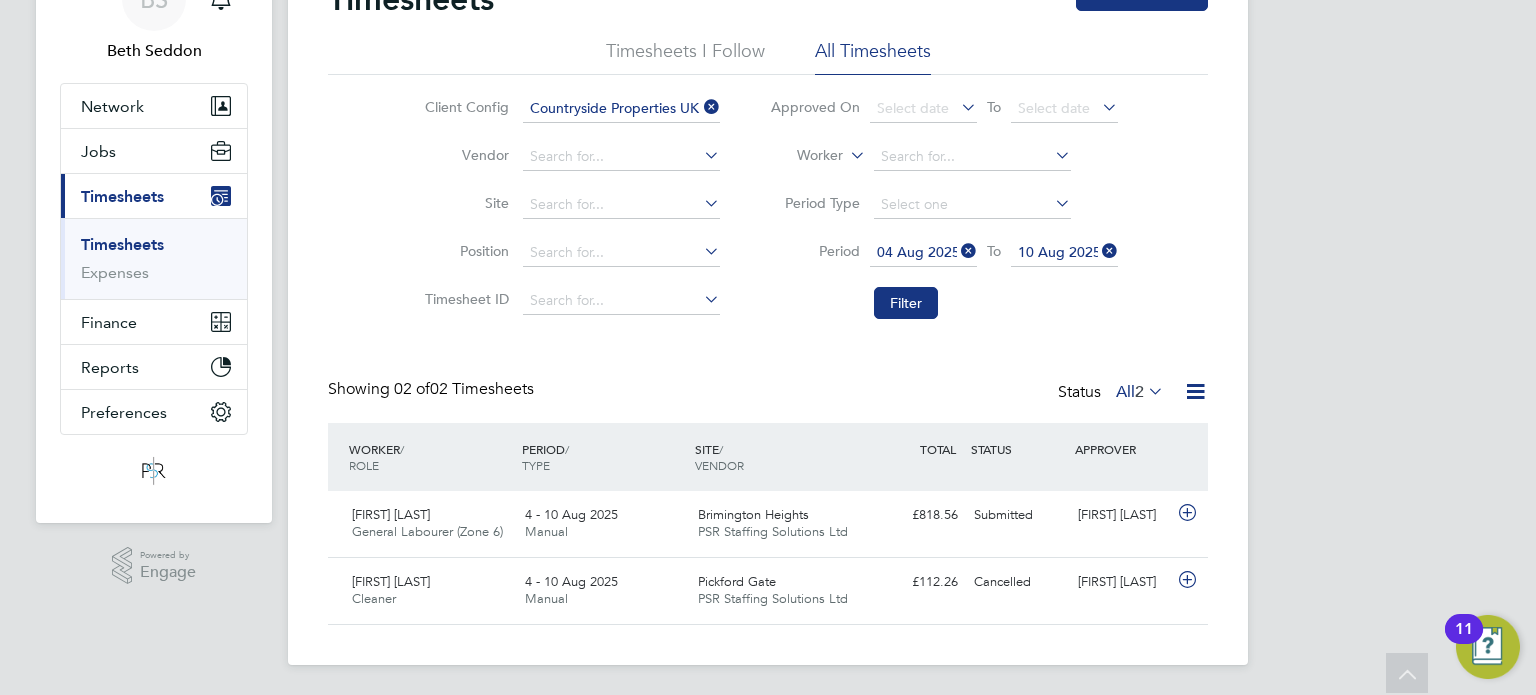 type 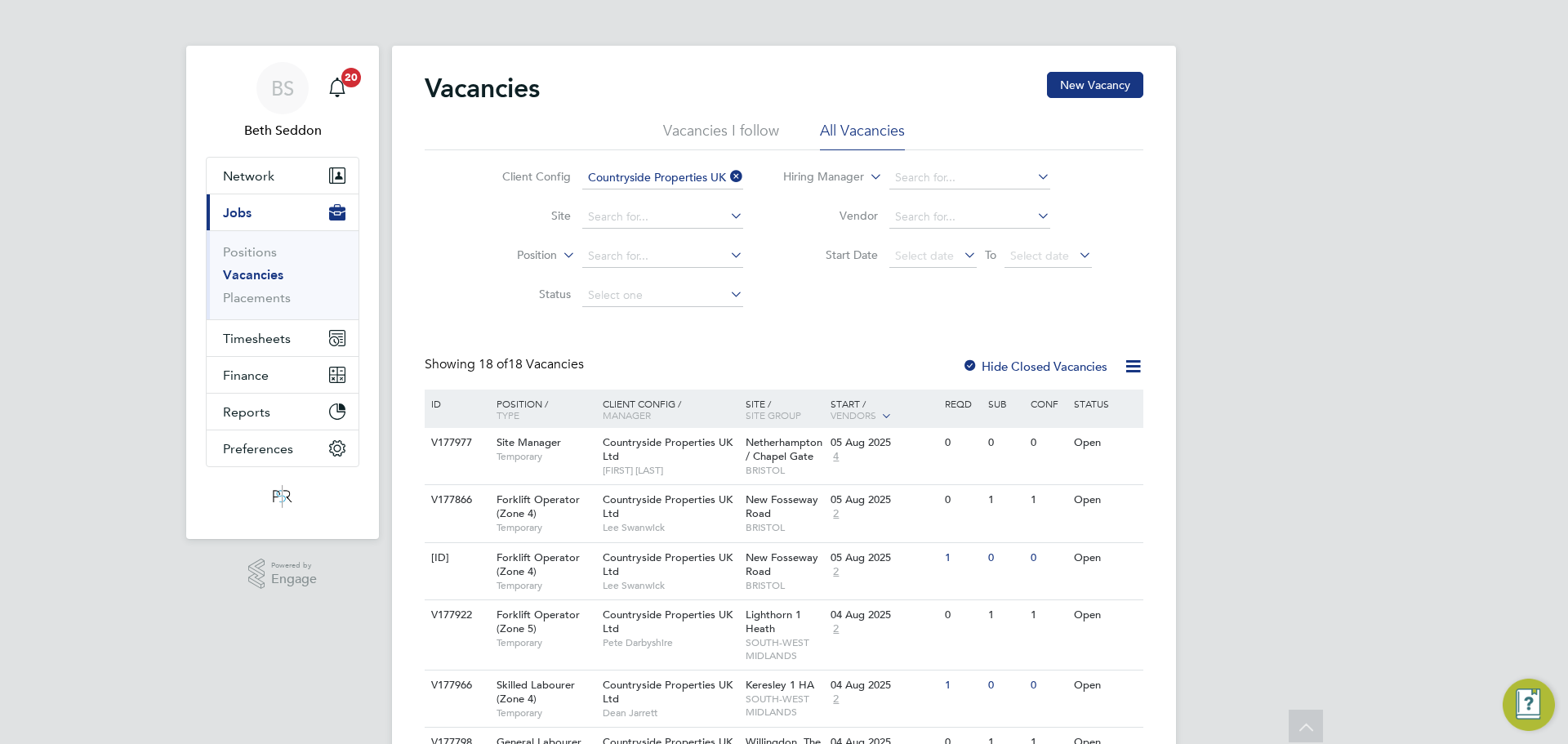 scroll, scrollTop: 144, scrollLeft: 0, axis: vertical 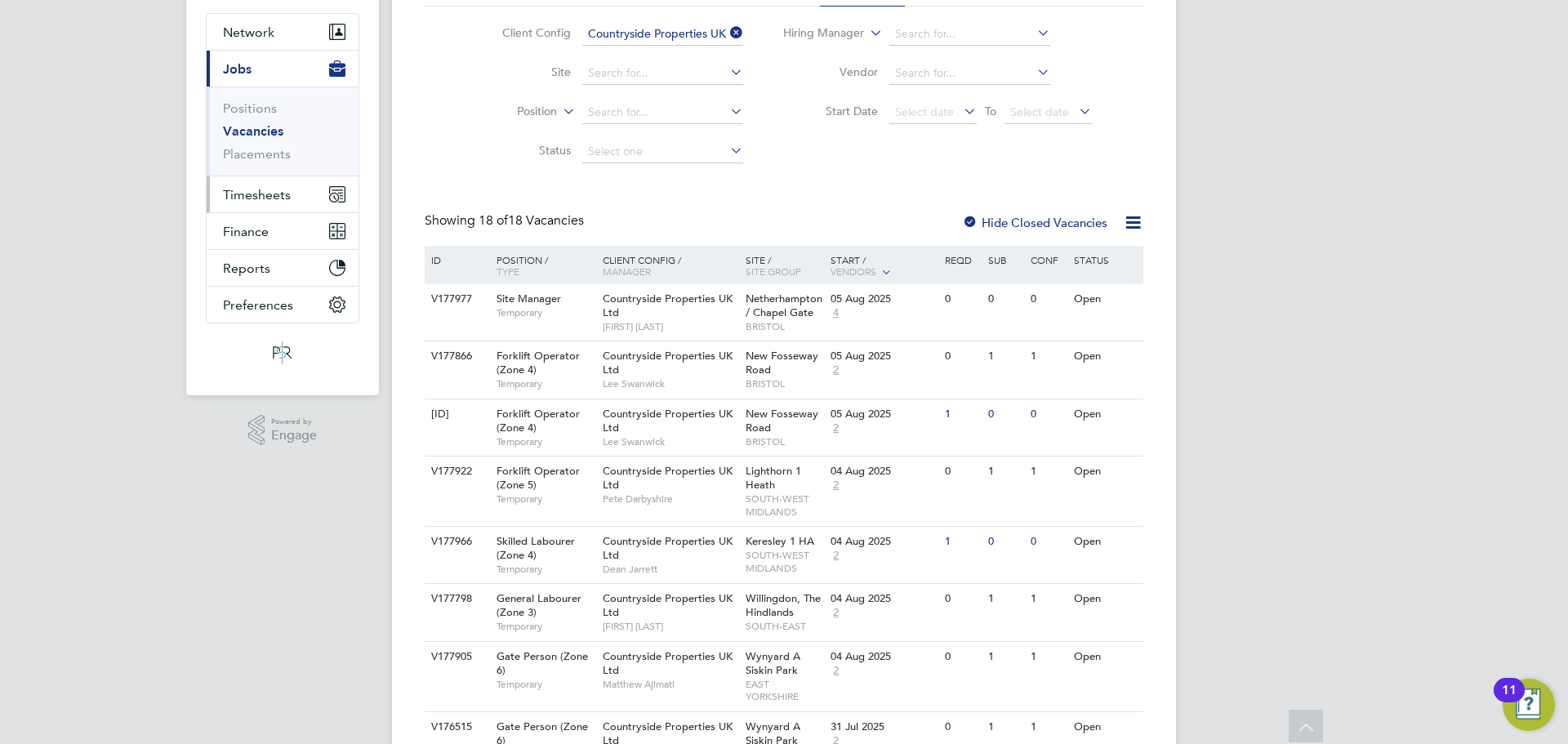 click on "Timesheets" at bounding box center [283, 194] 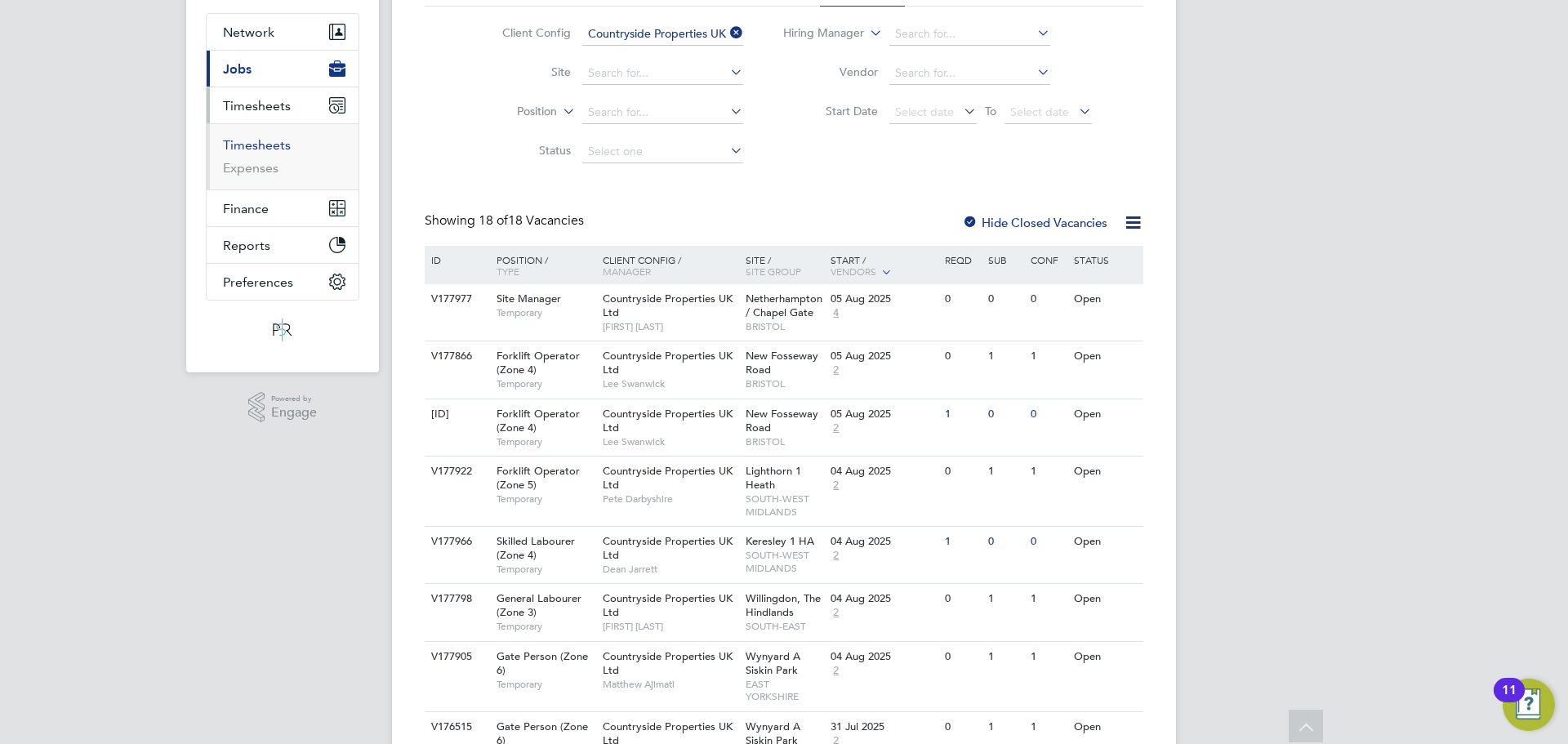 drag, startPoint x: 279, startPoint y: 140, endPoint x: 366, endPoint y: 180, distance: 95.7549 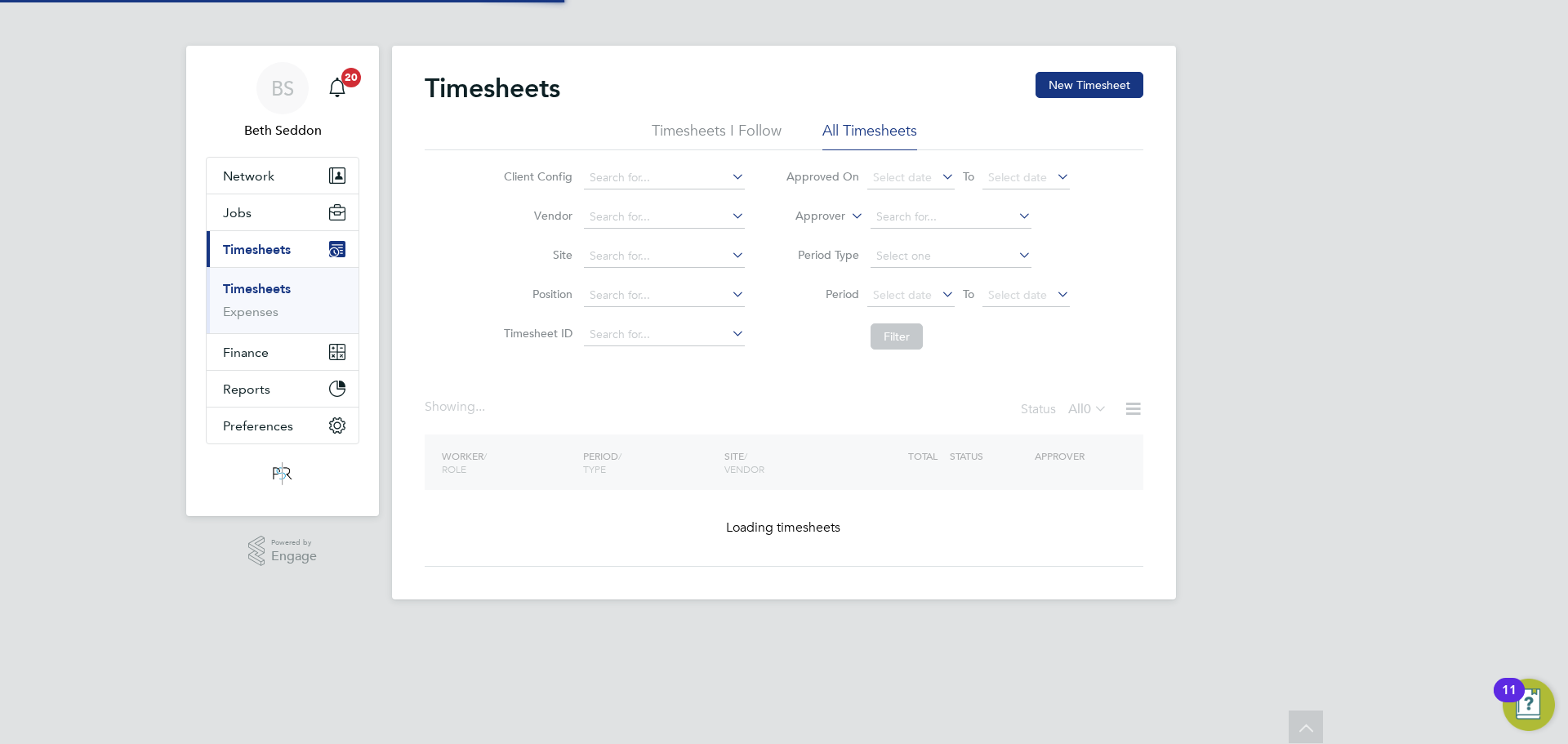 scroll, scrollTop: 0, scrollLeft: 0, axis: both 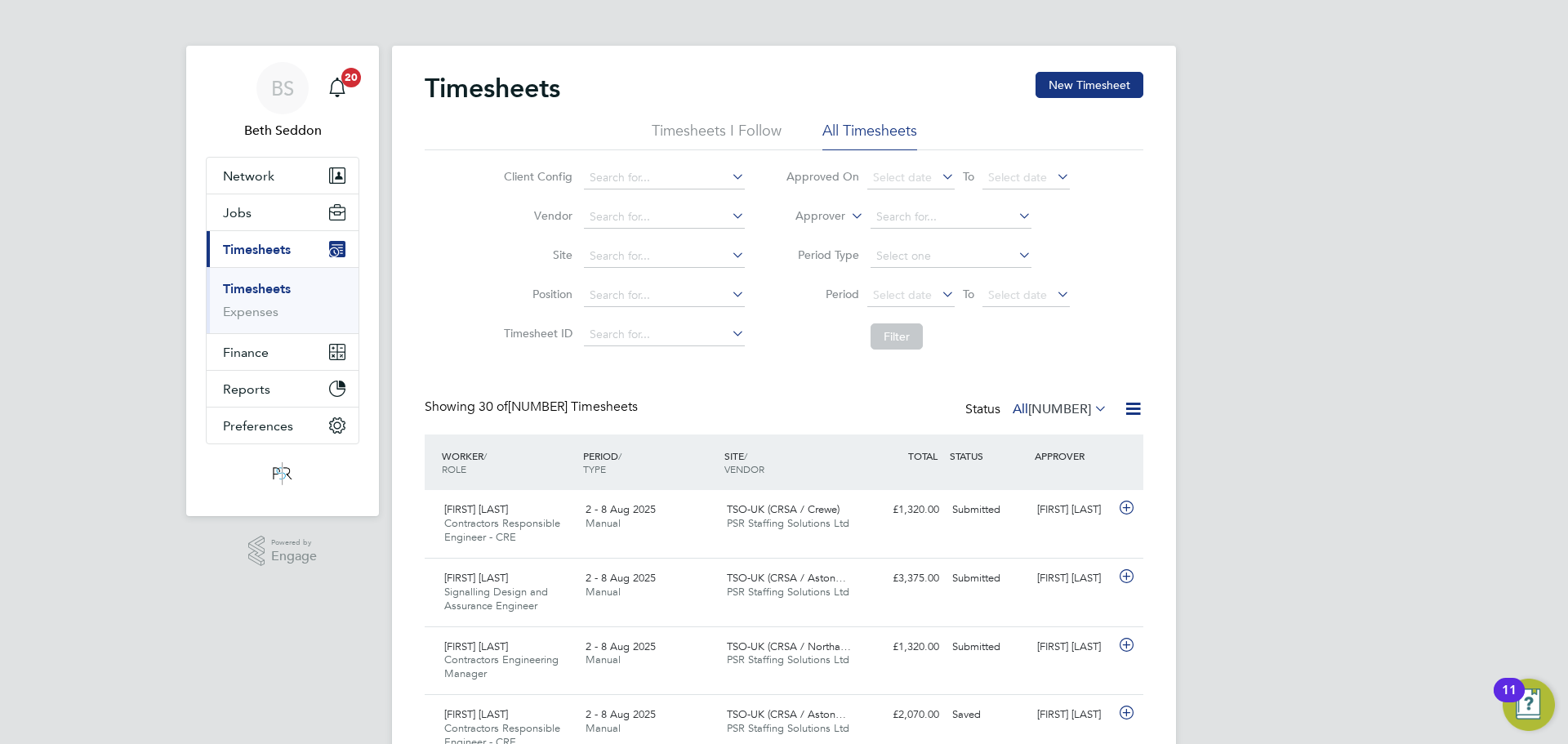 click on "Approver" 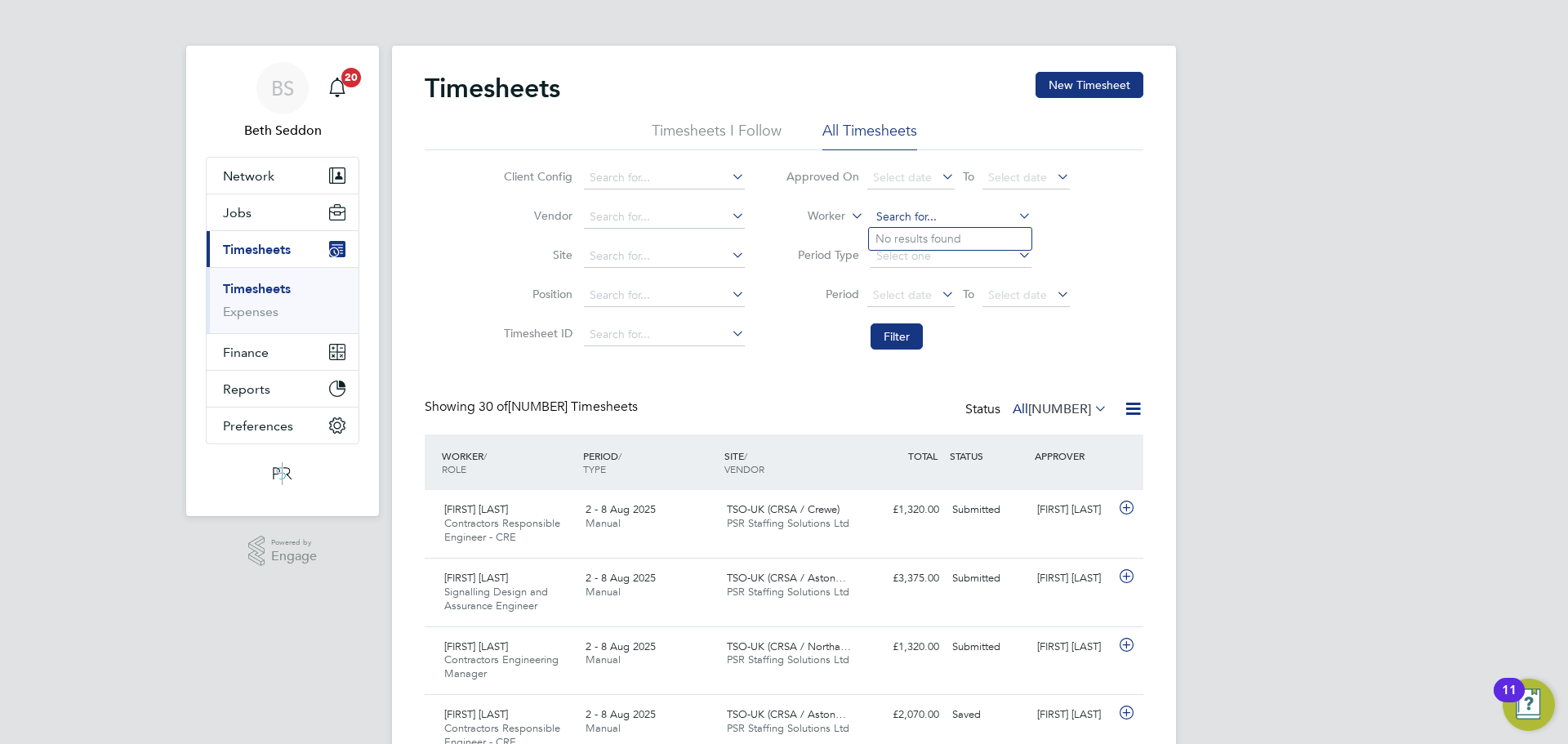 click 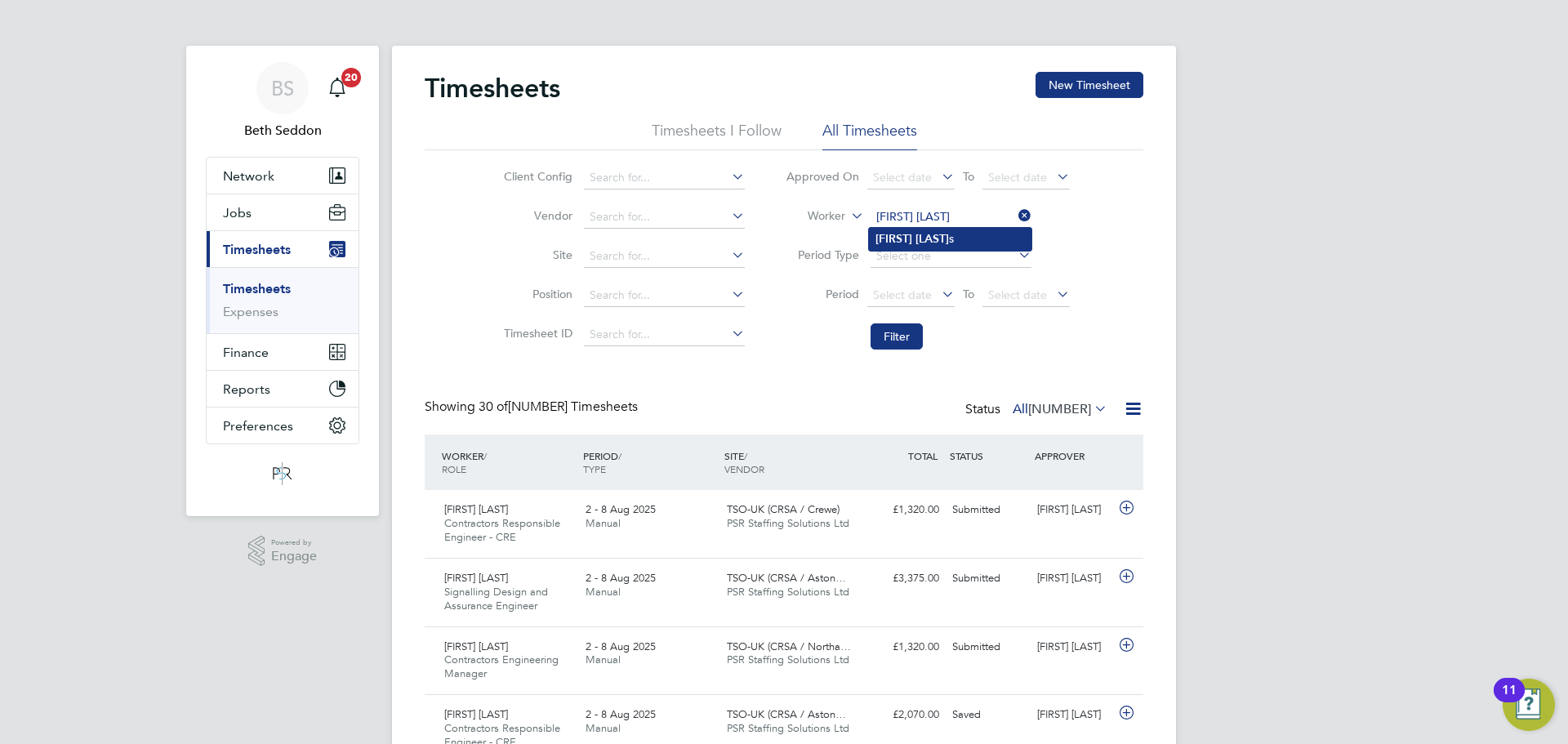 click on "Bate" 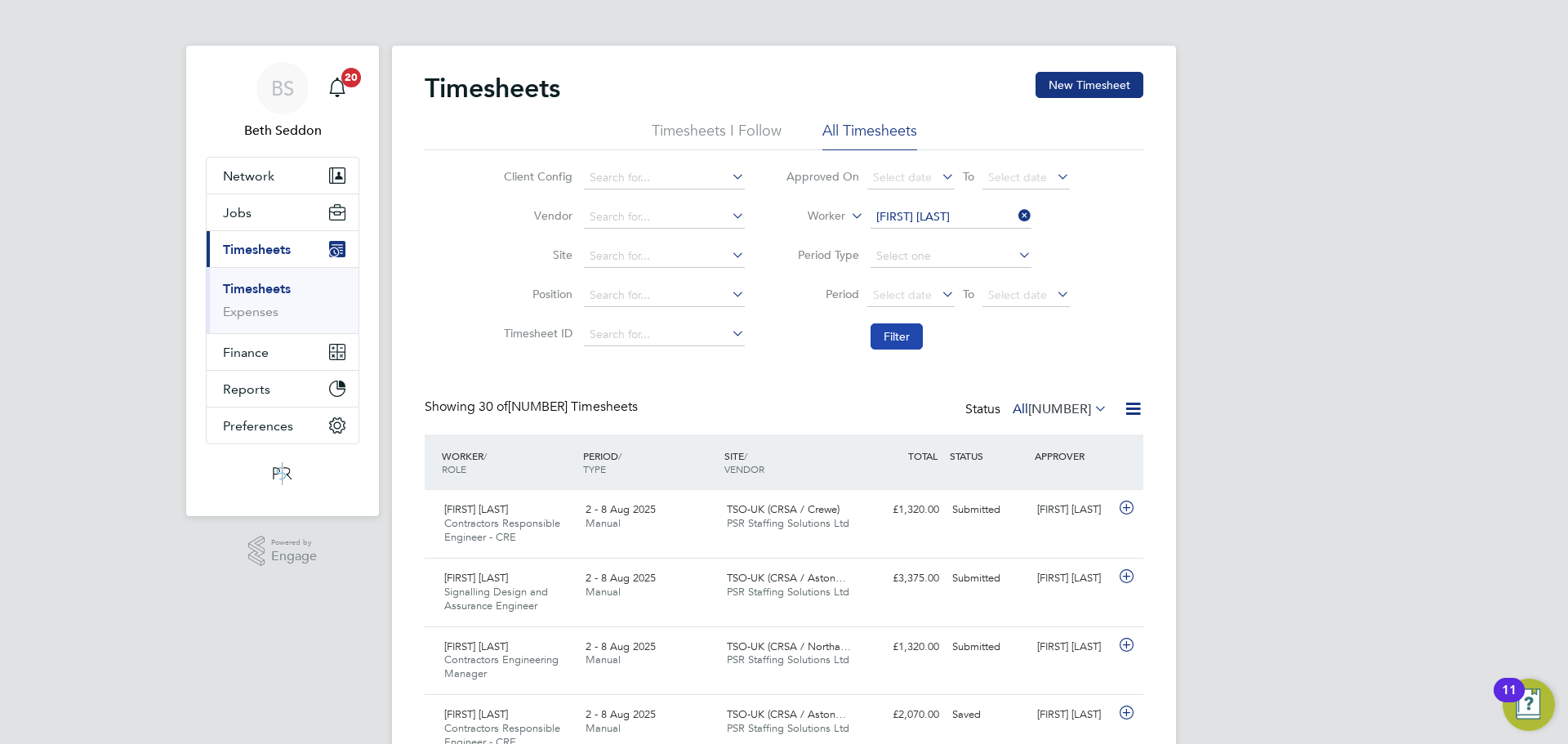 click on "Filter" 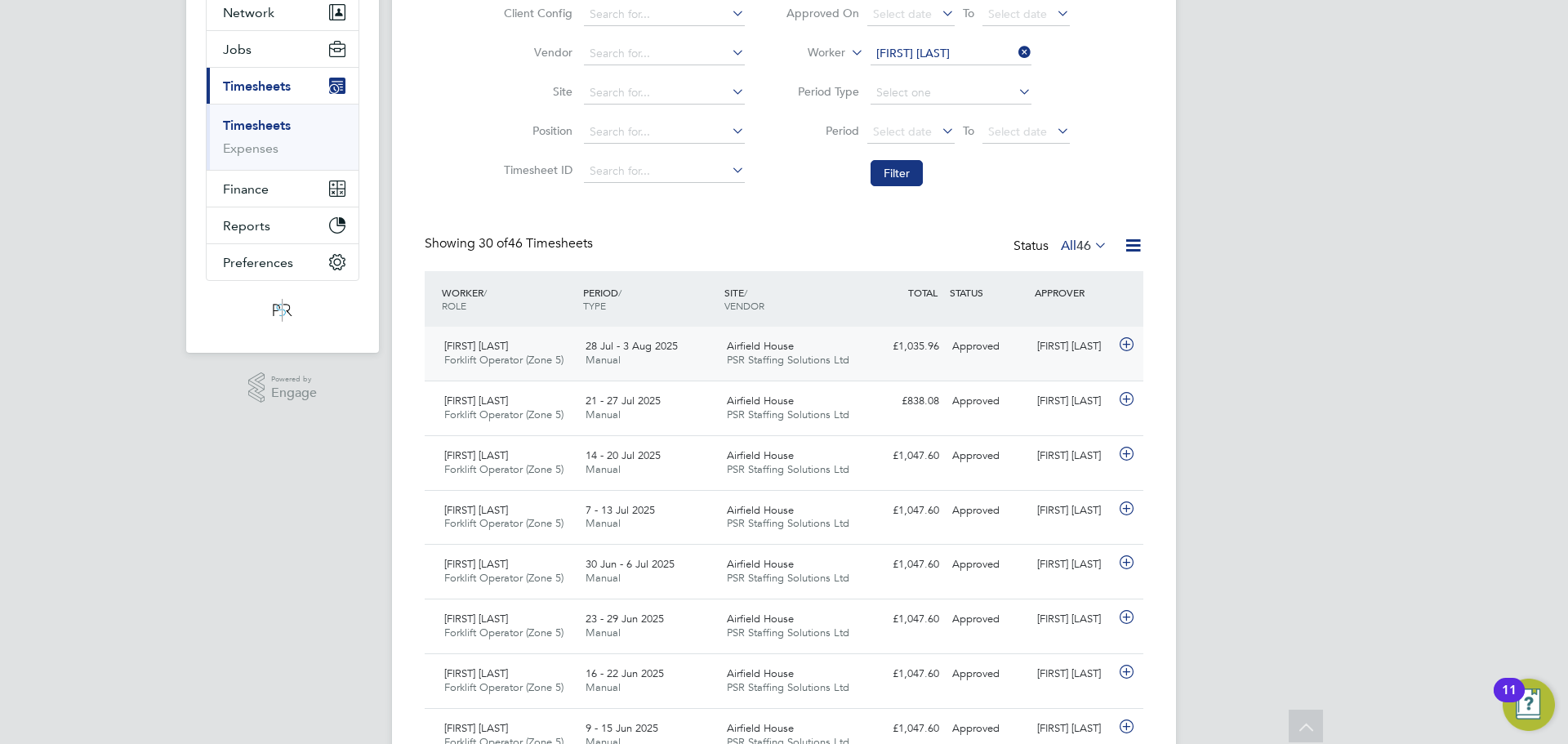 click on "28 Jul - 3 Aug 2025 Manual" 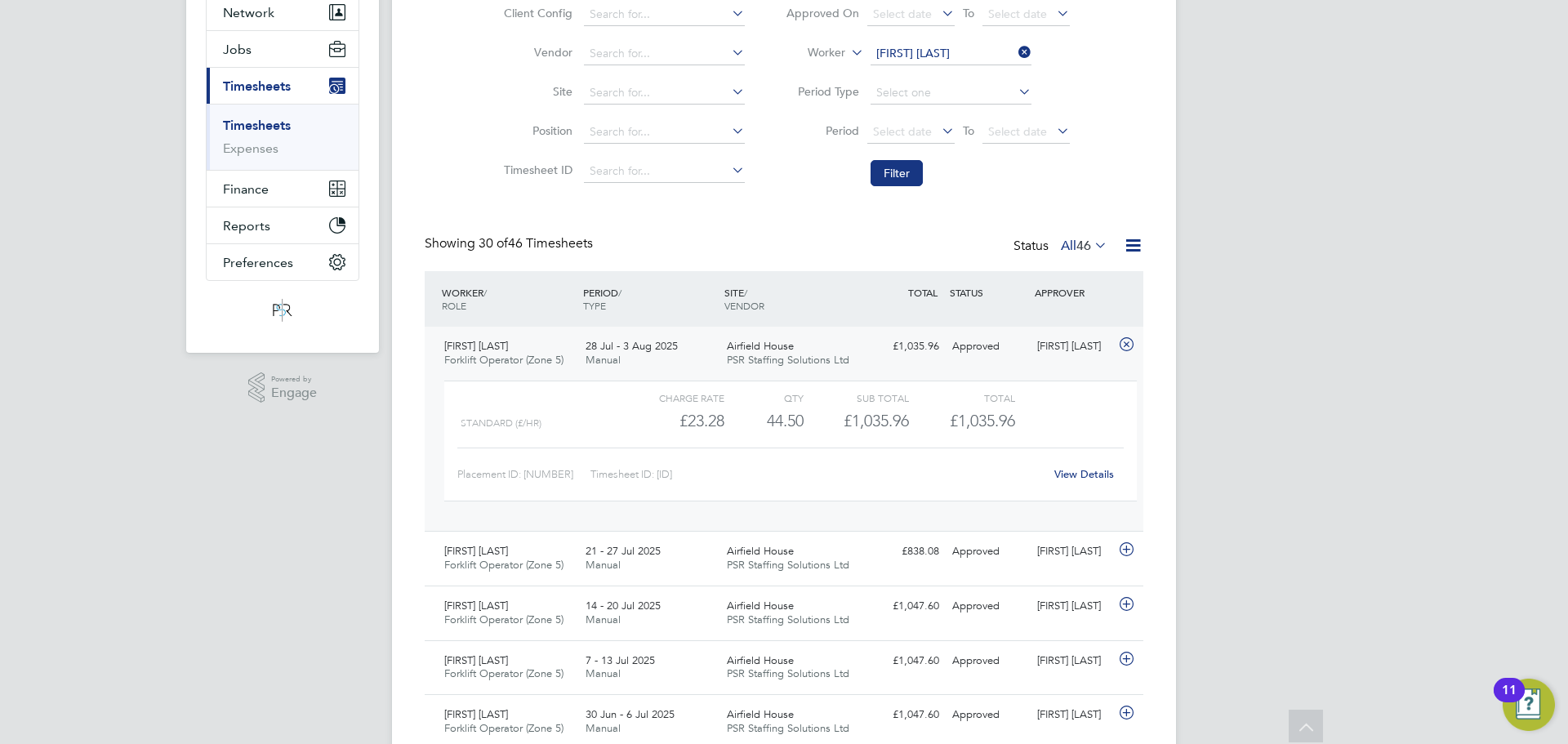 click on "View Details" 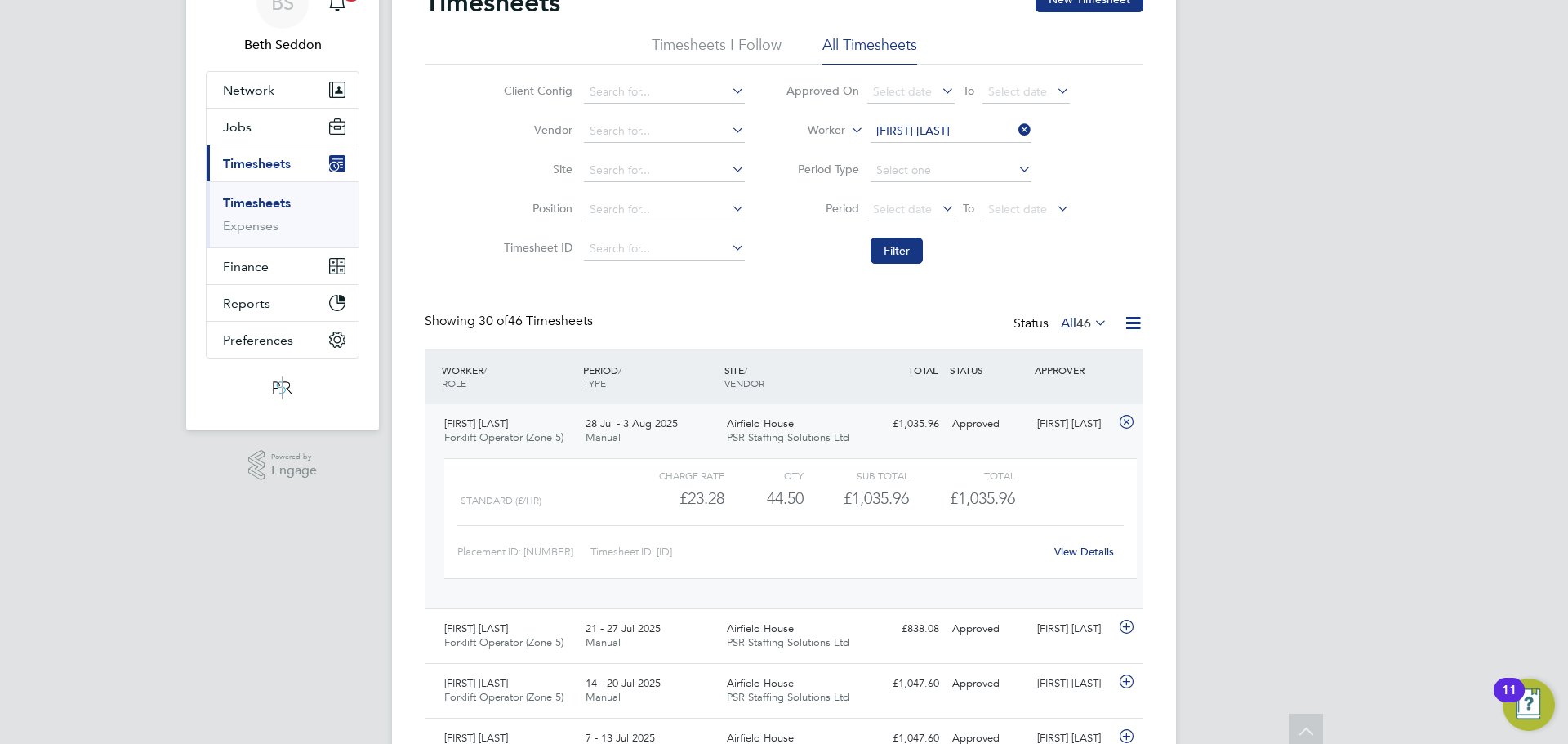 scroll, scrollTop: 0, scrollLeft: 0, axis: both 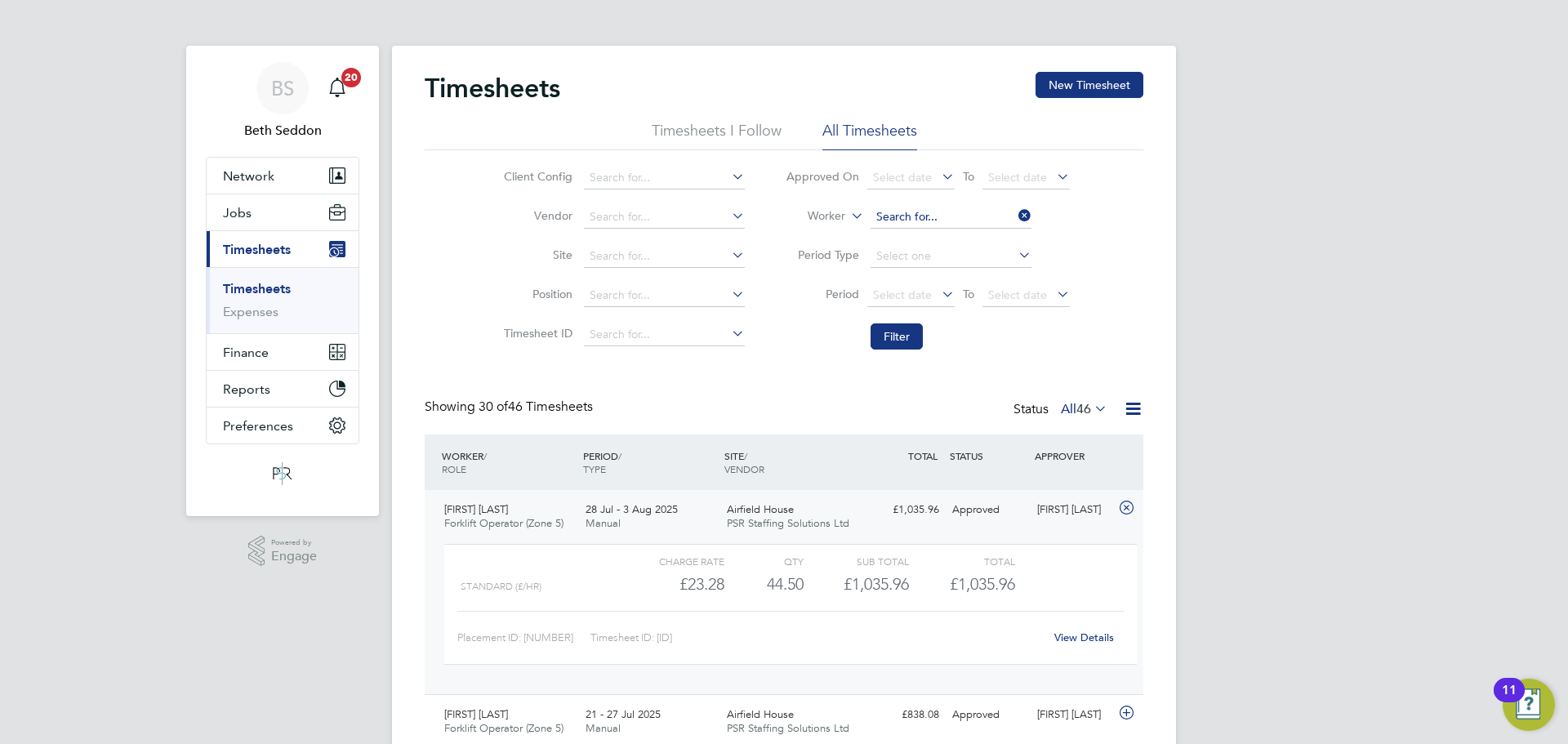 click 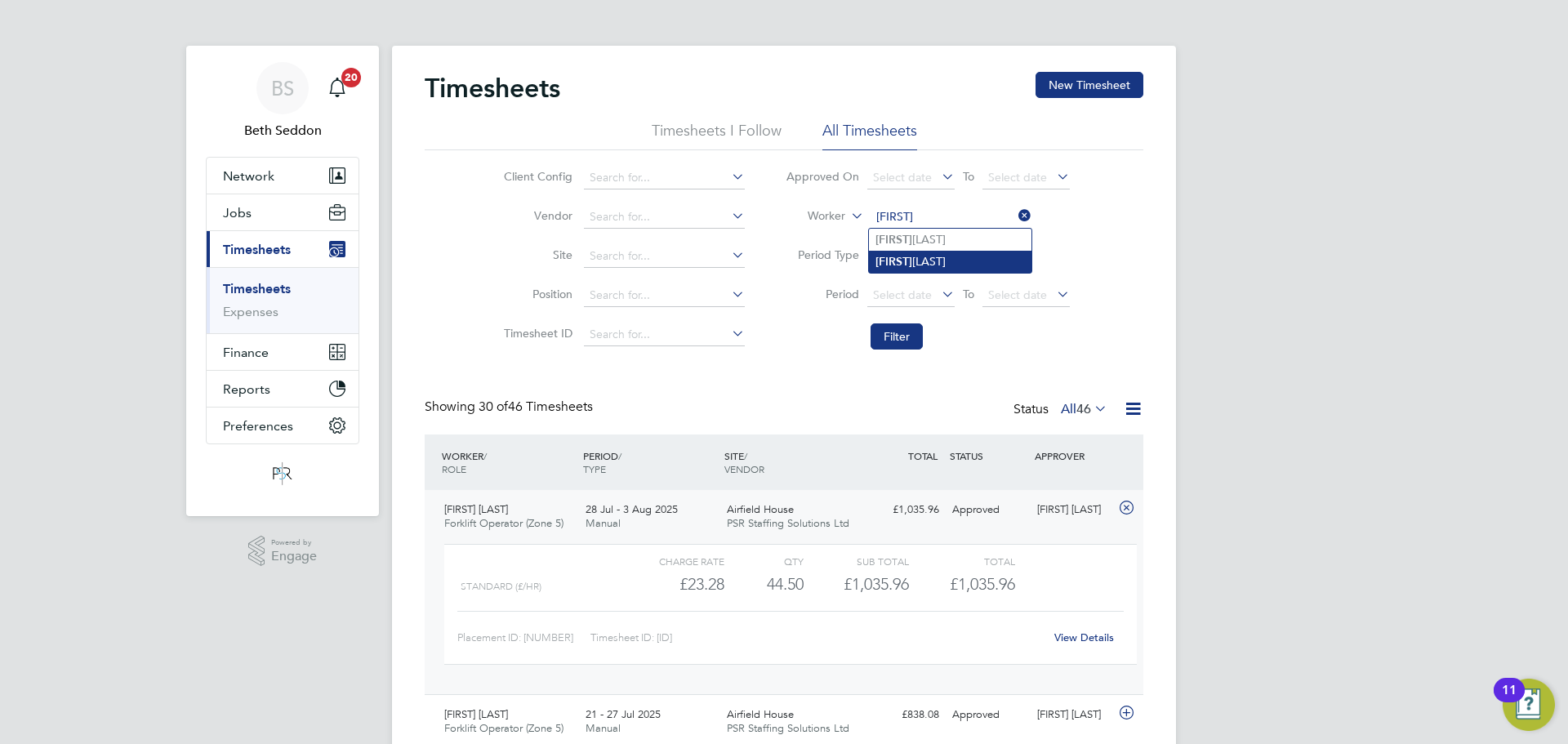 click on "Abraham  Esigie" 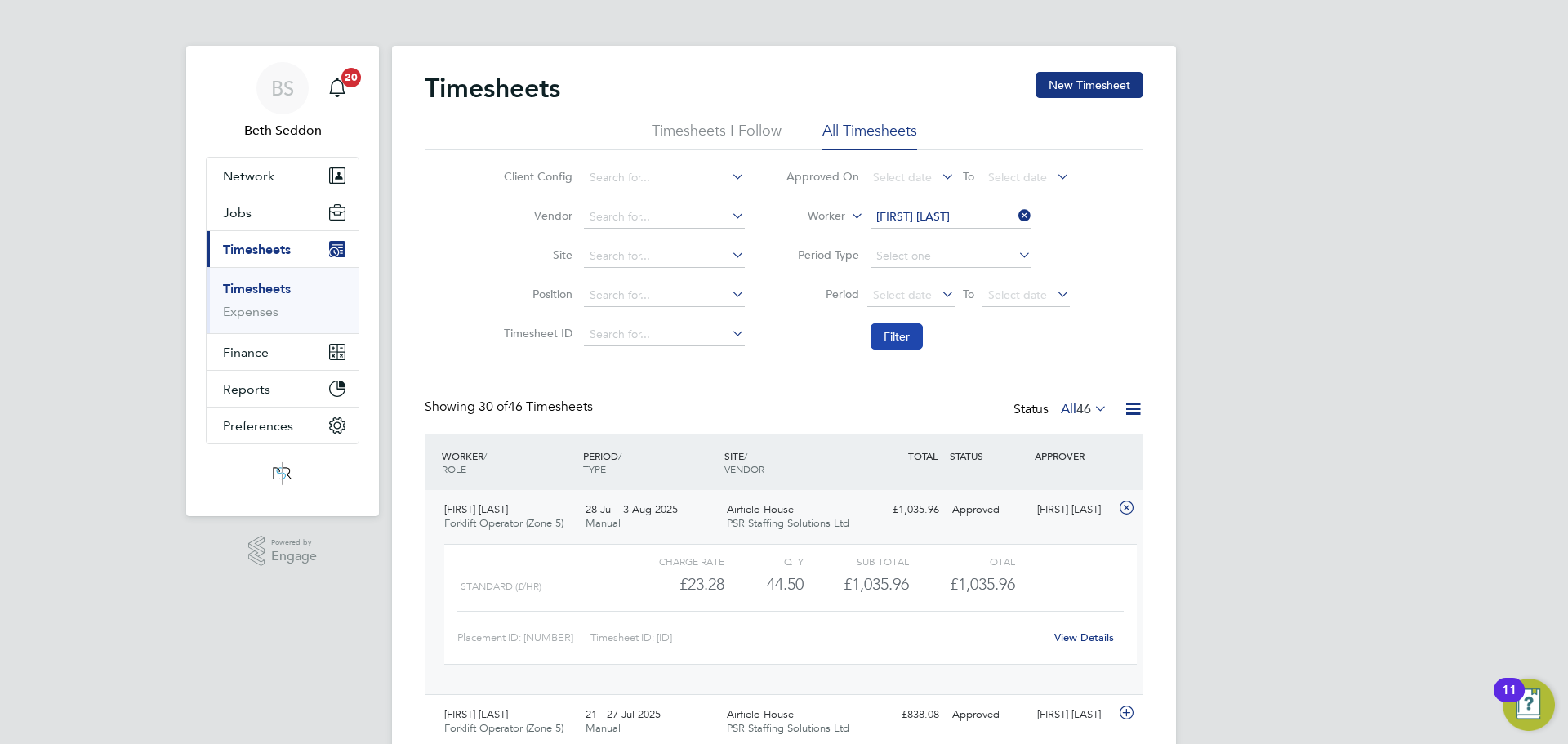 click on "Filter" 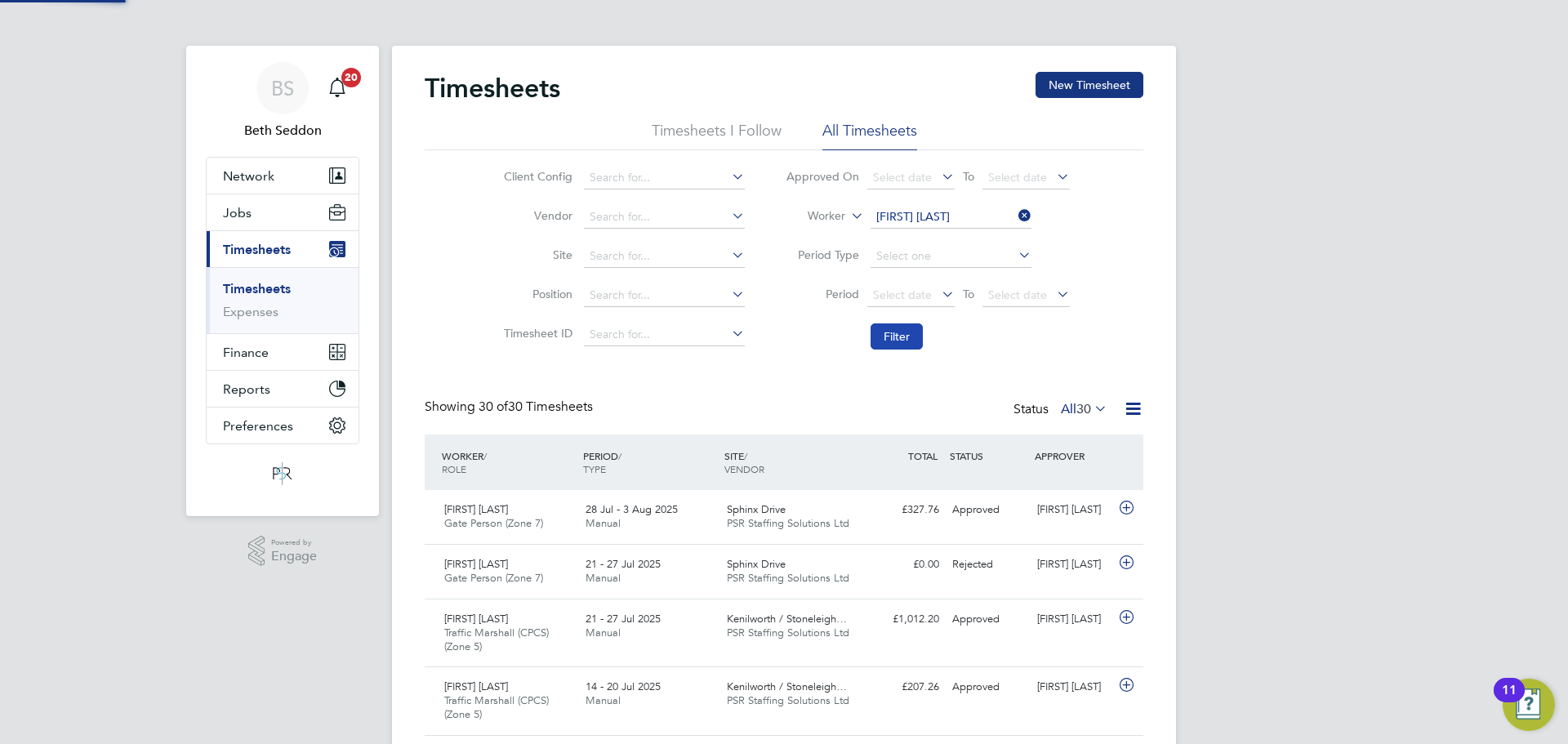 scroll, scrollTop: 8, scrollLeft: 8, axis: both 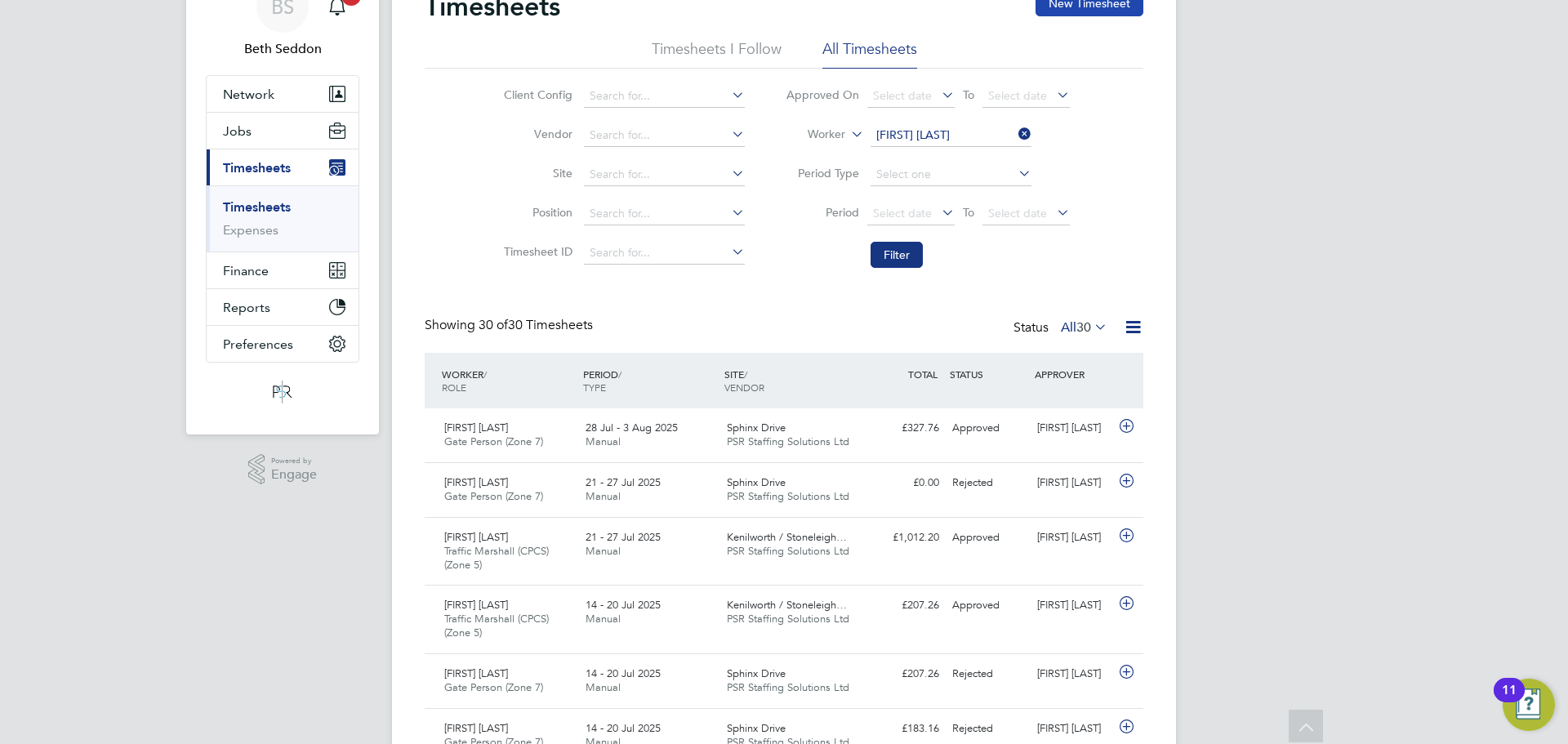click on "New Timesheet" 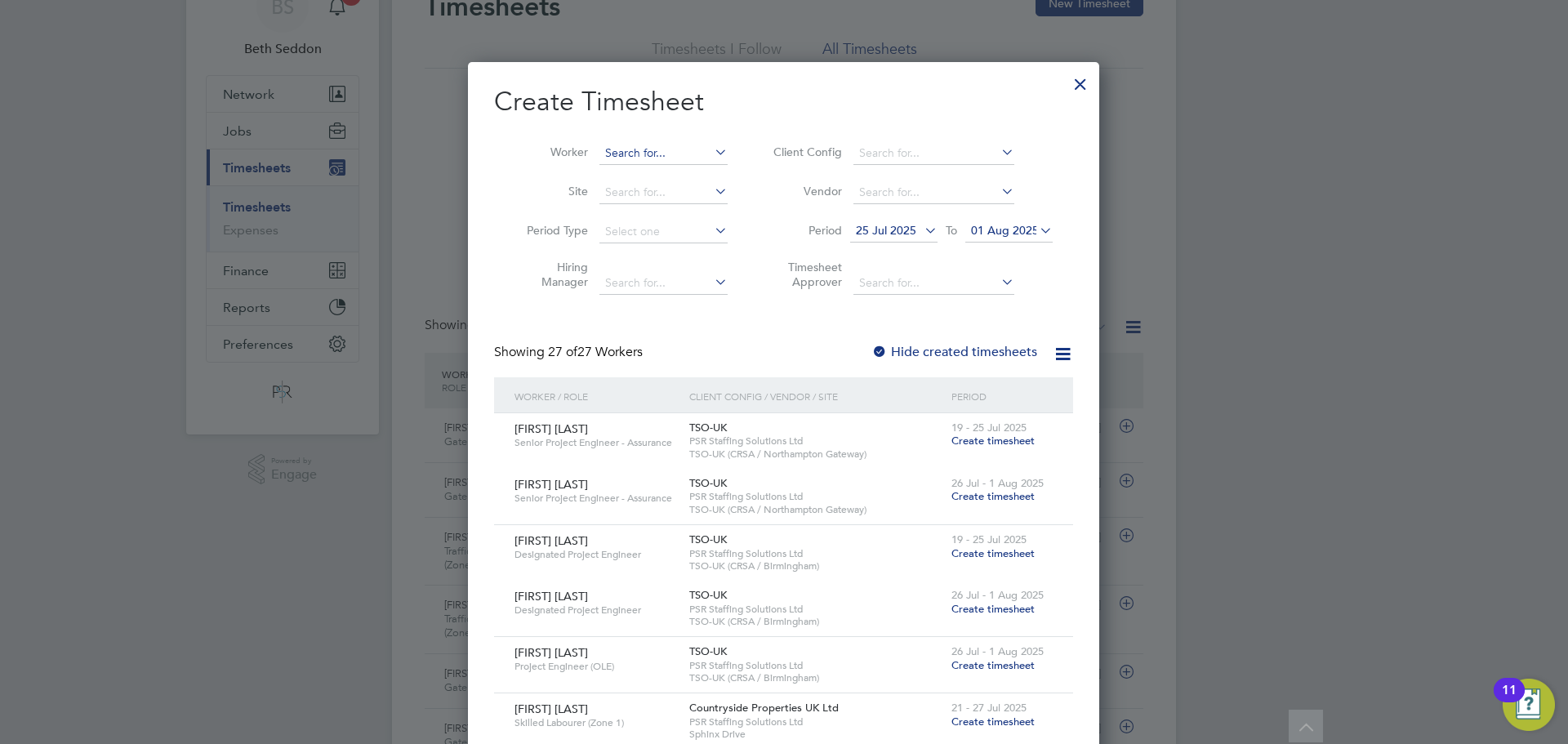 click at bounding box center [663, 154] 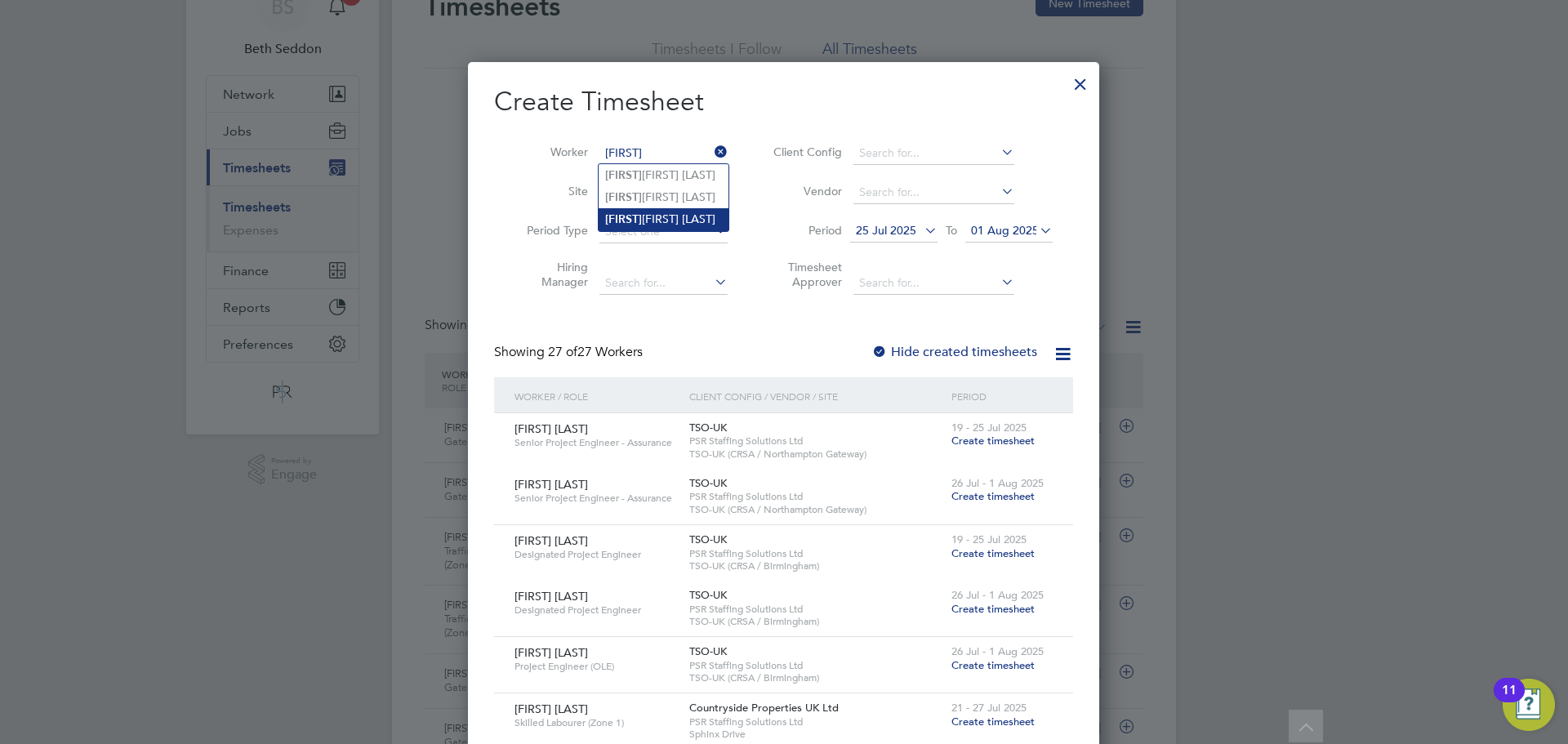click on "Abrah am Esigie" 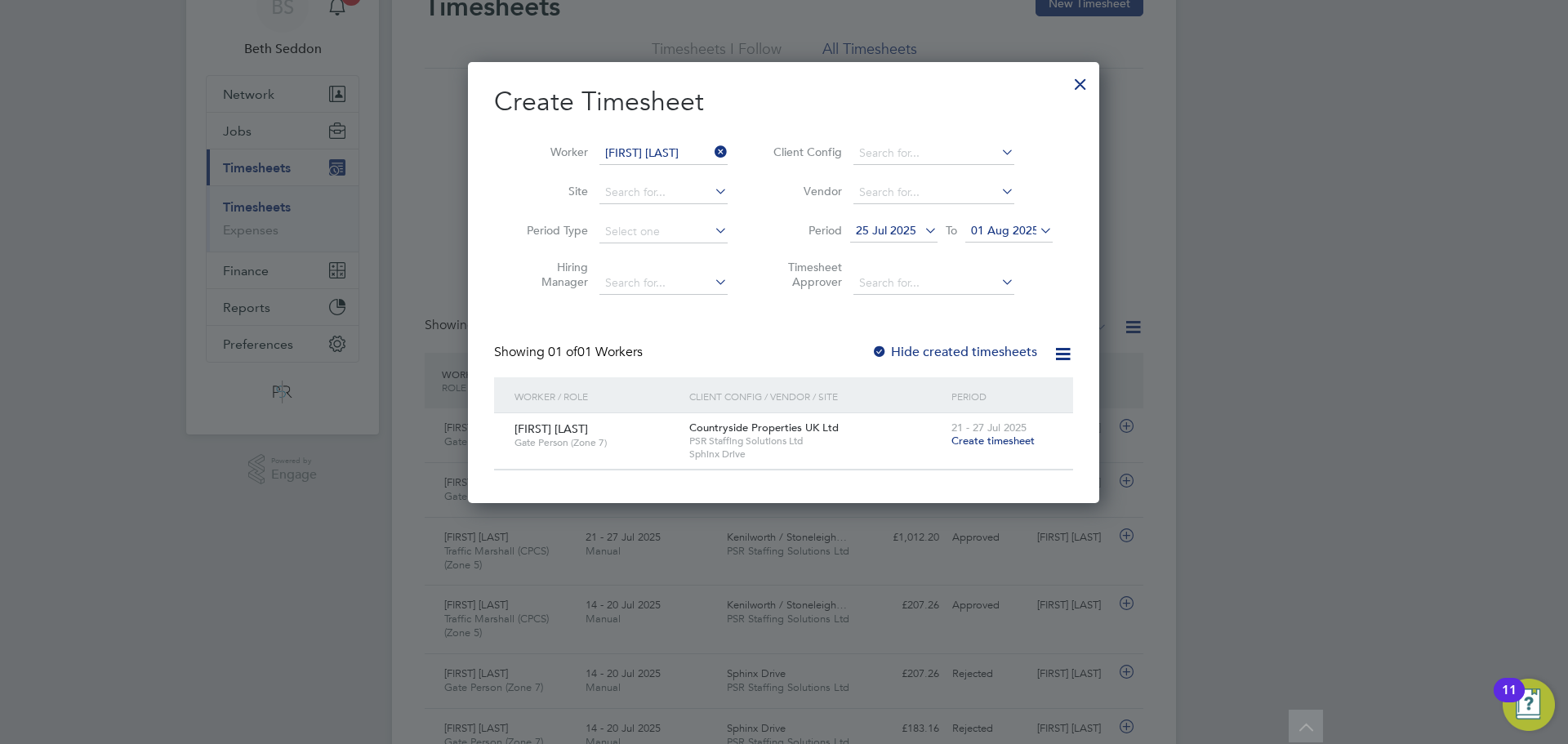 click on "25 Jul 2025" at bounding box center [886, 230] 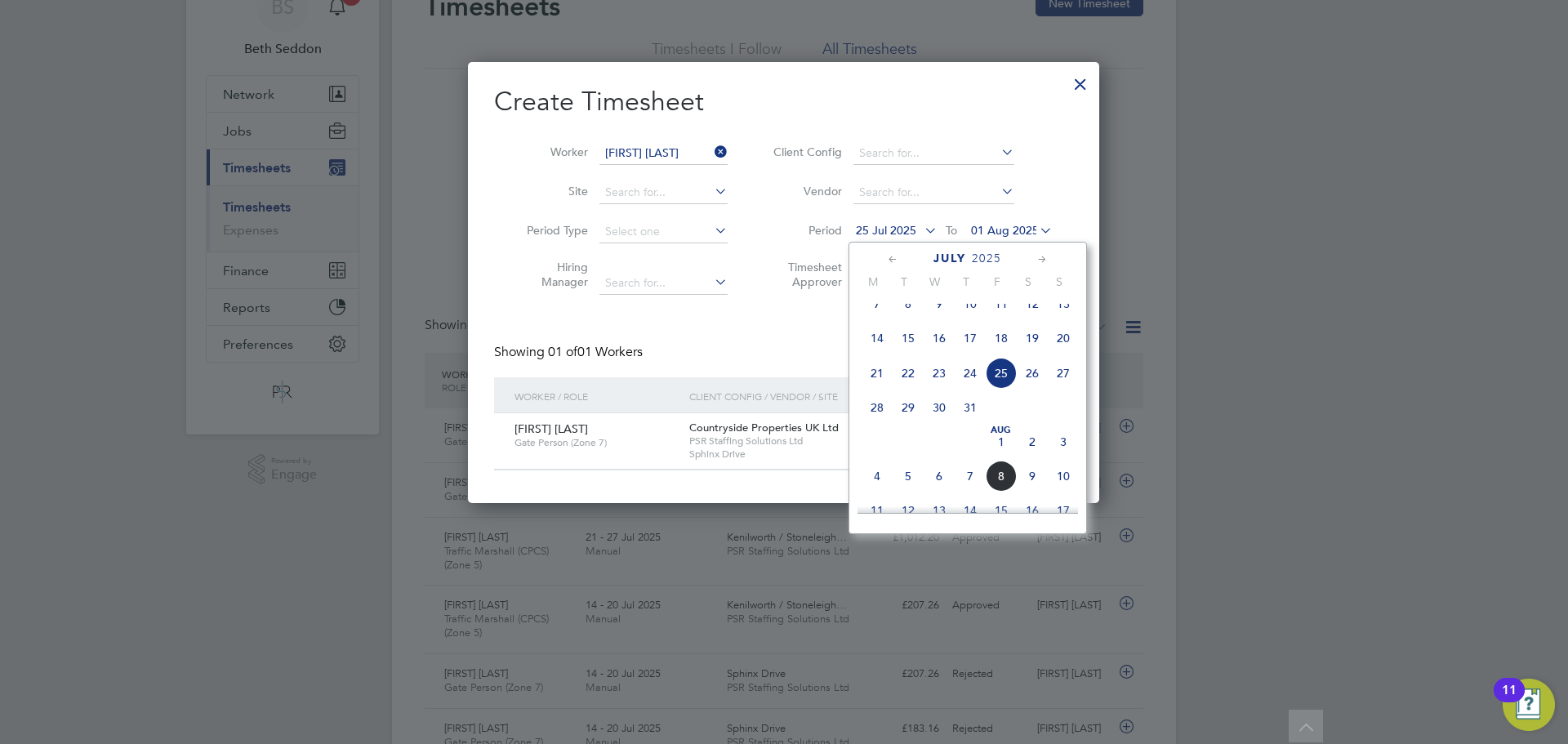 click on "4" 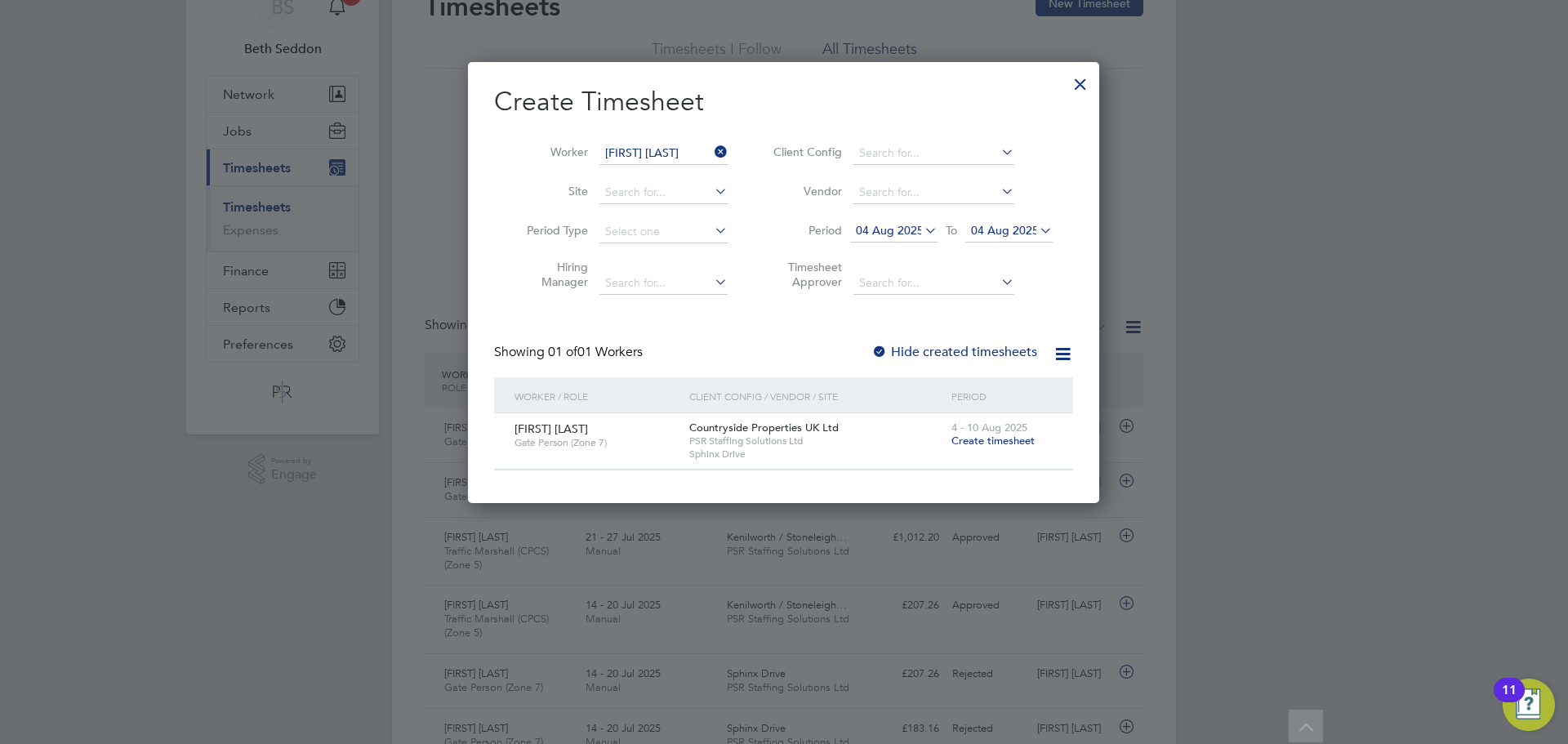 drag, startPoint x: 1027, startPoint y: 229, endPoint x: 1044, endPoint y: 296, distance: 69.123079 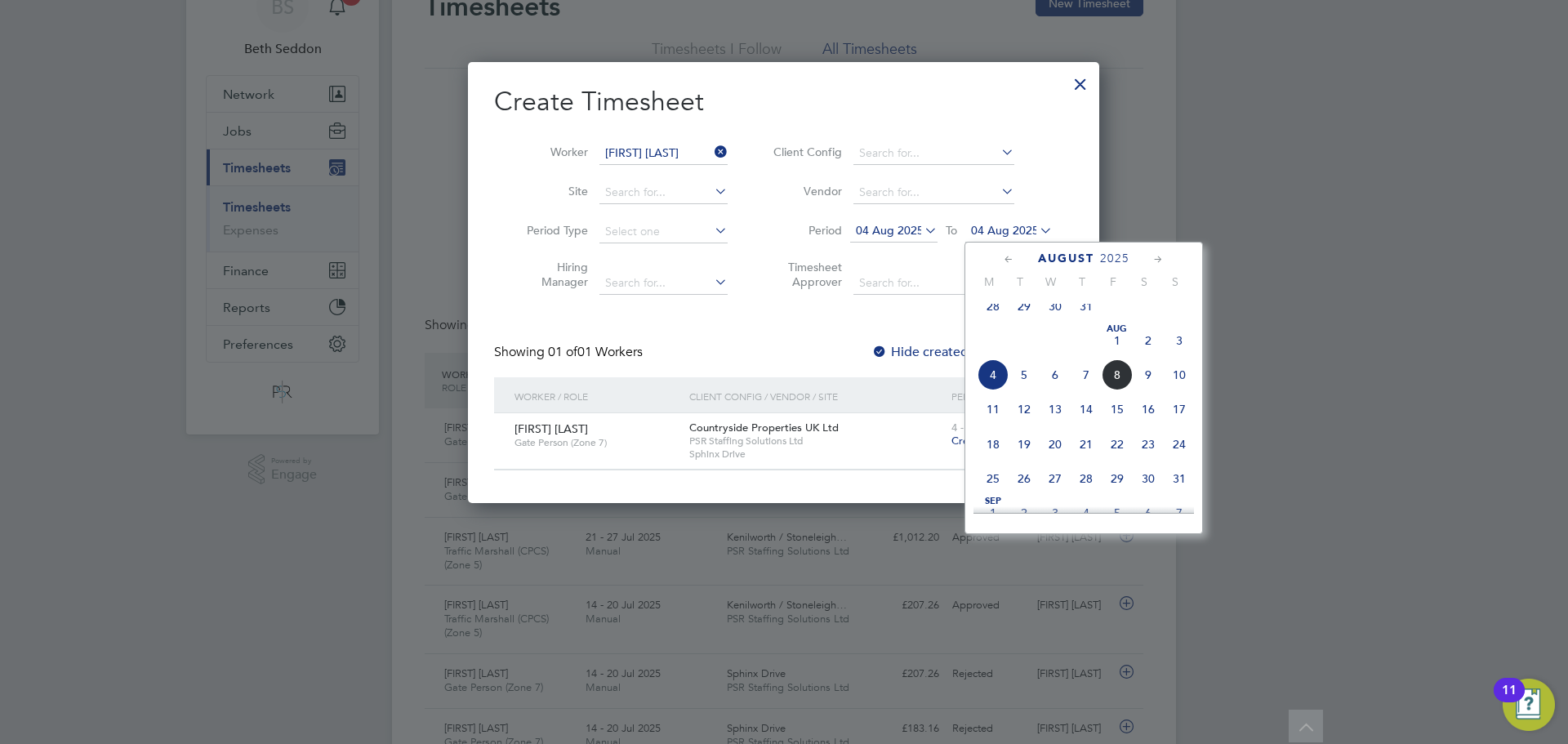 click on "10" 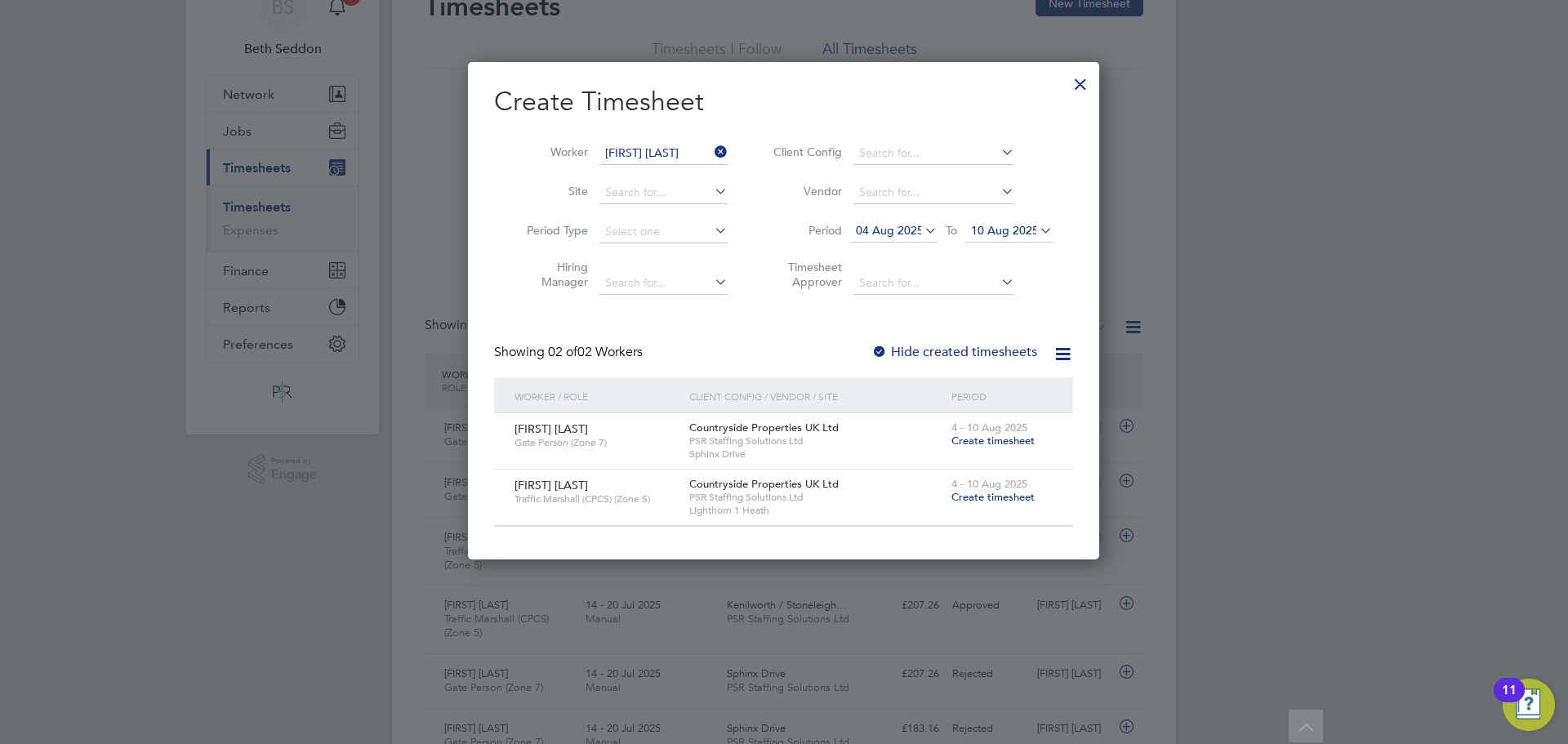 drag, startPoint x: 1080, startPoint y: 109, endPoint x: 604, endPoint y: 201, distance: 484.8092 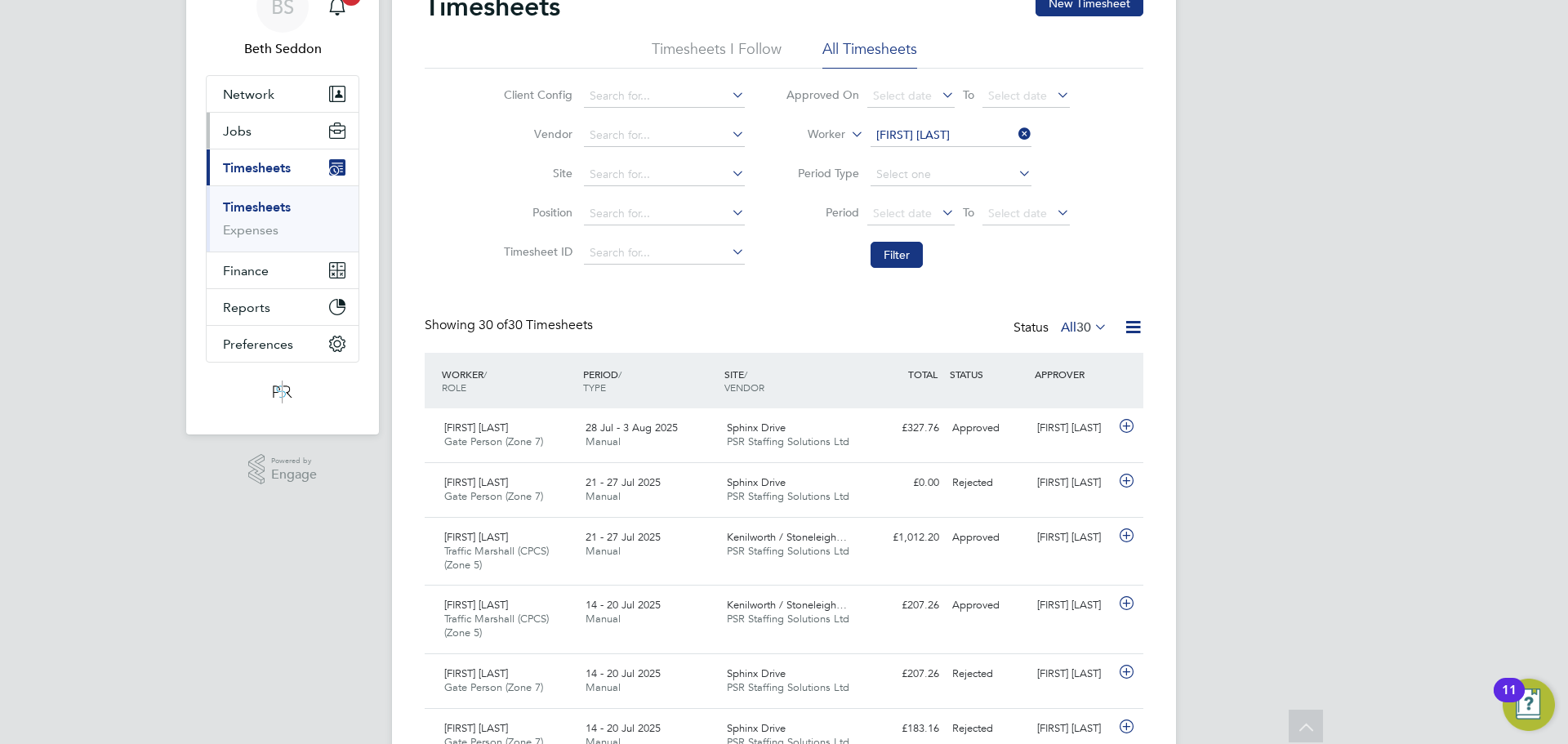click on "Jobs" at bounding box center (283, 131) 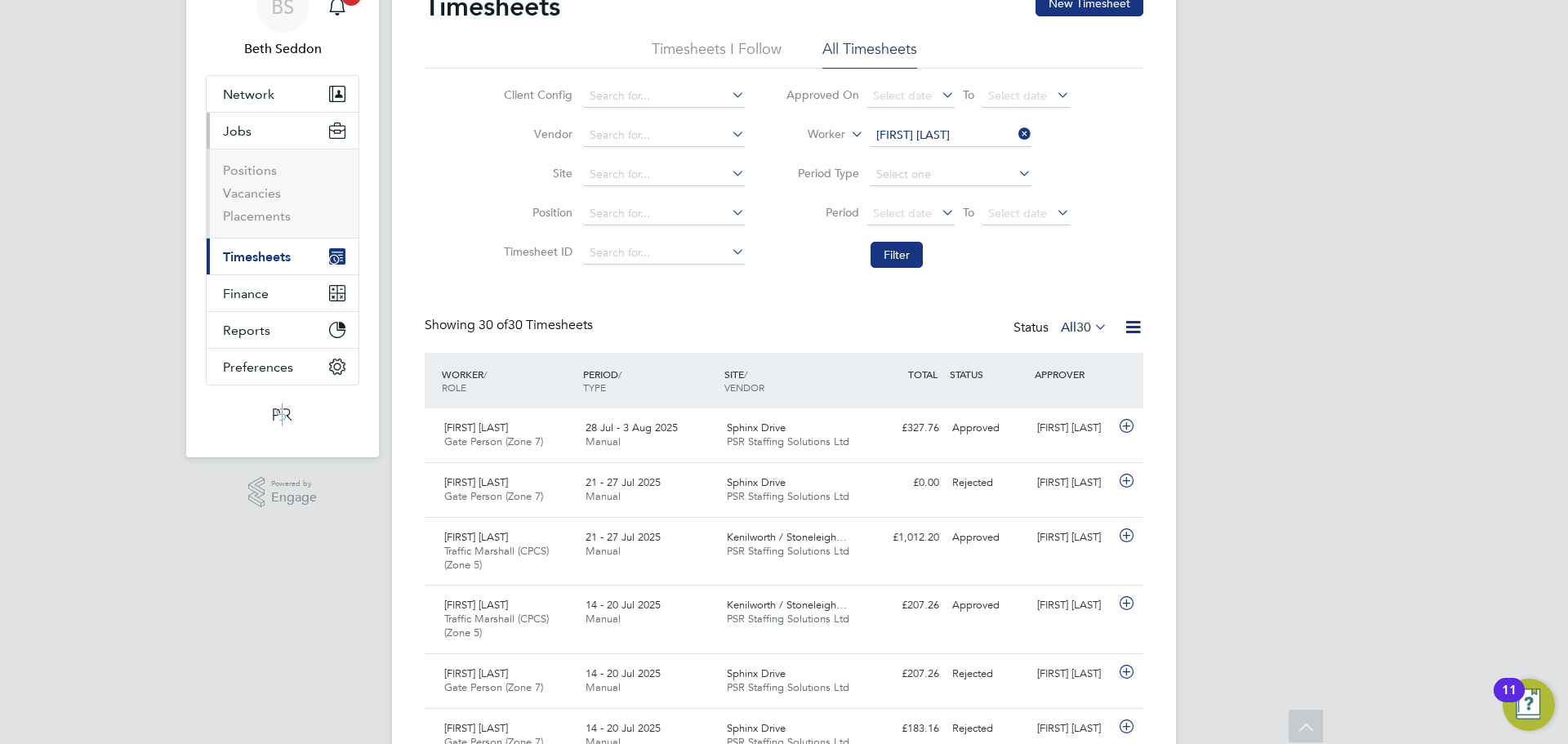 click on "Current page:   Timesheets" at bounding box center [283, 256] 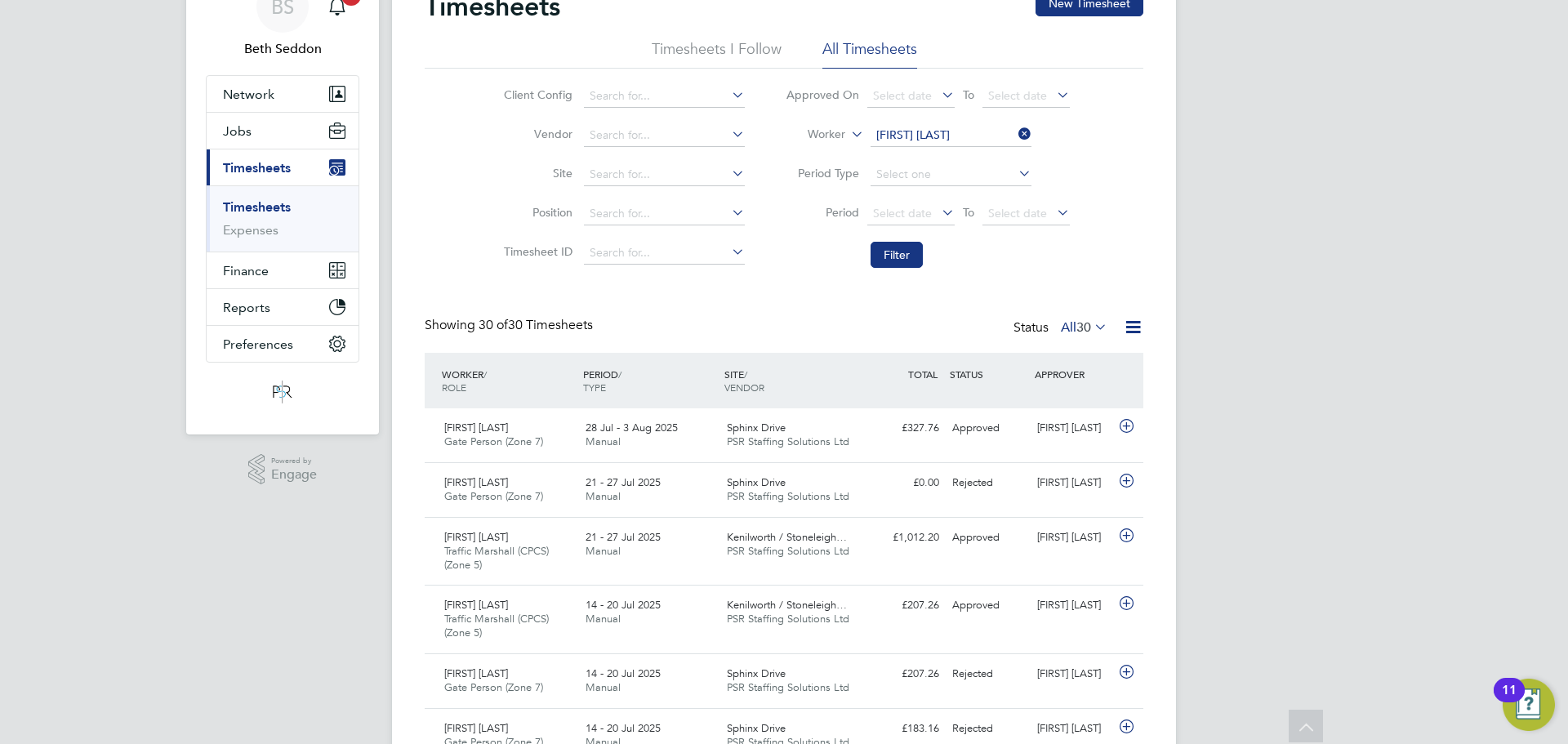 click on "BS   Beth Seddon   Notifications
20   Applications:   Network
Team Members   Businesses   Sites   Workers   Contacts   Jobs
Positions   Vacancies   Placements   Current page:   Timesheets
Timesheets   Expenses   Finance
Invoices & Credit Notes   Statements   Payments   Reports
Margin Report   Report Downloads   Preferences
My Business   Doc. Requirements   VMS Configurations   Notifications   Activity Logs
.st0{fill:#C0C1C2;}
Powered by Engage Timesheets New Timesheet Timesheets I Follow All Timesheets Client Config   Vendor   Site   Position   Timesheet ID   Approved On
Select date
To
Select date
Worker   Abraham Esigie   Period Type   Period
Select date
To
Select date
Filter Showing   /" at bounding box center (784, 1024) 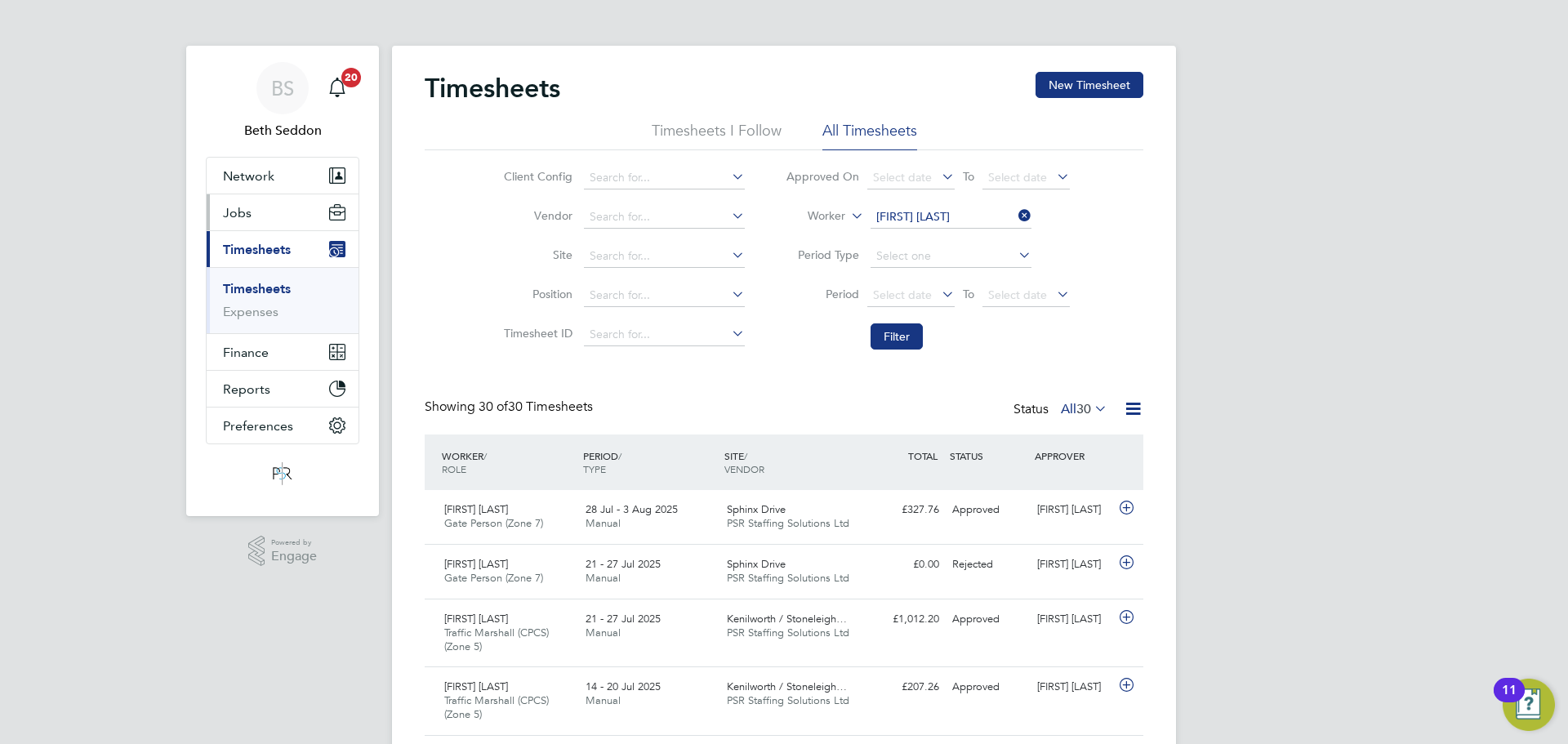 click on "Jobs" at bounding box center (283, 212) 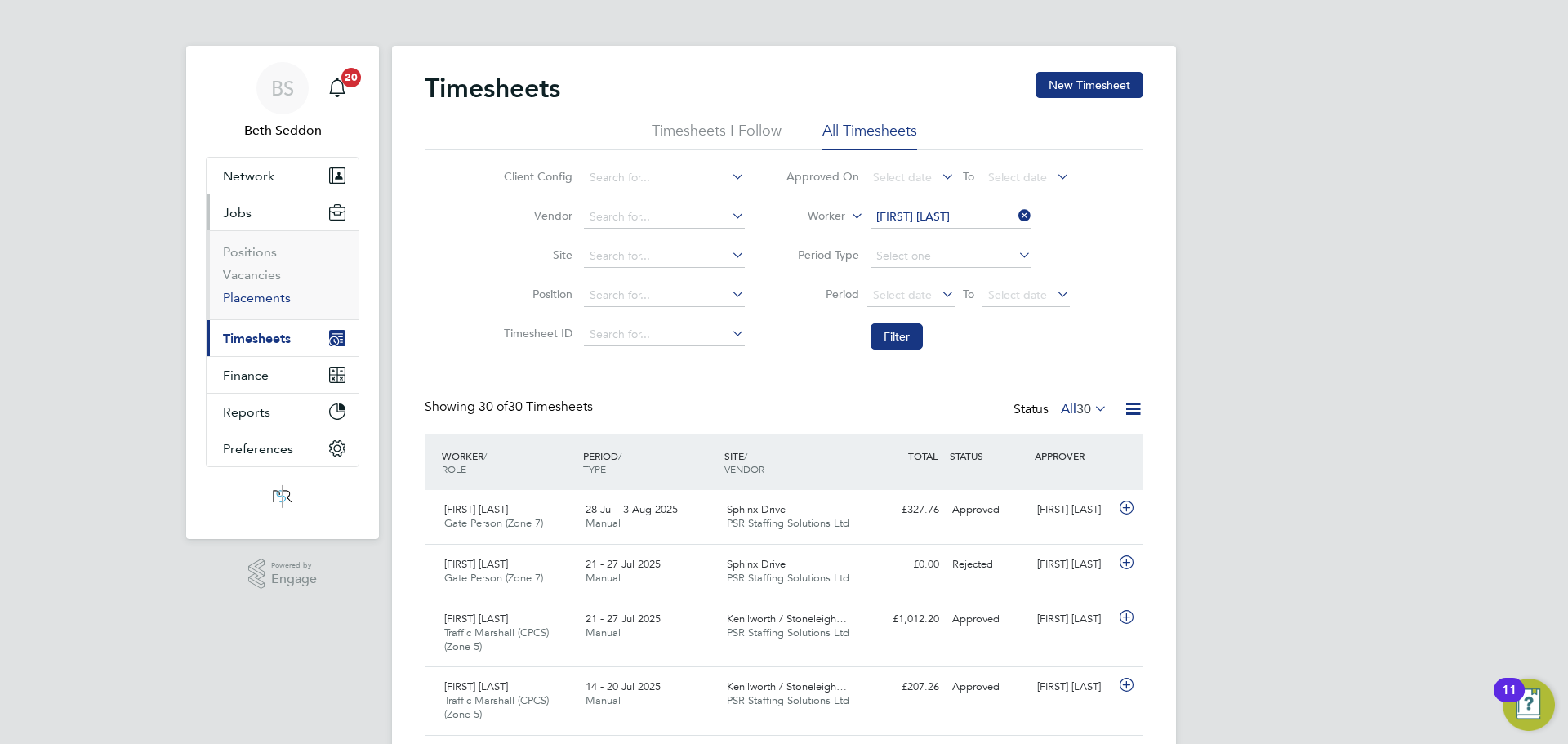 drag, startPoint x: 256, startPoint y: 296, endPoint x: 363, endPoint y: 305, distance: 107.37784 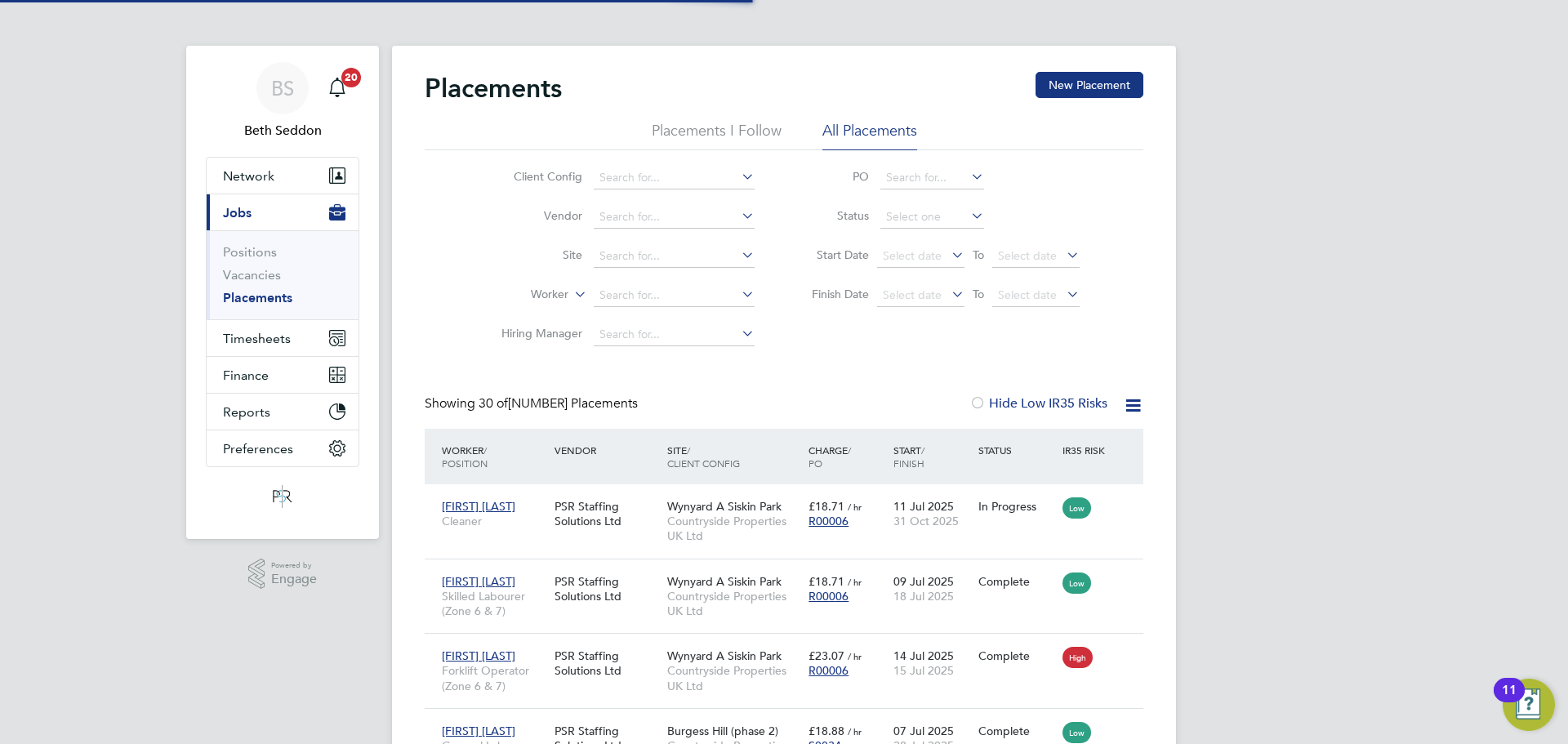 scroll, scrollTop: 8, scrollLeft: 8, axis: both 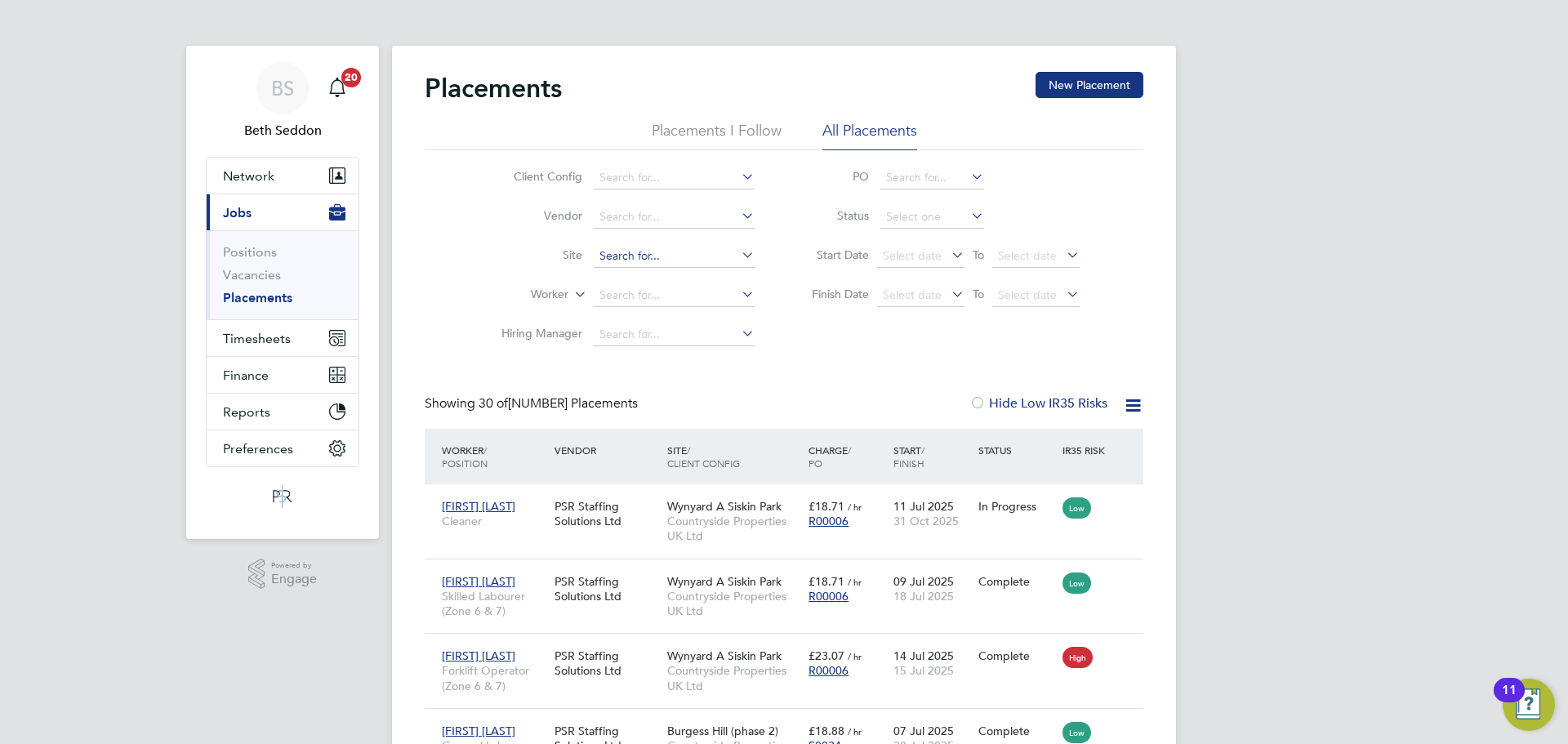 drag, startPoint x: 606, startPoint y: 292, endPoint x: 632, endPoint y: 256, distance: 44.40721 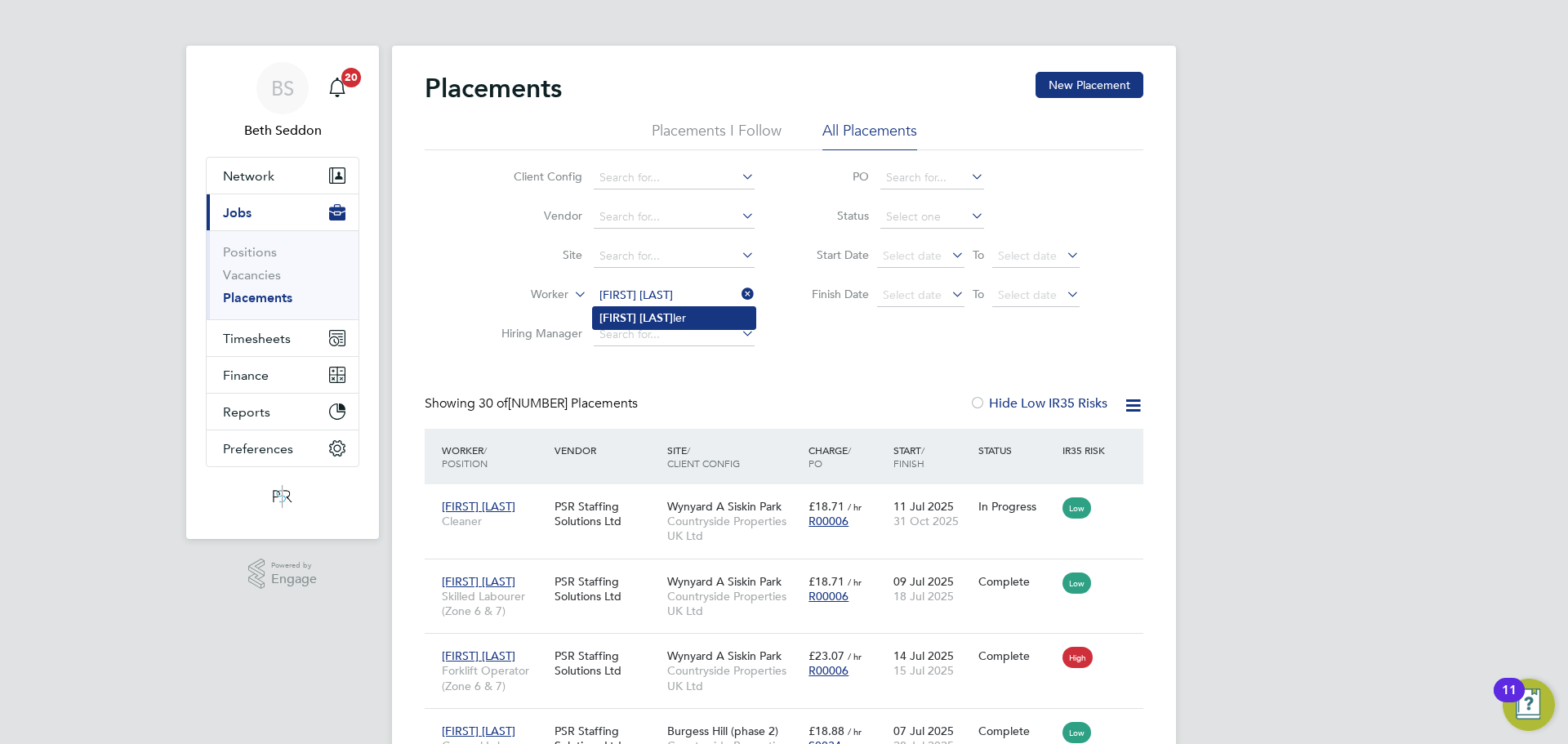 click on "Stephen   Kee ler" 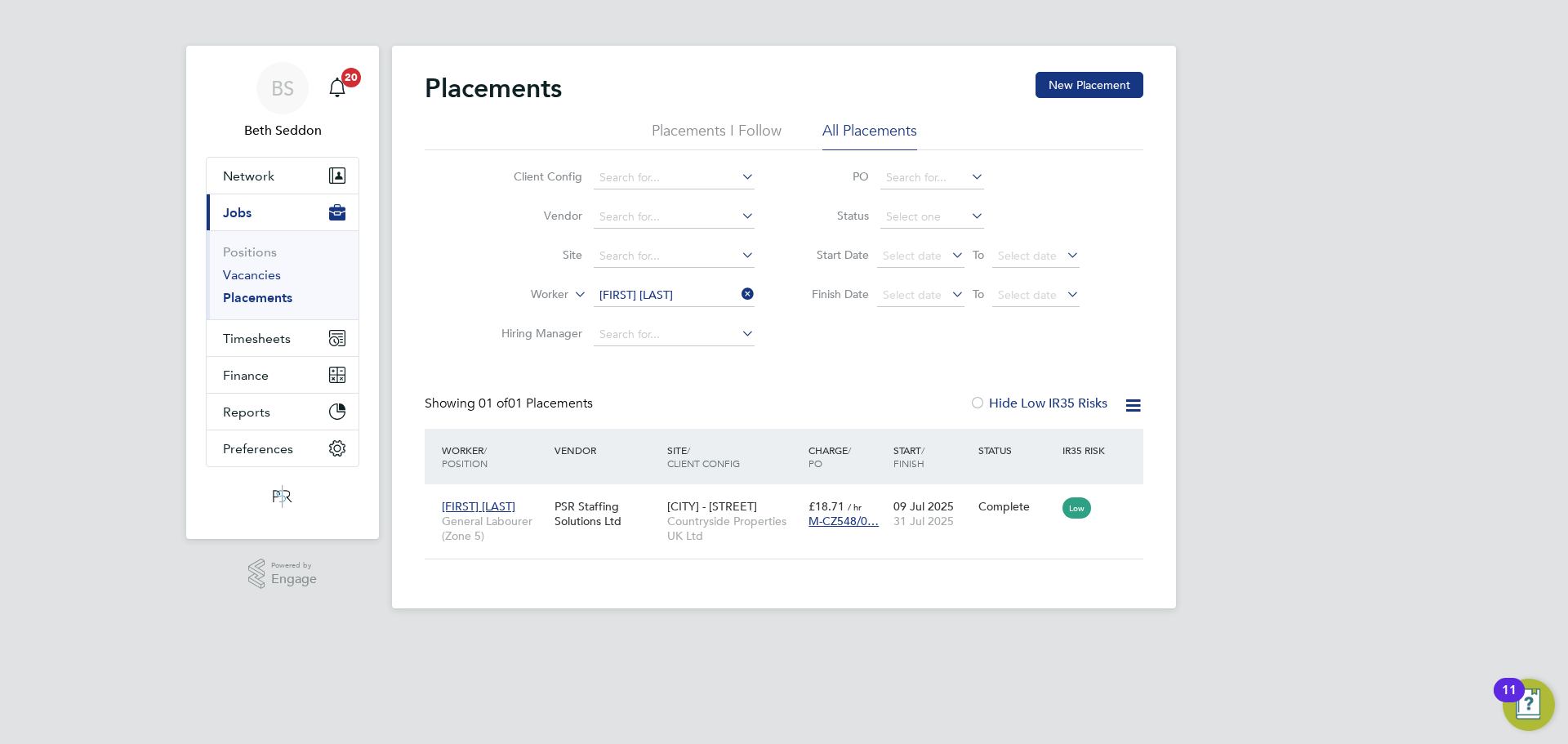 click on "Vacancies" at bounding box center [252, 274] 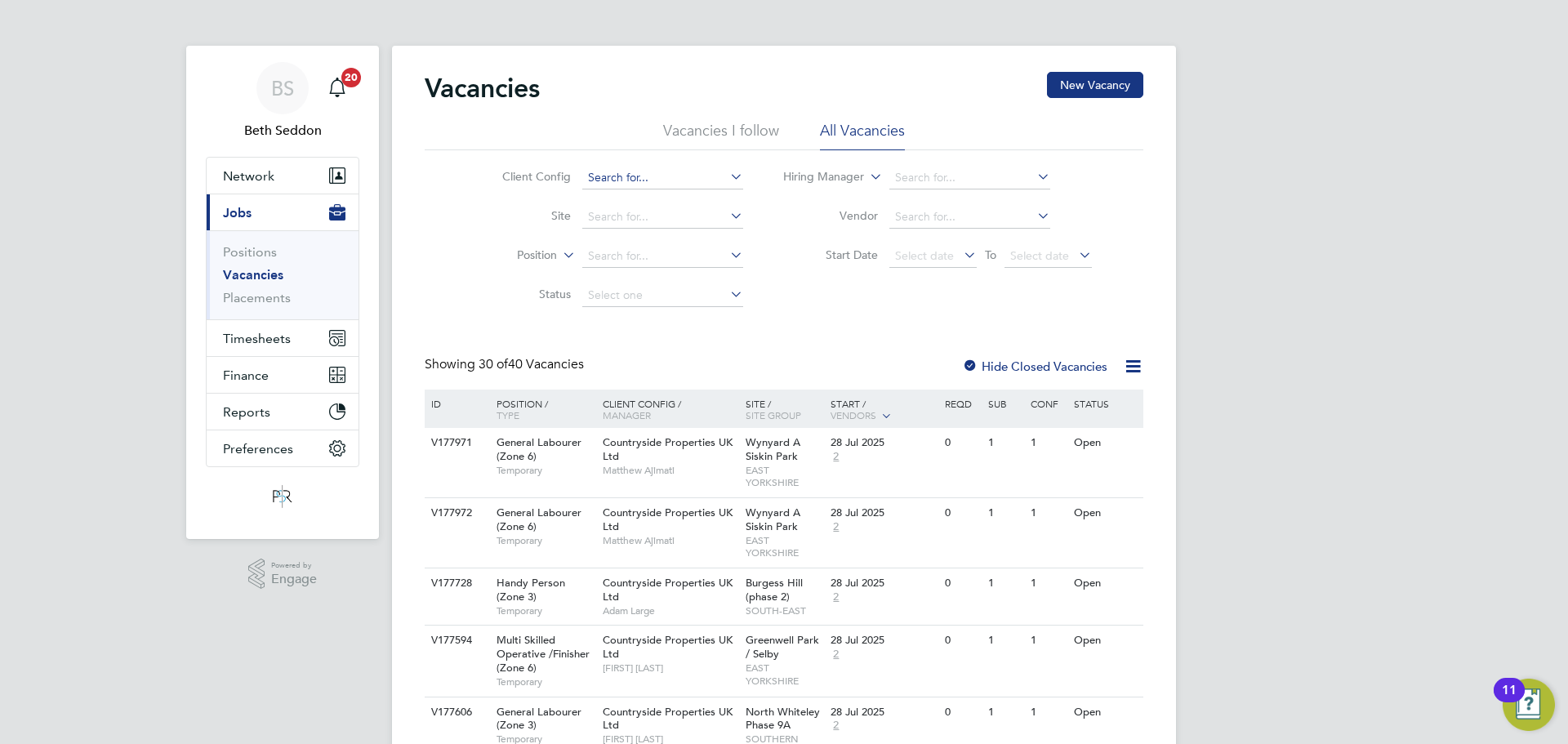 click 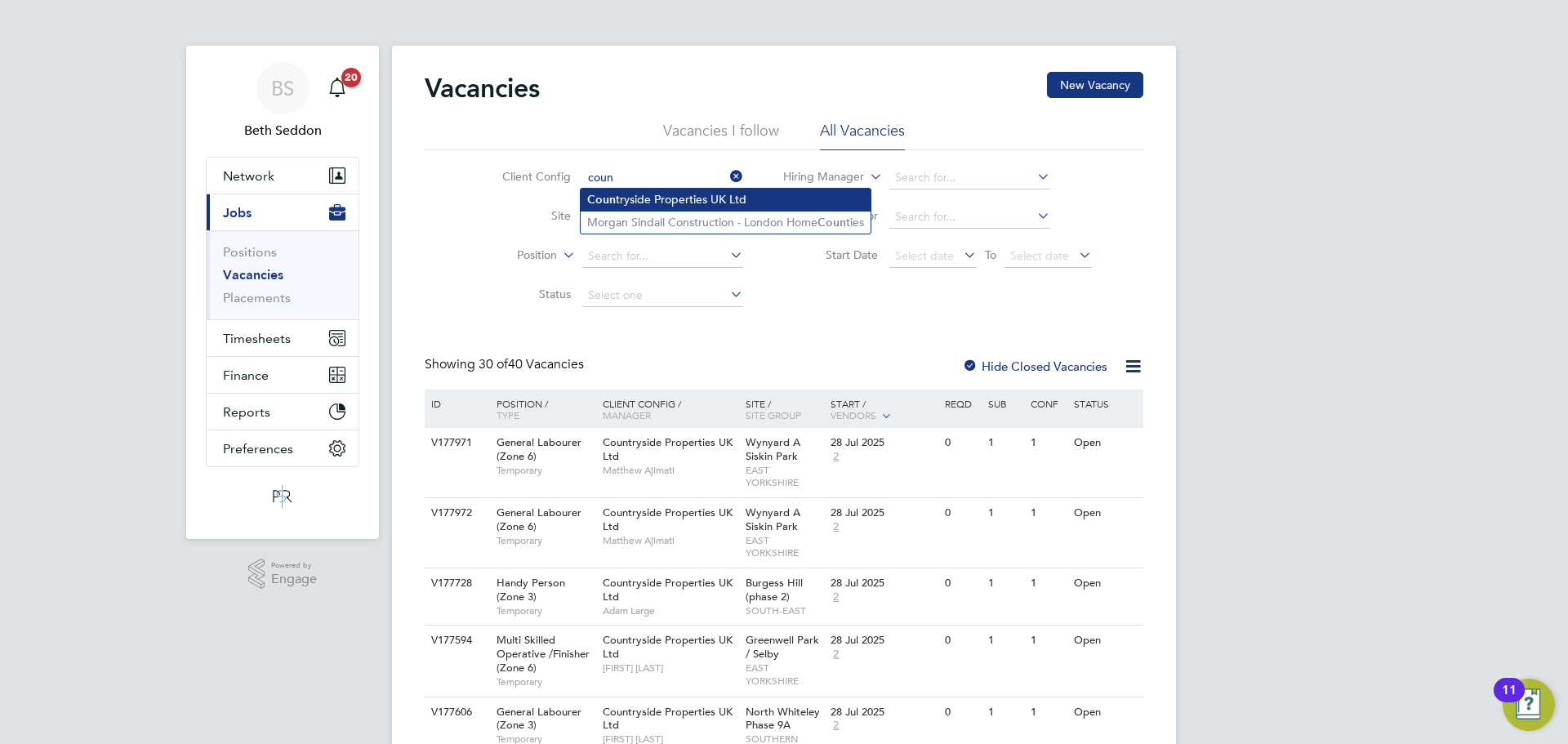 click on "Coun tryside Properties UK Ltd" 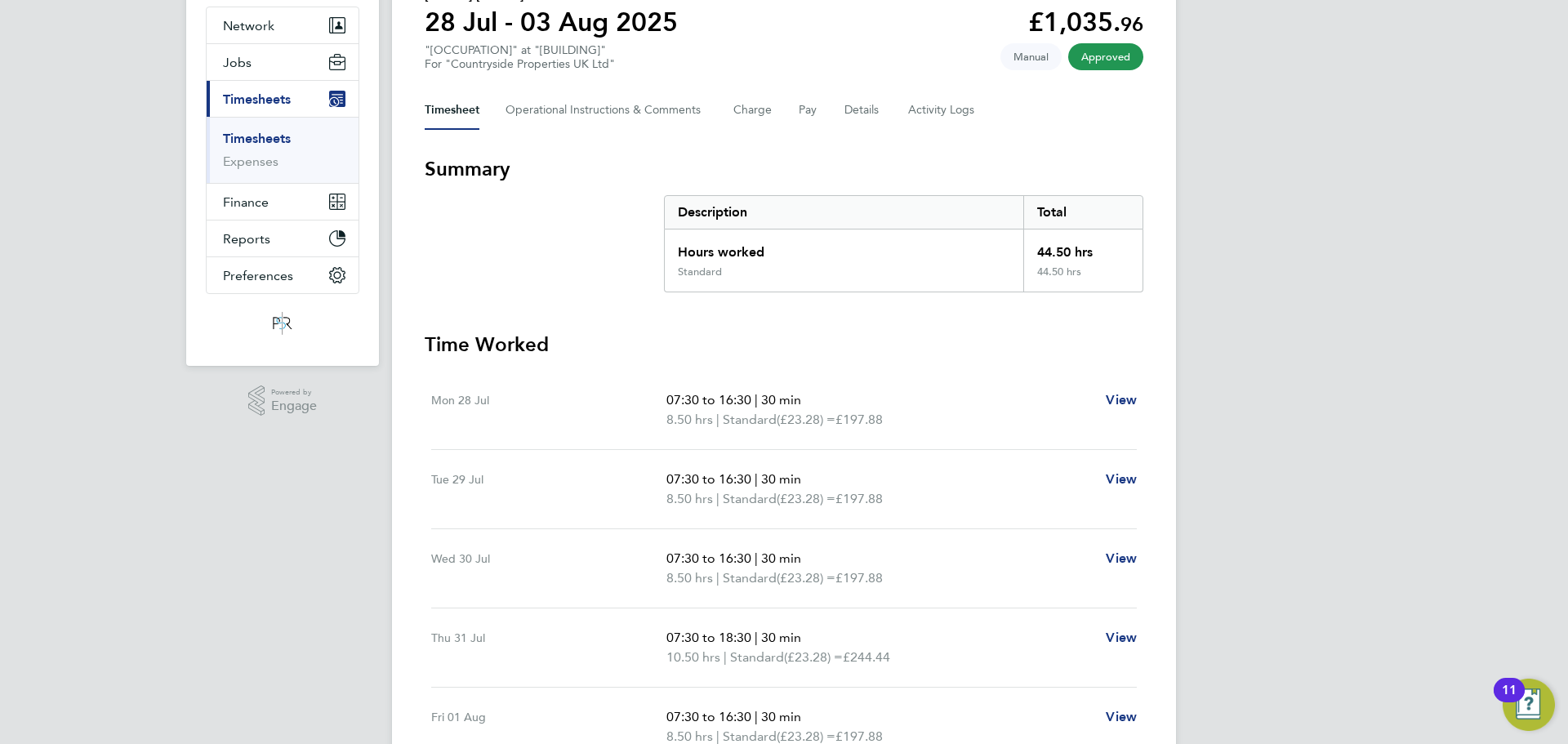 scroll, scrollTop: 163, scrollLeft: 0, axis: vertical 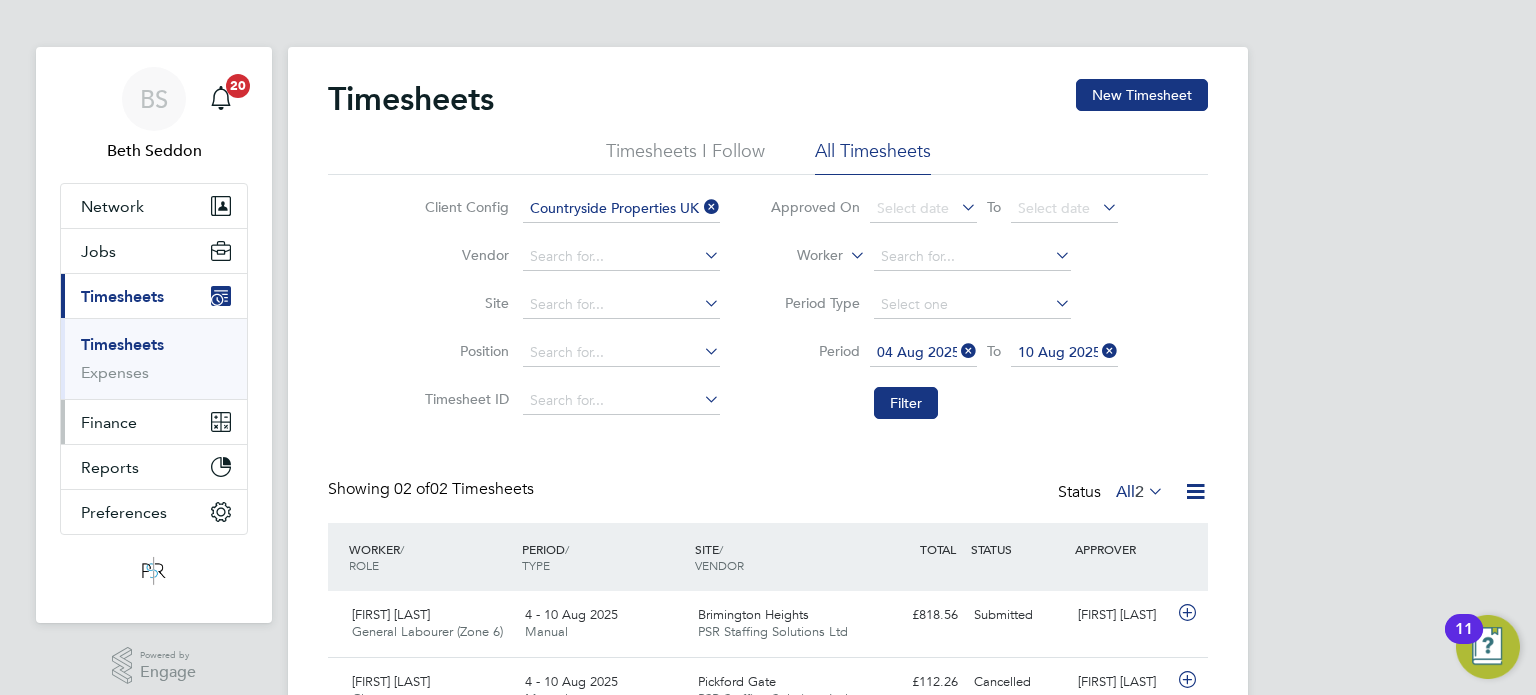 click on "Finance" at bounding box center (154, 422) 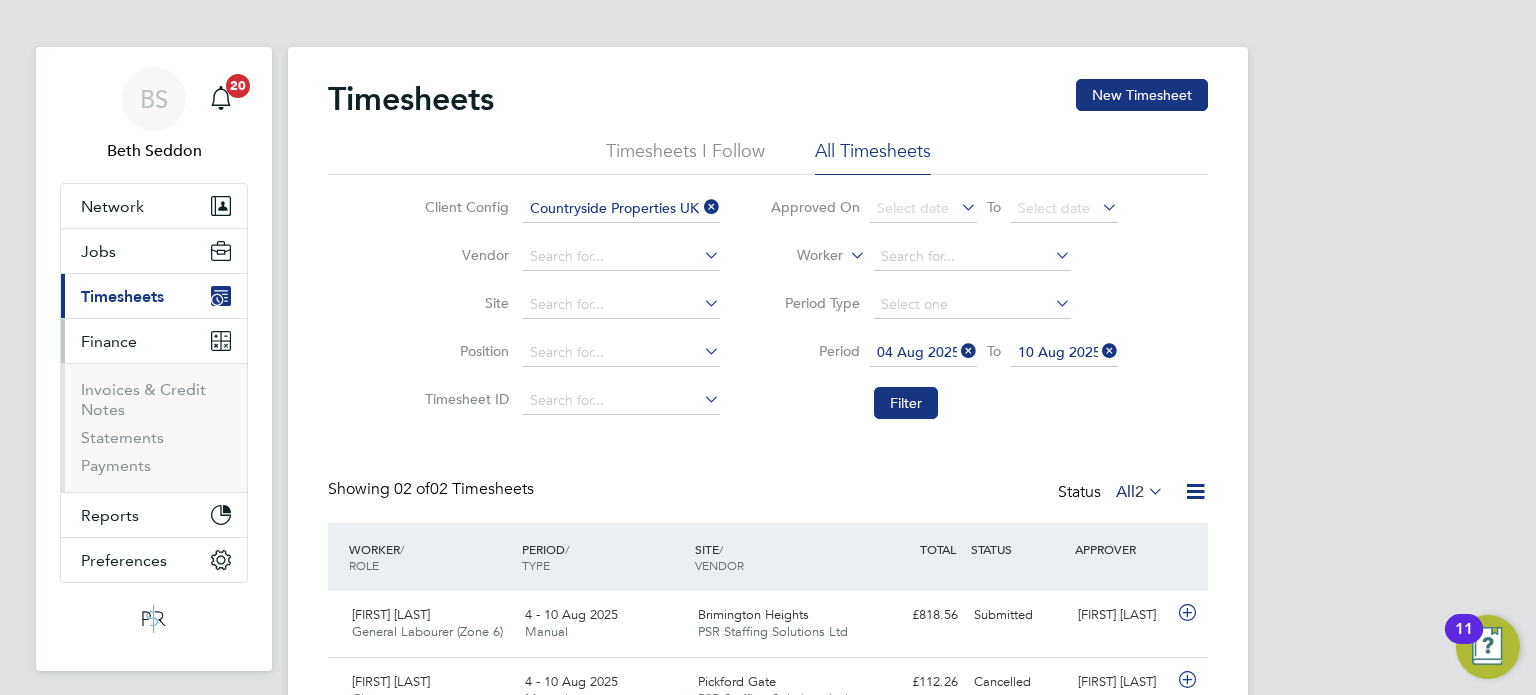 click on "Finance" at bounding box center [154, 341] 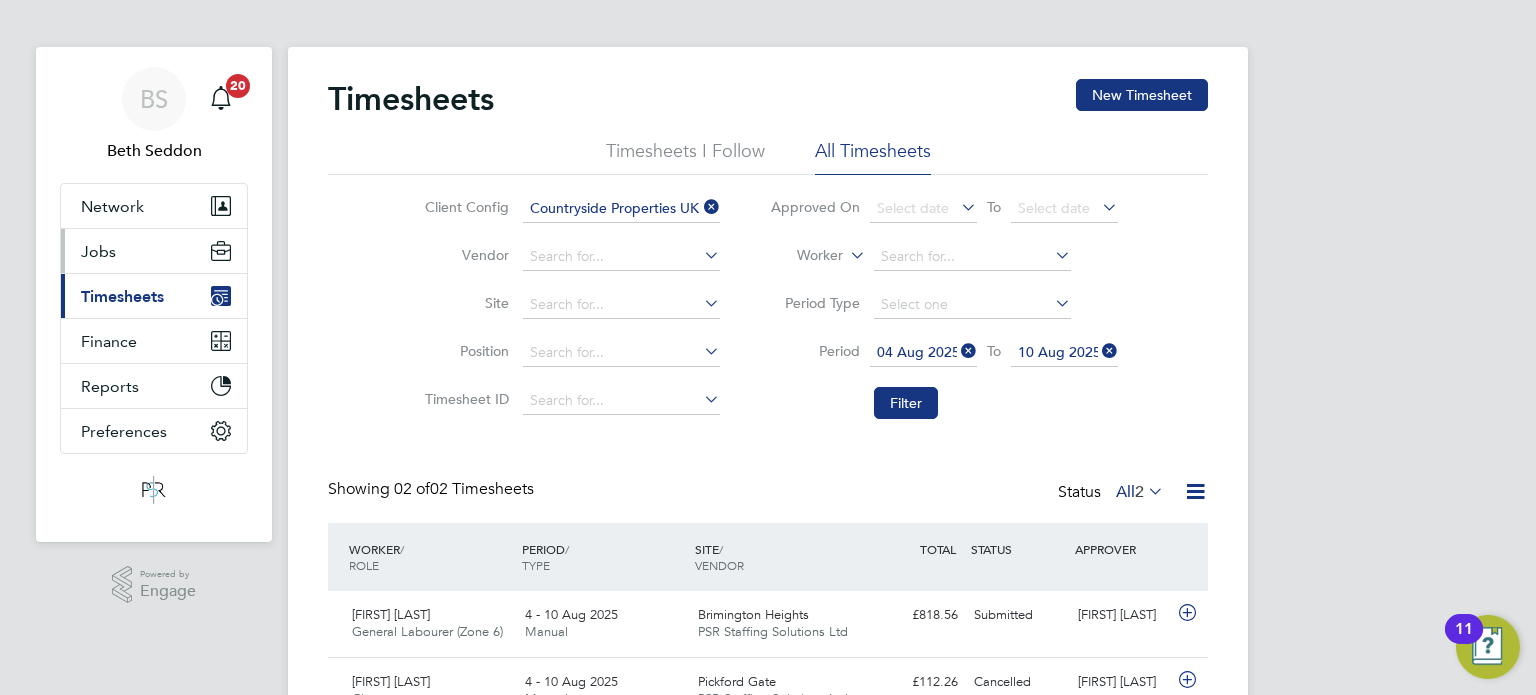 click on "Jobs" at bounding box center [154, 251] 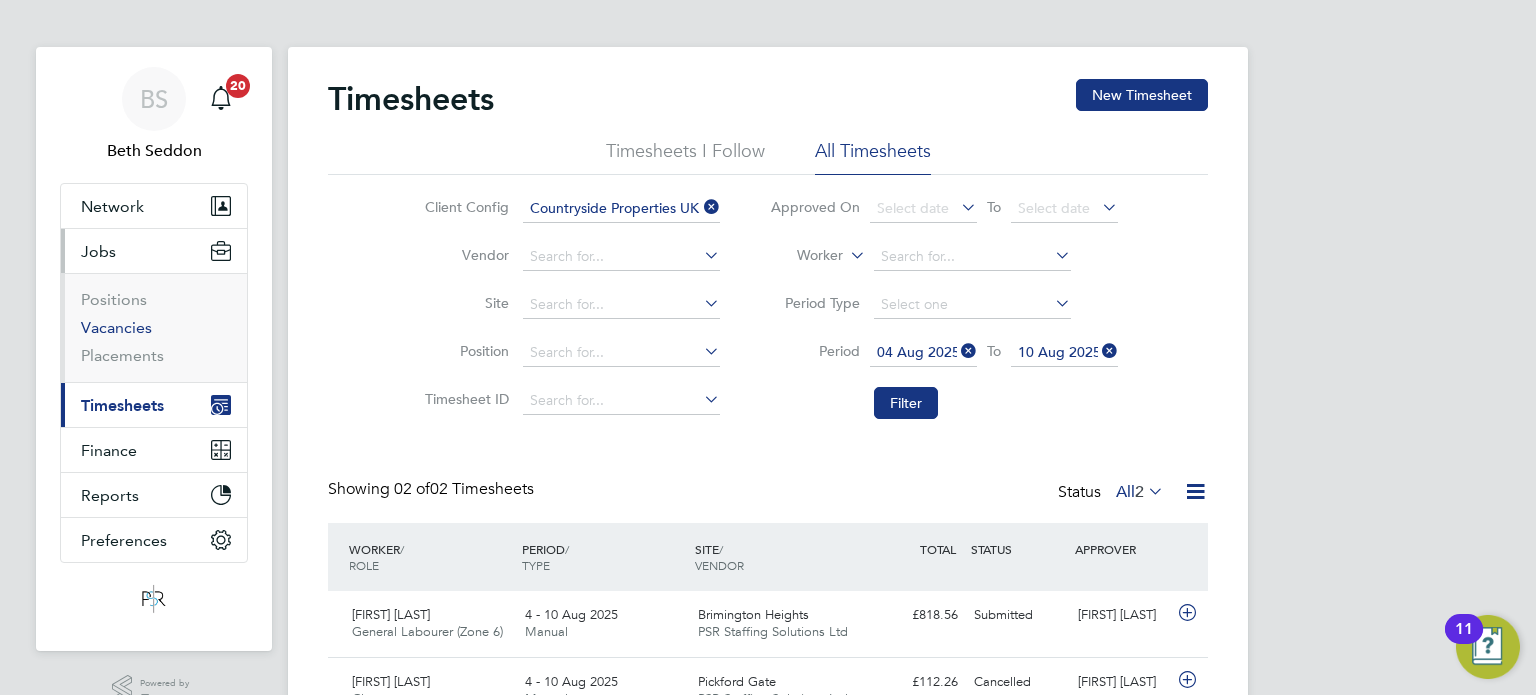 click on "Vacancies" at bounding box center [116, 327] 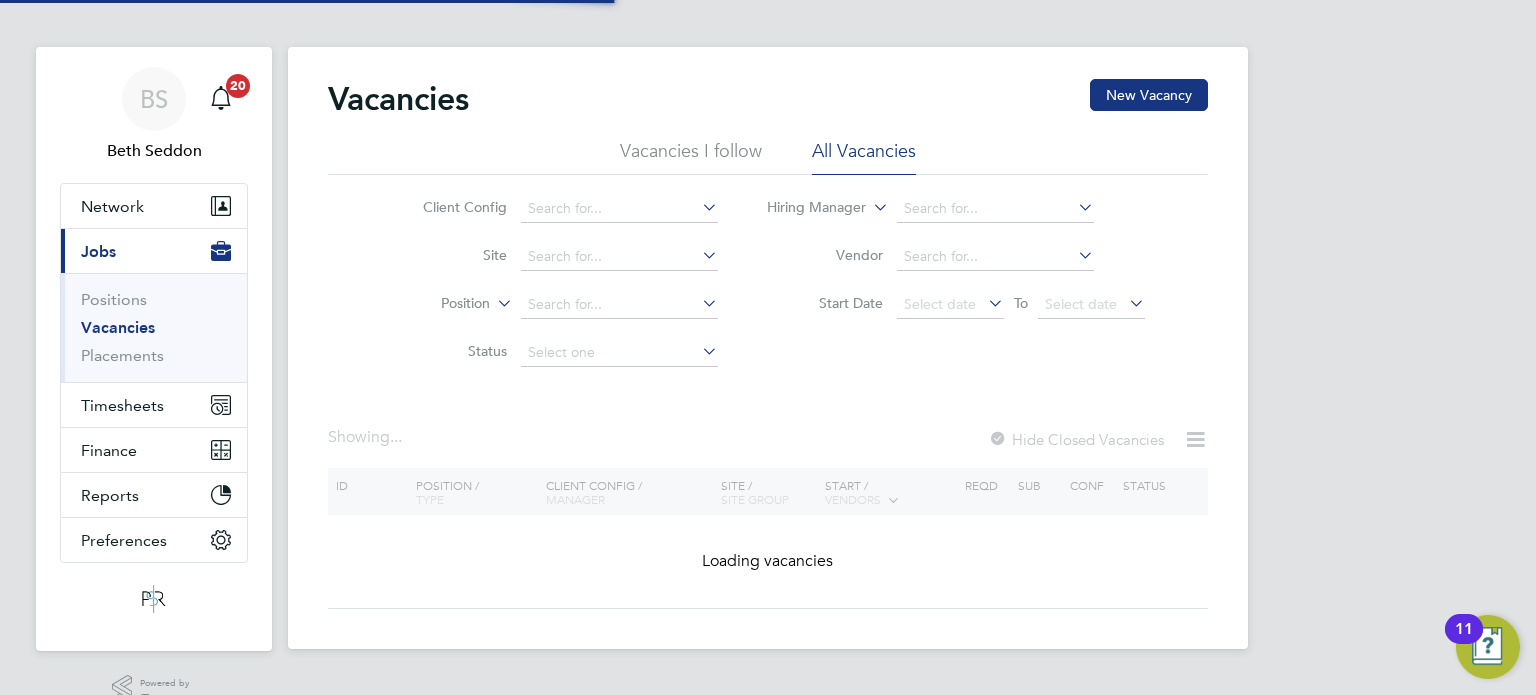 scroll, scrollTop: 0, scrollLeft: 0, axis: both 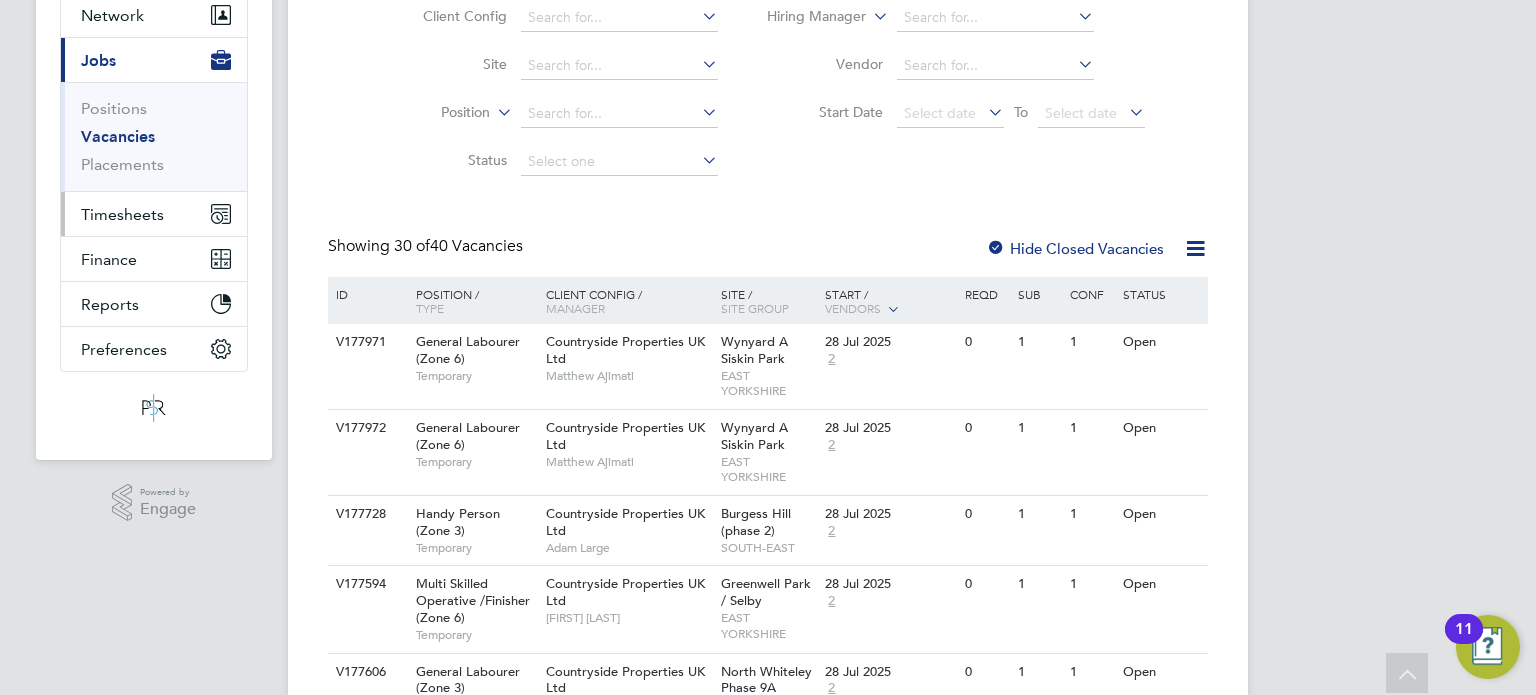 click on "Timesheets" at bounding box center [122, 214] 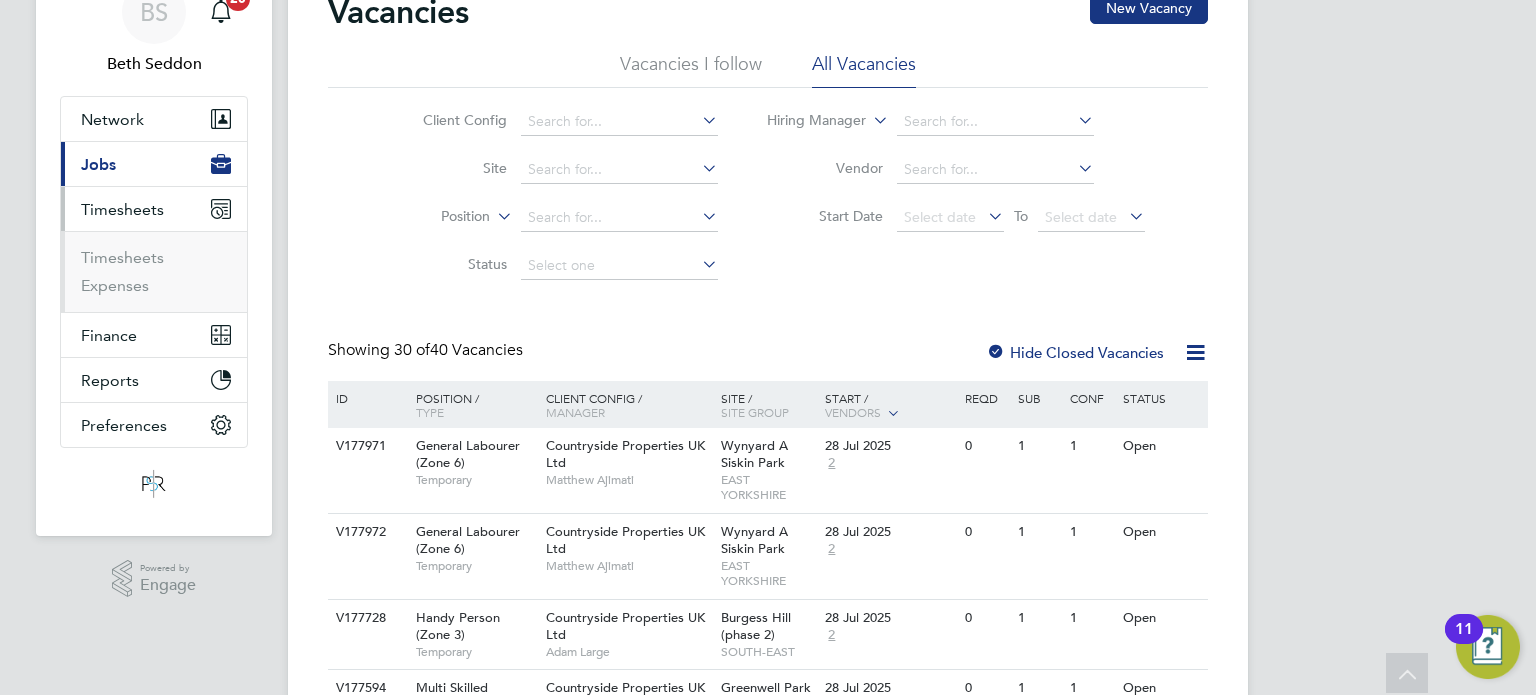 scroll, scrollTop: 0, scrollLeft: 0, axis: both 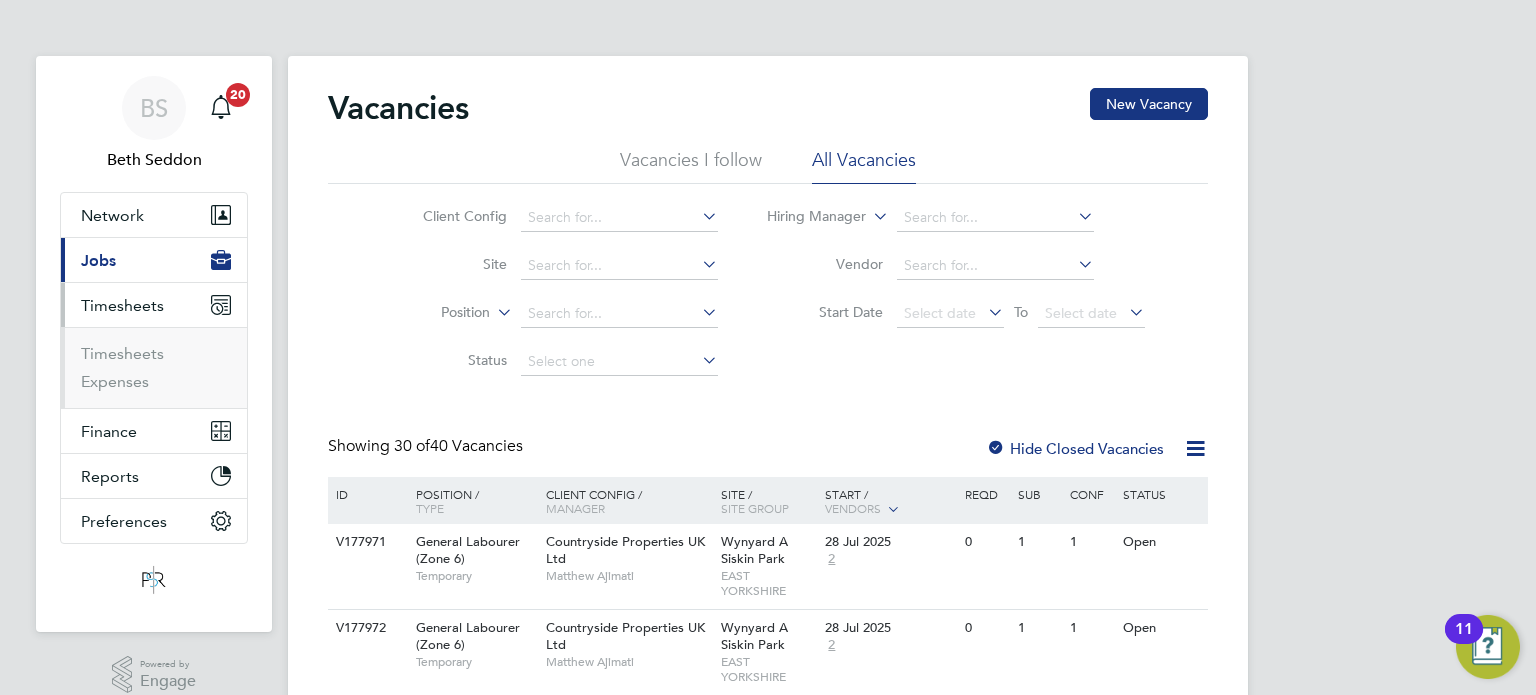 click on "Current page:   Jobs" at bounding box center [154, 260] 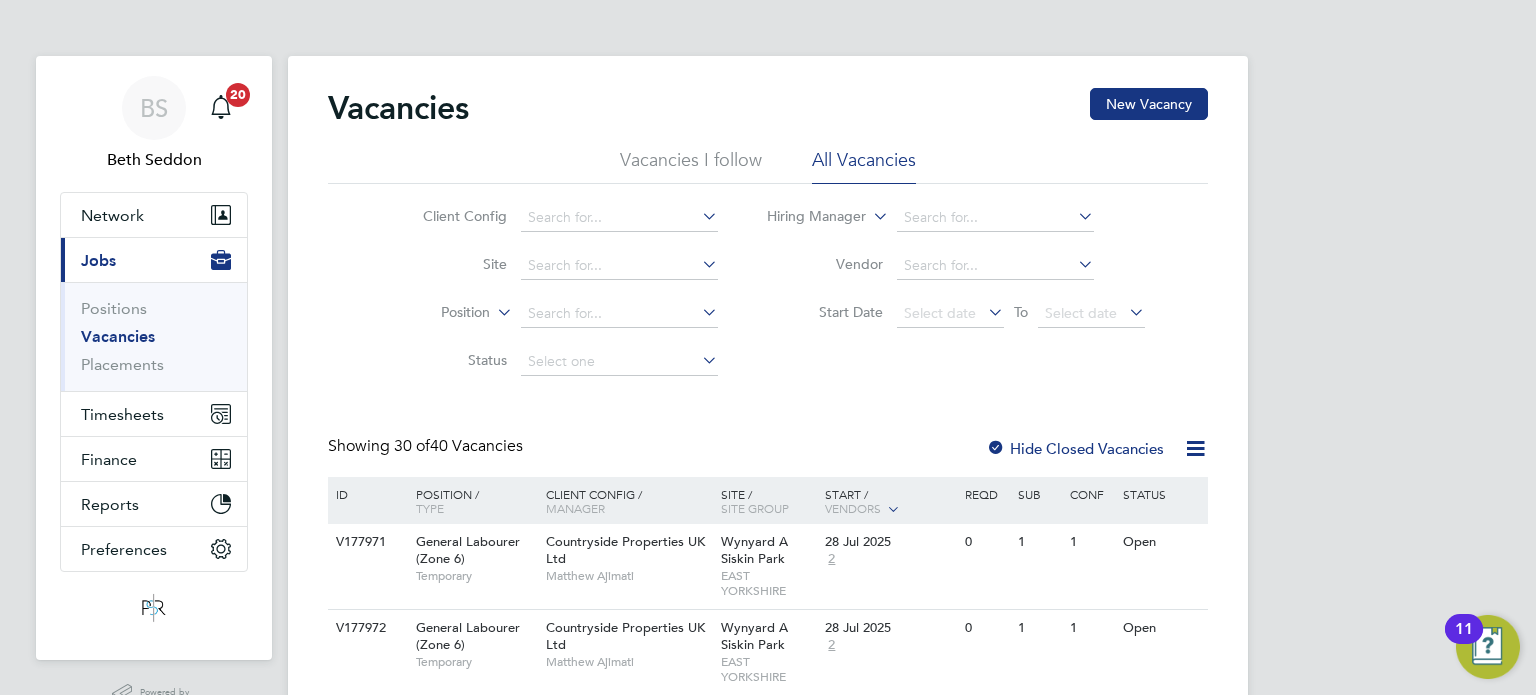 click on "Vacancies" at bounding box center [118, 336] 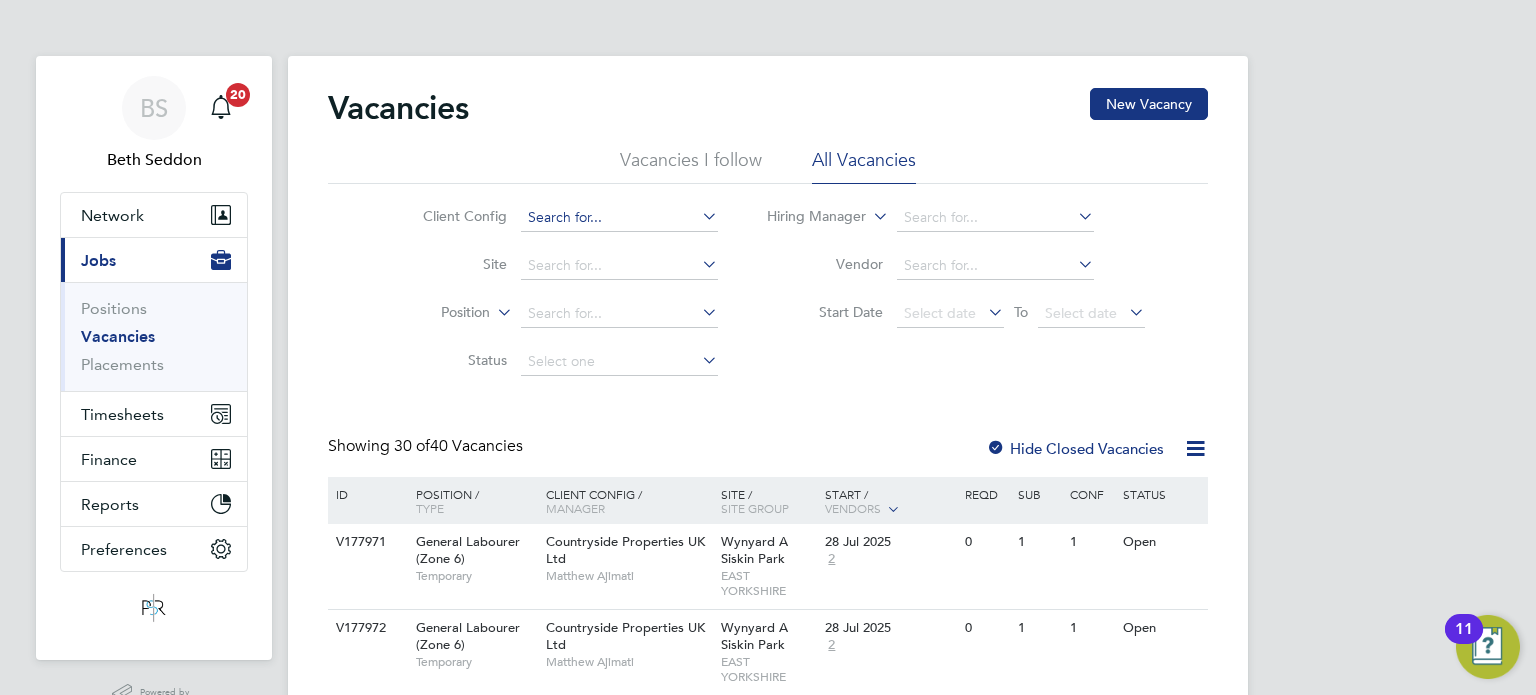 click 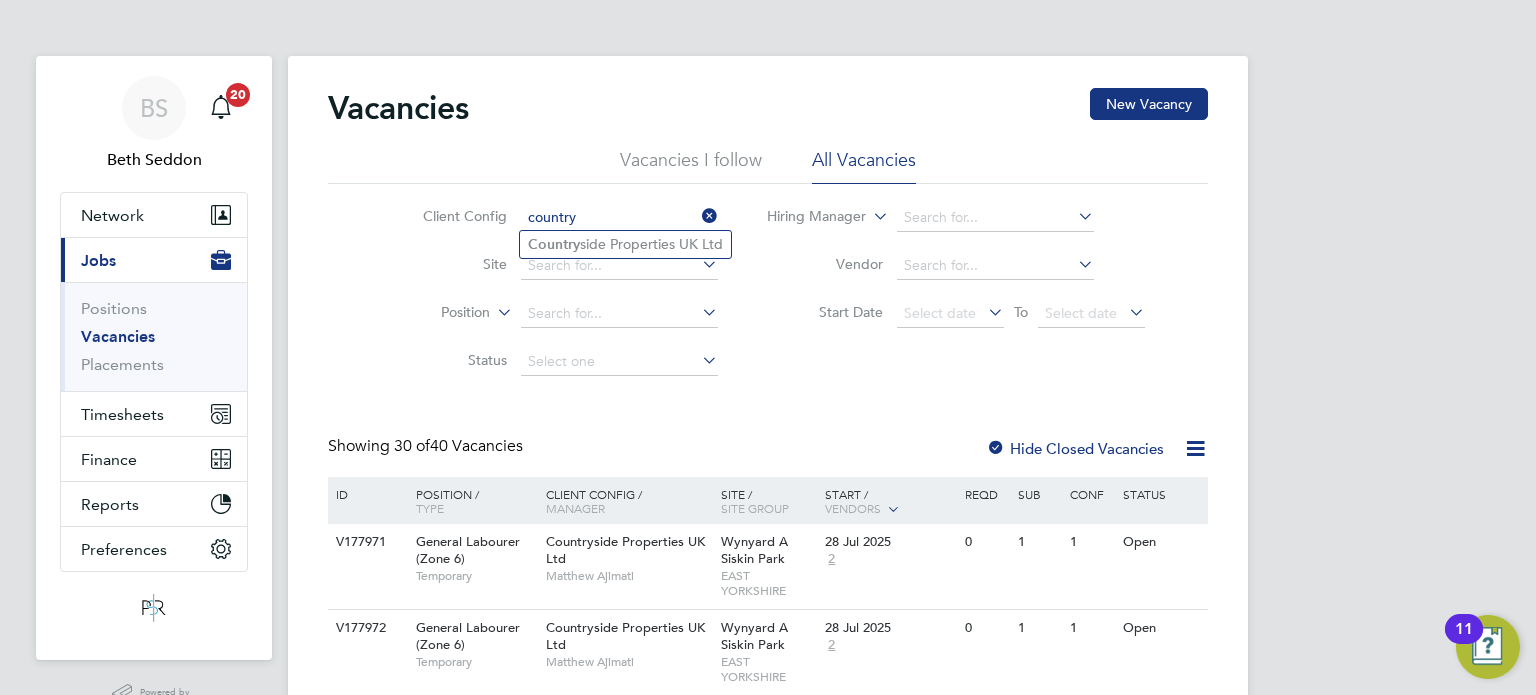 type on "country" 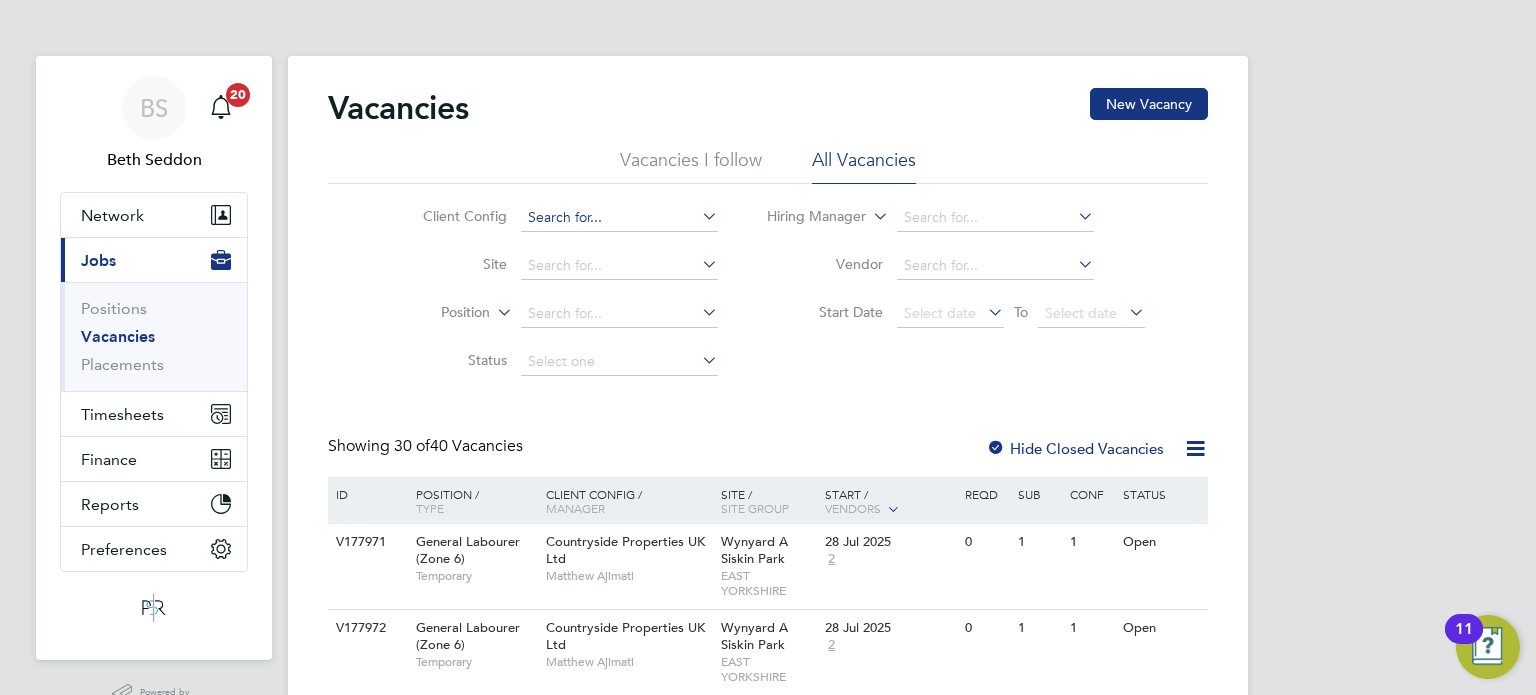 click 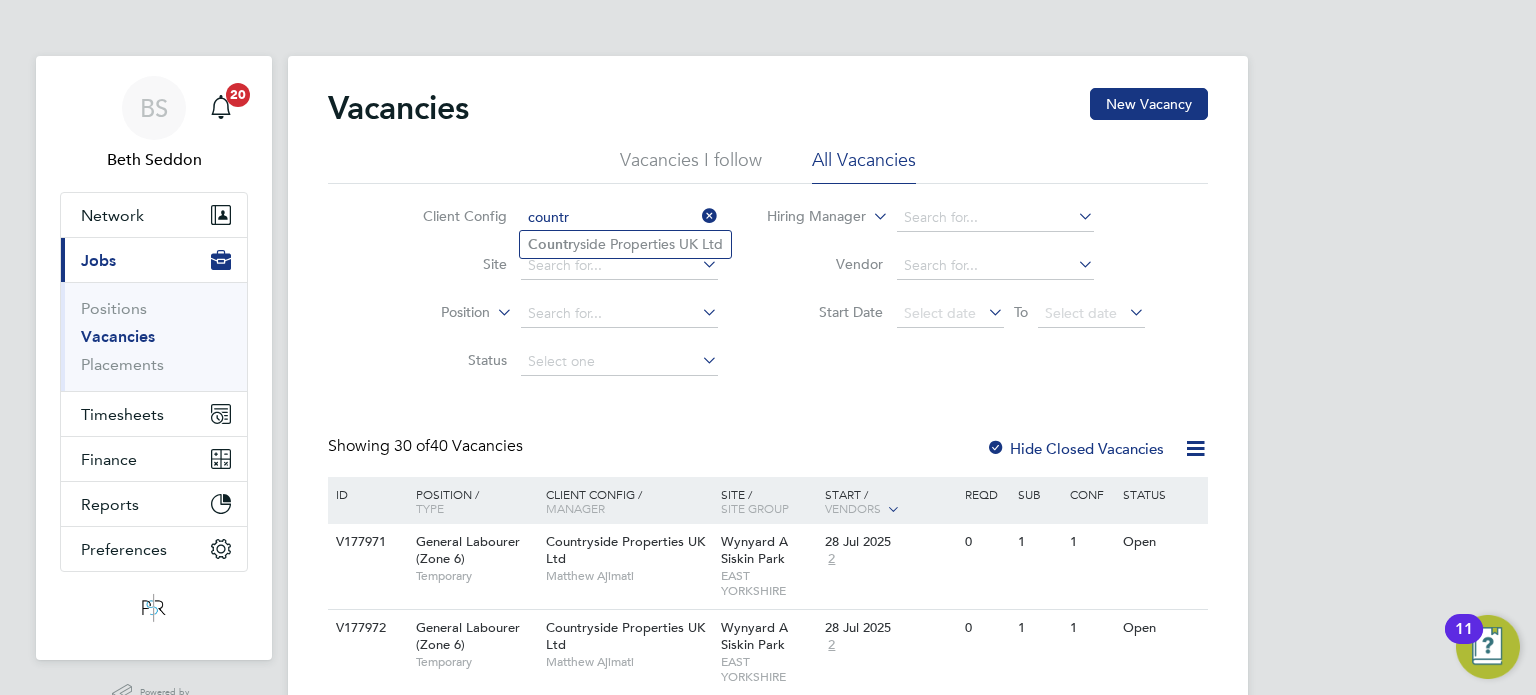 click on "countr" 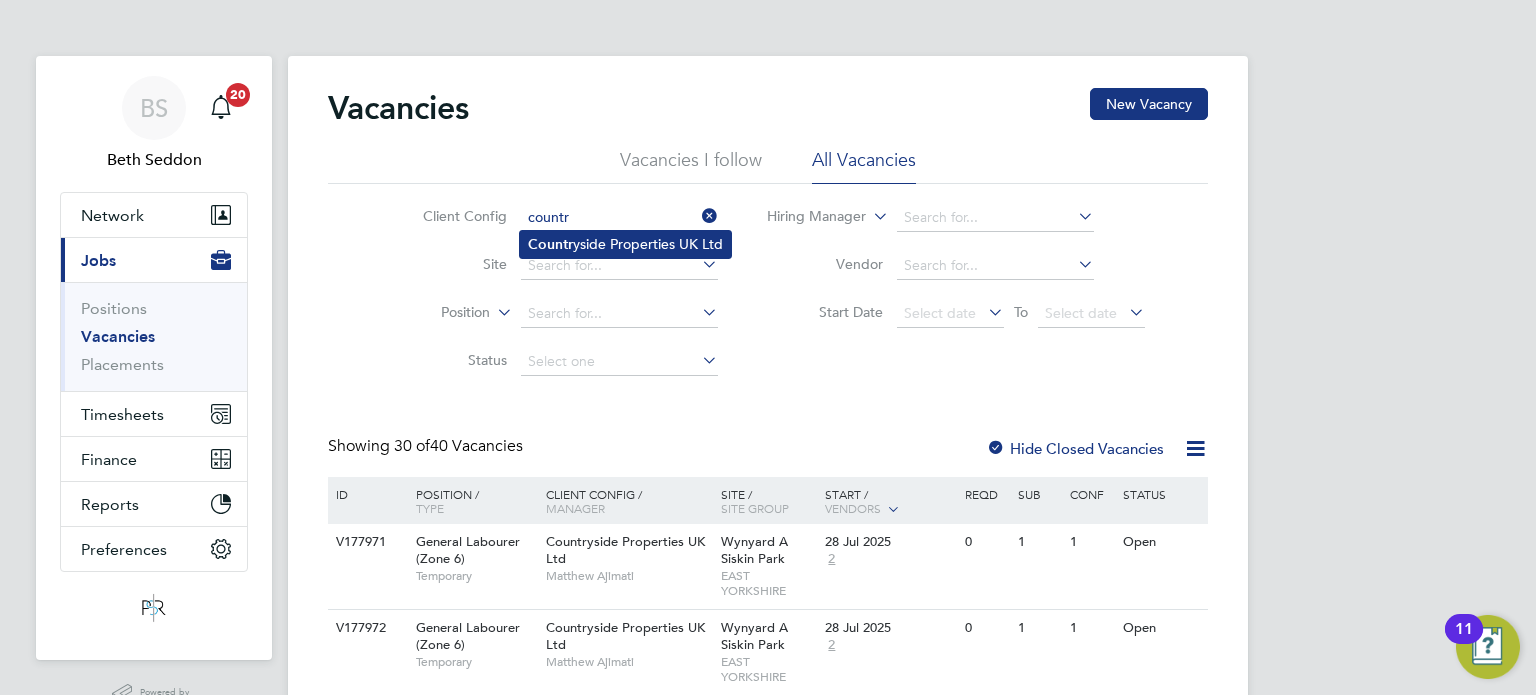 click on "Countr yside Properties UK Ltd" 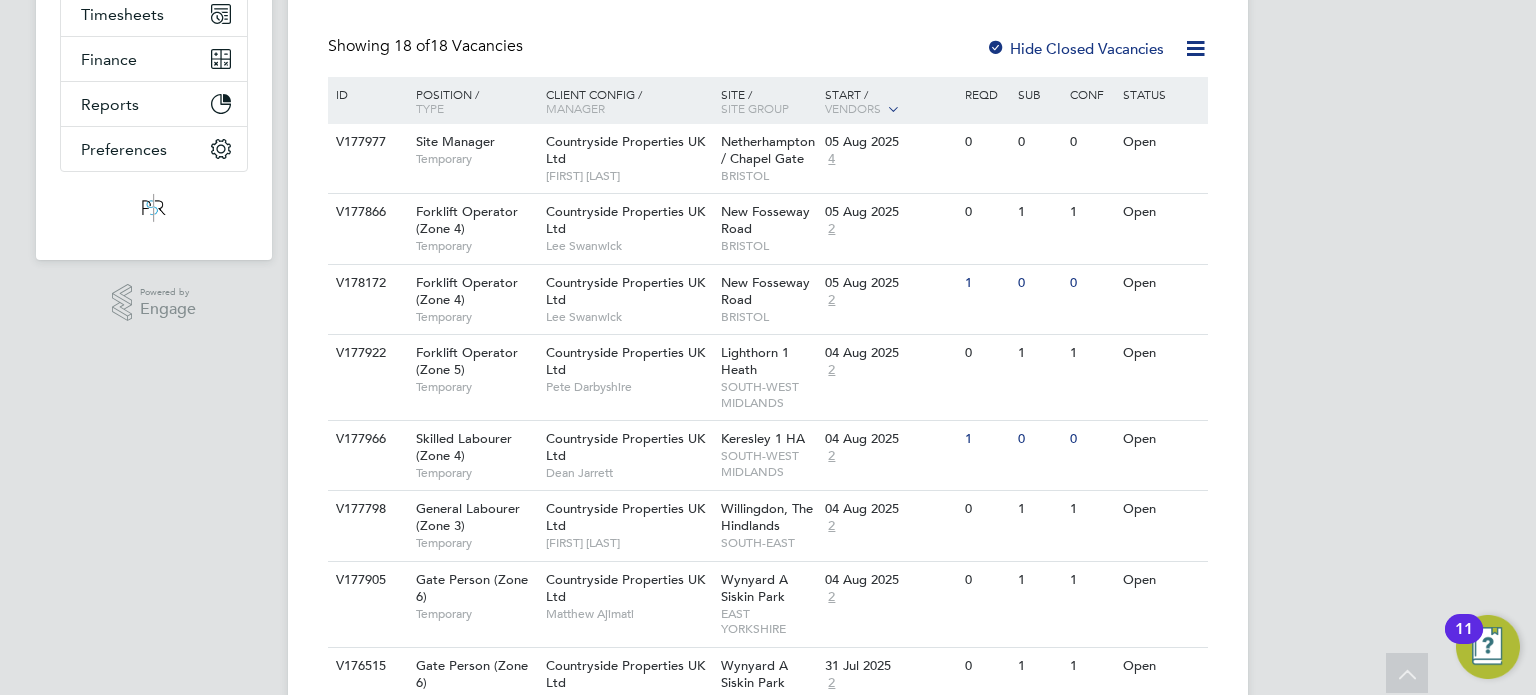 scroll, scrollTop: 0, scrollLeft: 0, axis: both 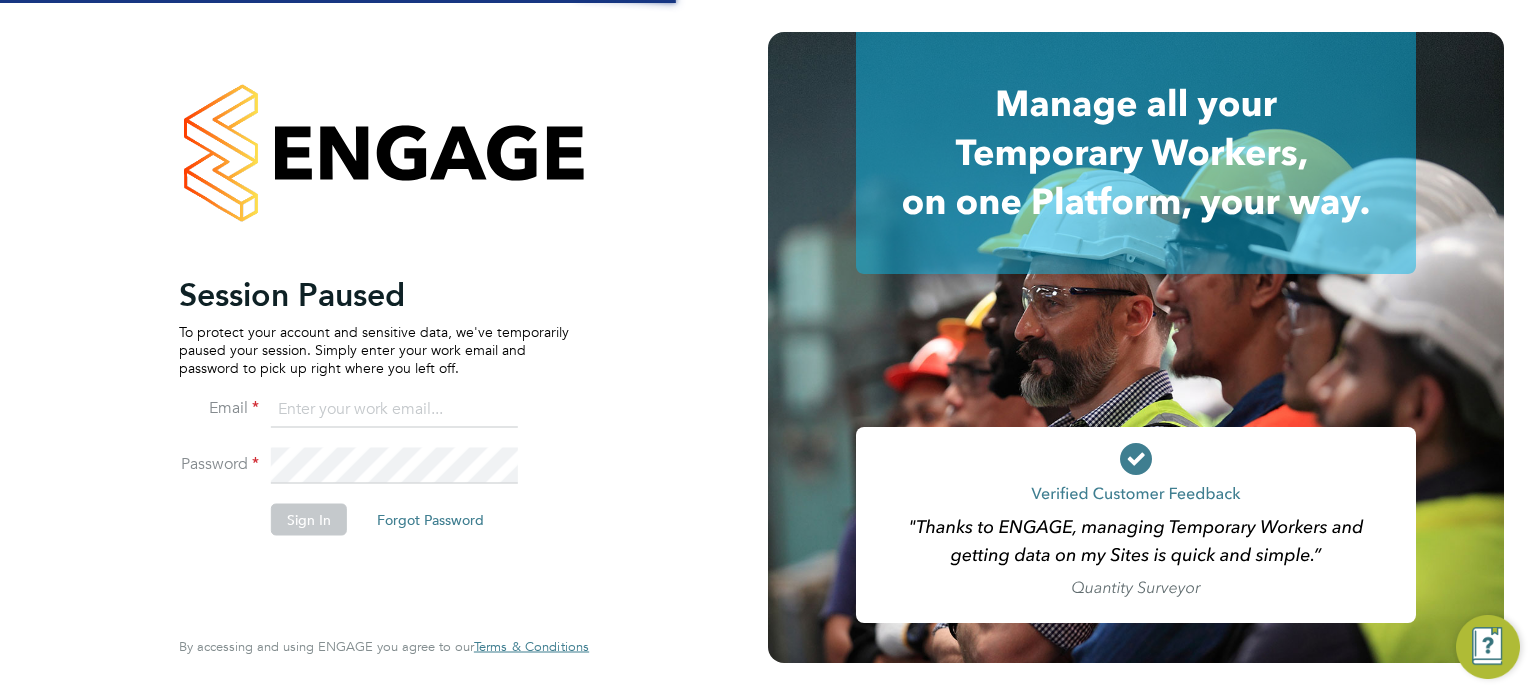 type on "seddon@psrsolutions.co.uk" 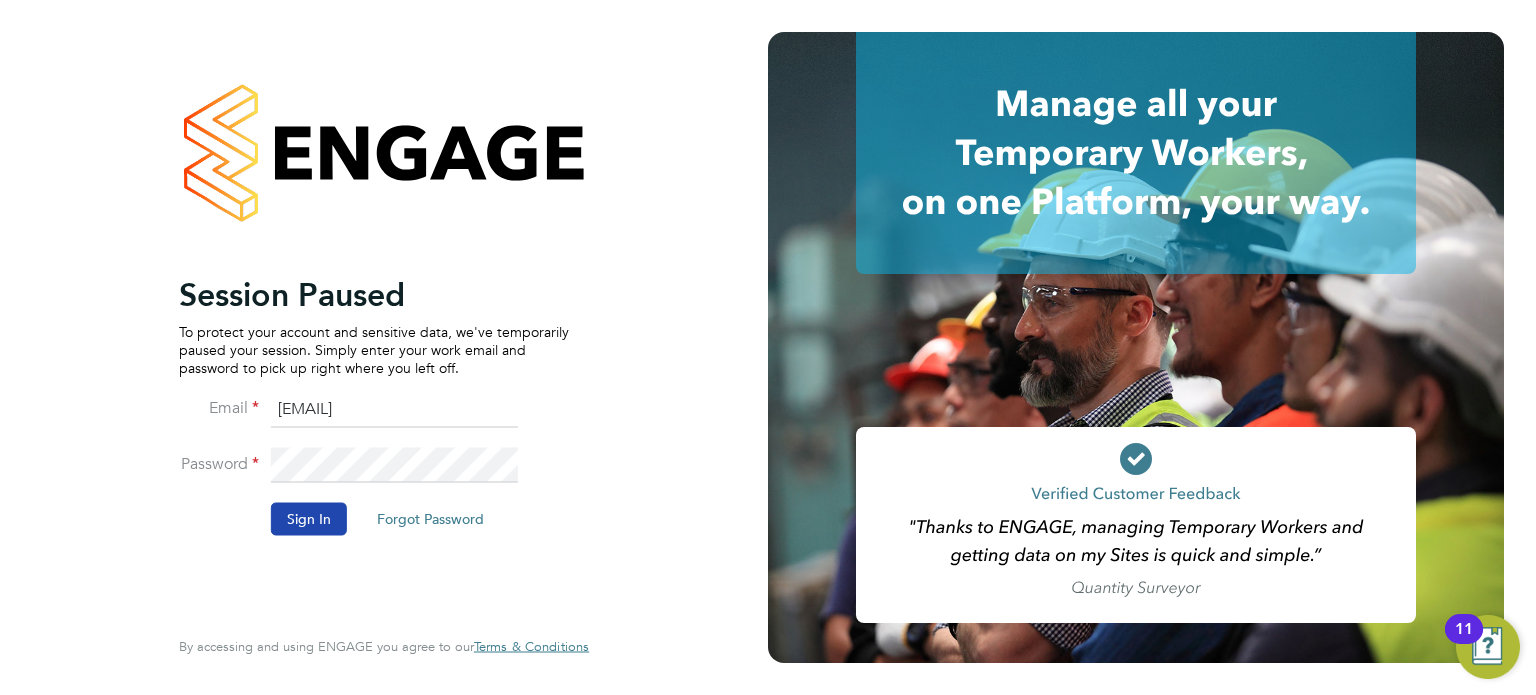 click on "Sign In" 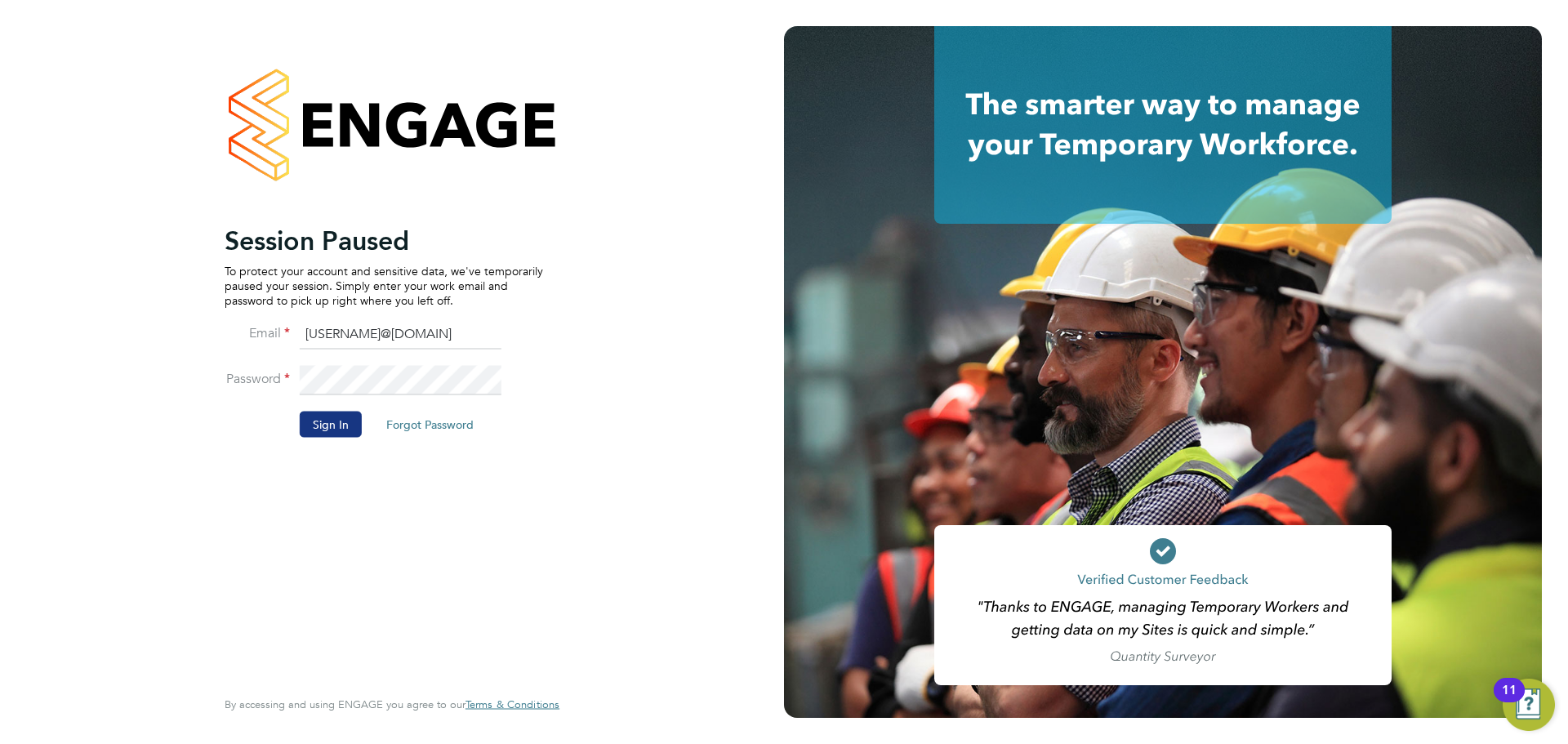 scroll, scrollTop: 0, scrollLeft: 0, axis: both 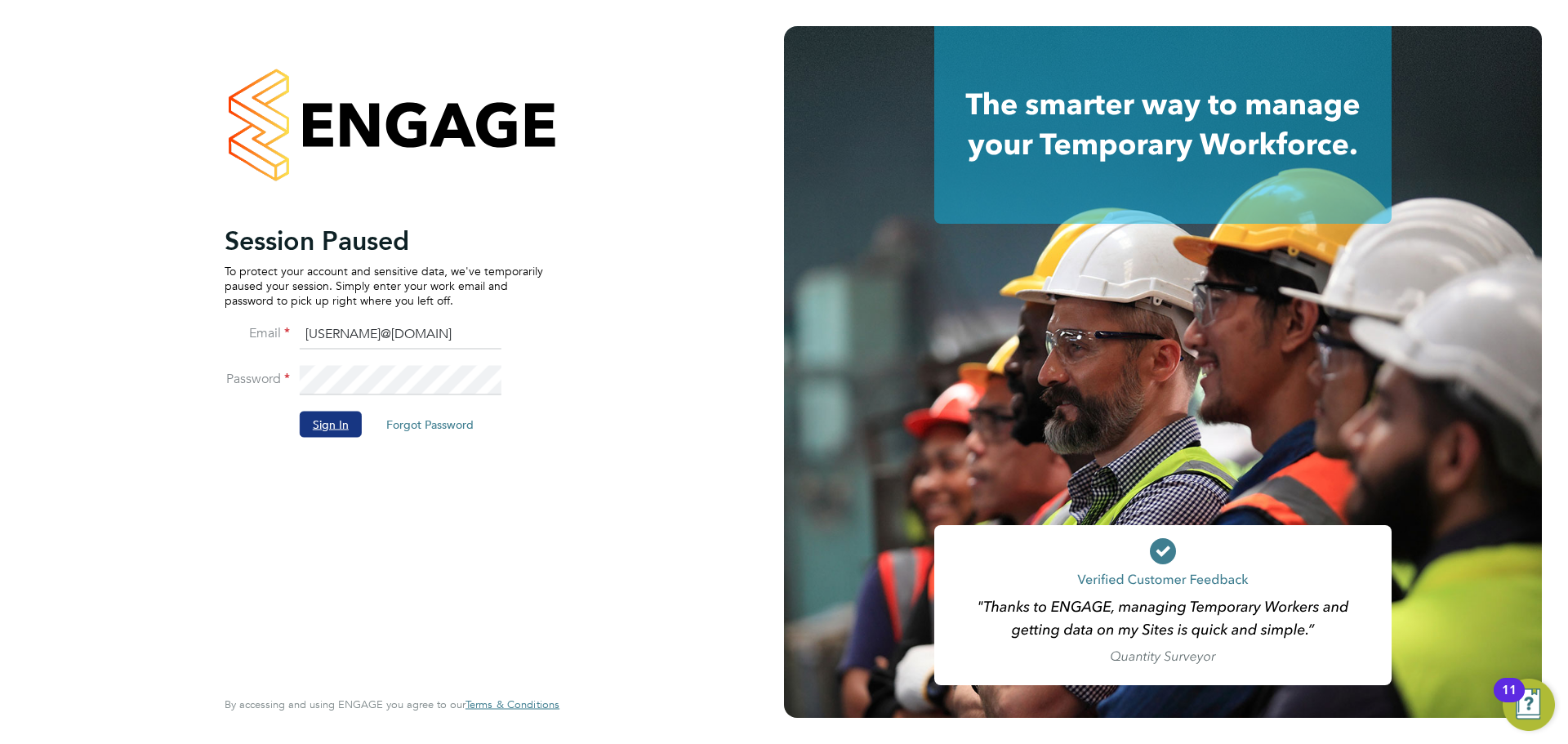 drag, startPoint x: 341, startPoint y: 412, endPoint x: 340, endPoint y: 420, distance: 8.062258 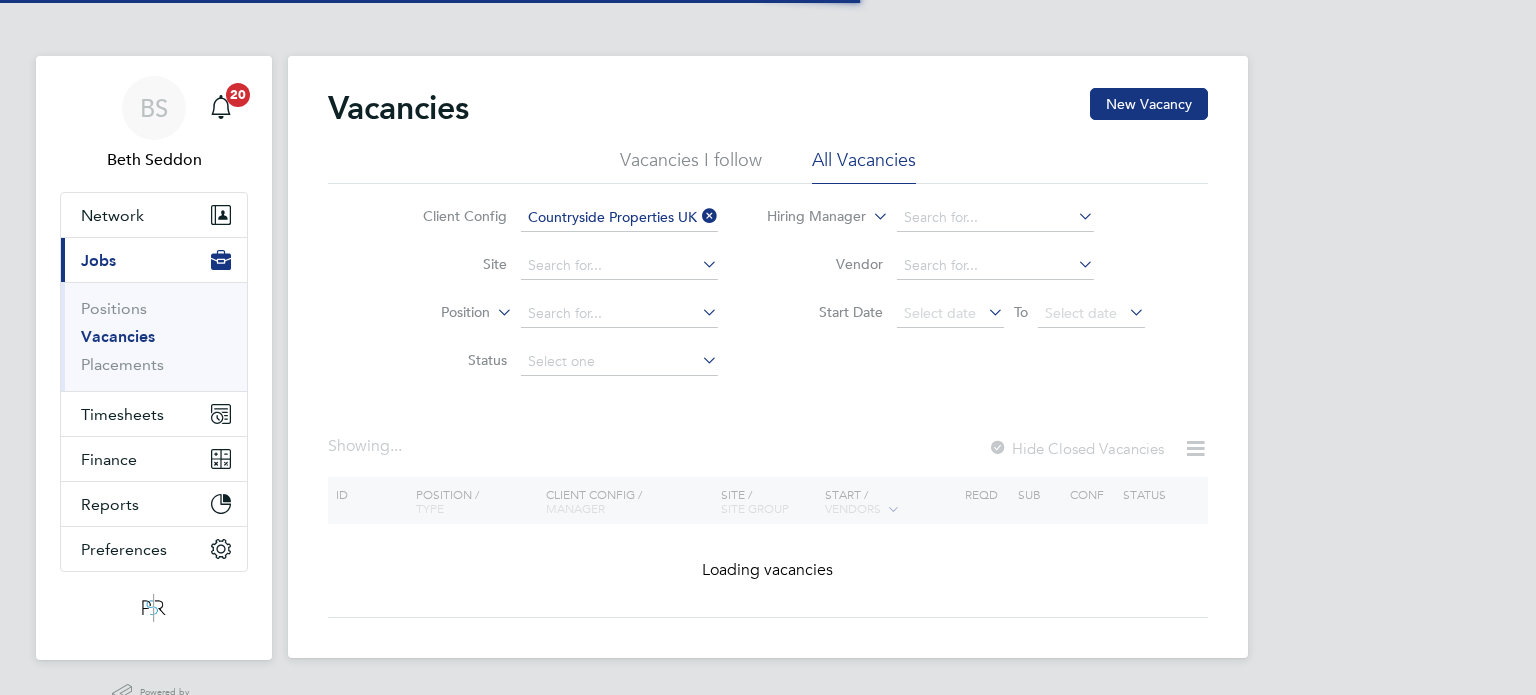 scroll, scrollTop: 0, scrollLeft: 0, axis: both 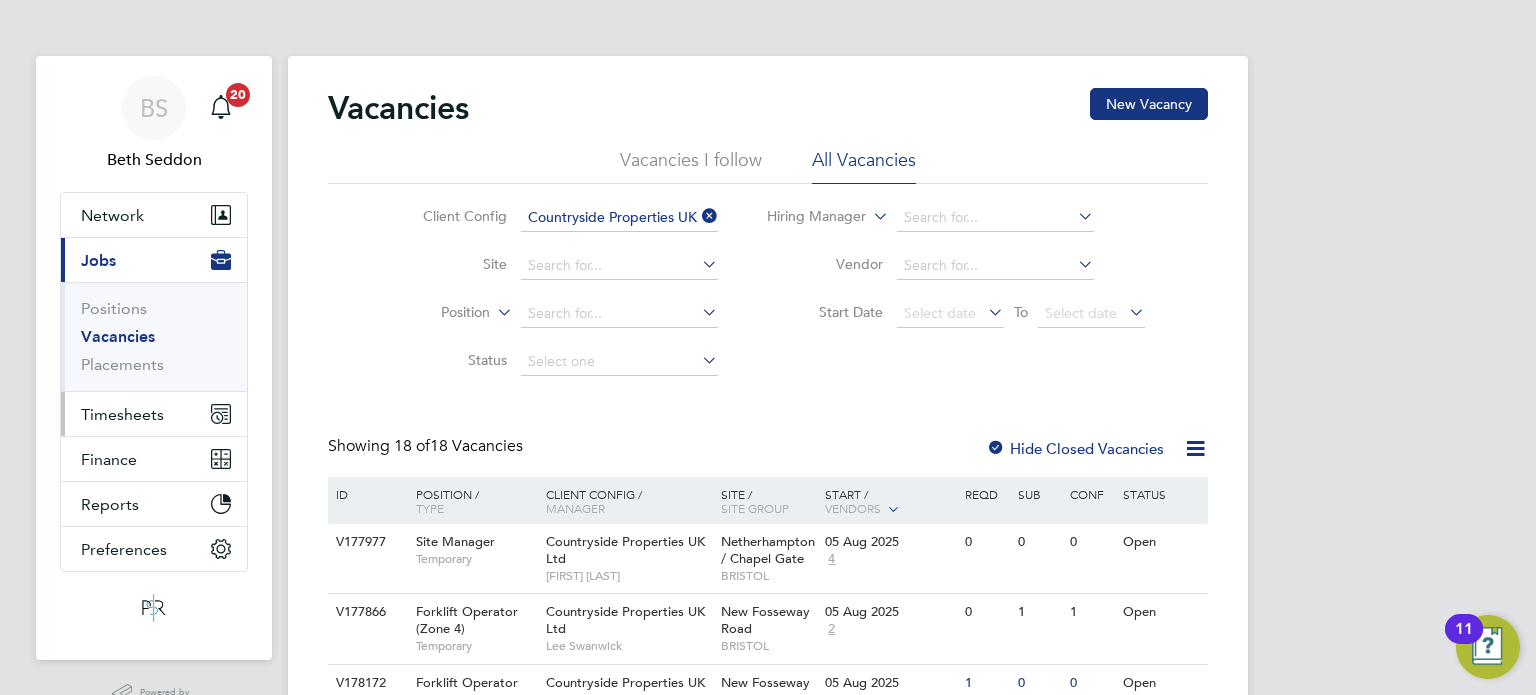 click on "Timesheets" at bounding box center [154, 414] 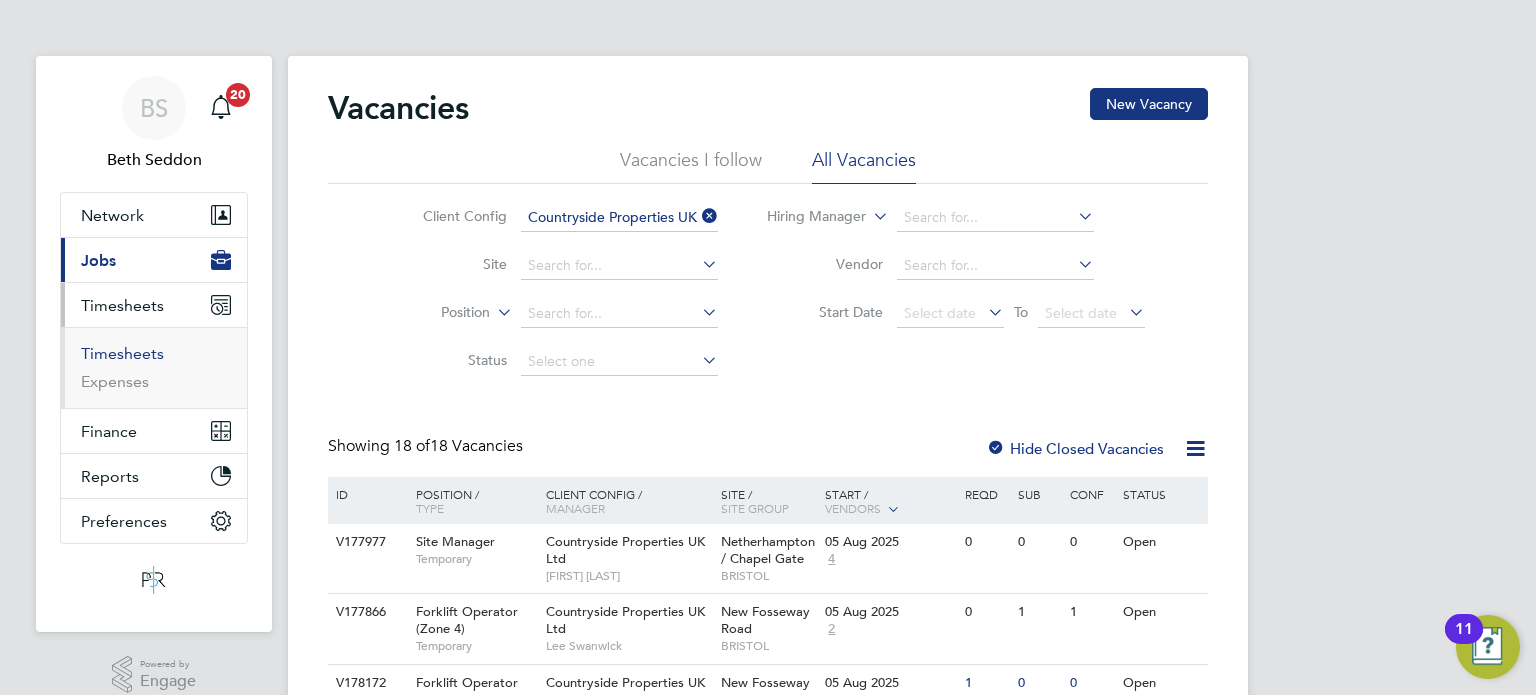 click on "Timesheets" at bounding box center [122, 353] 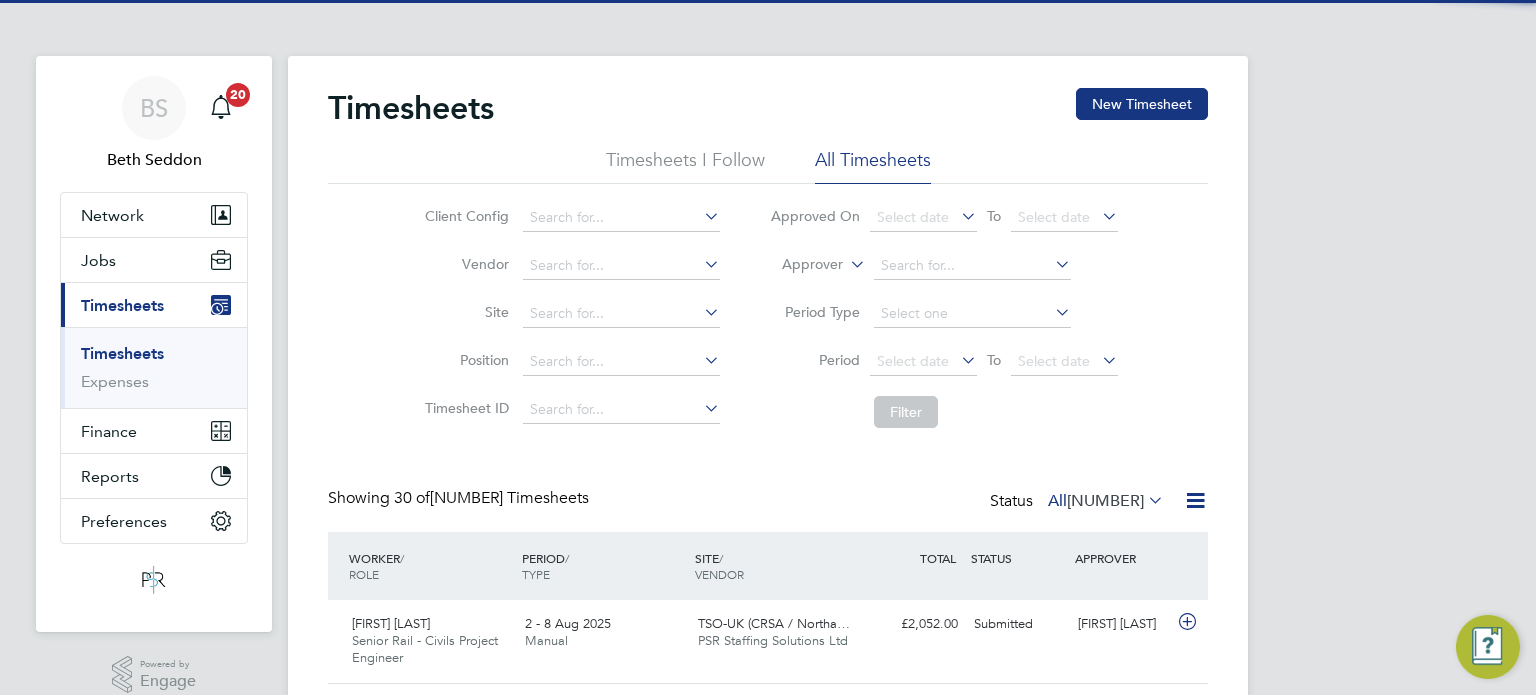 scroll, scrollTop: 10, scrollLeft: 10, axis: both 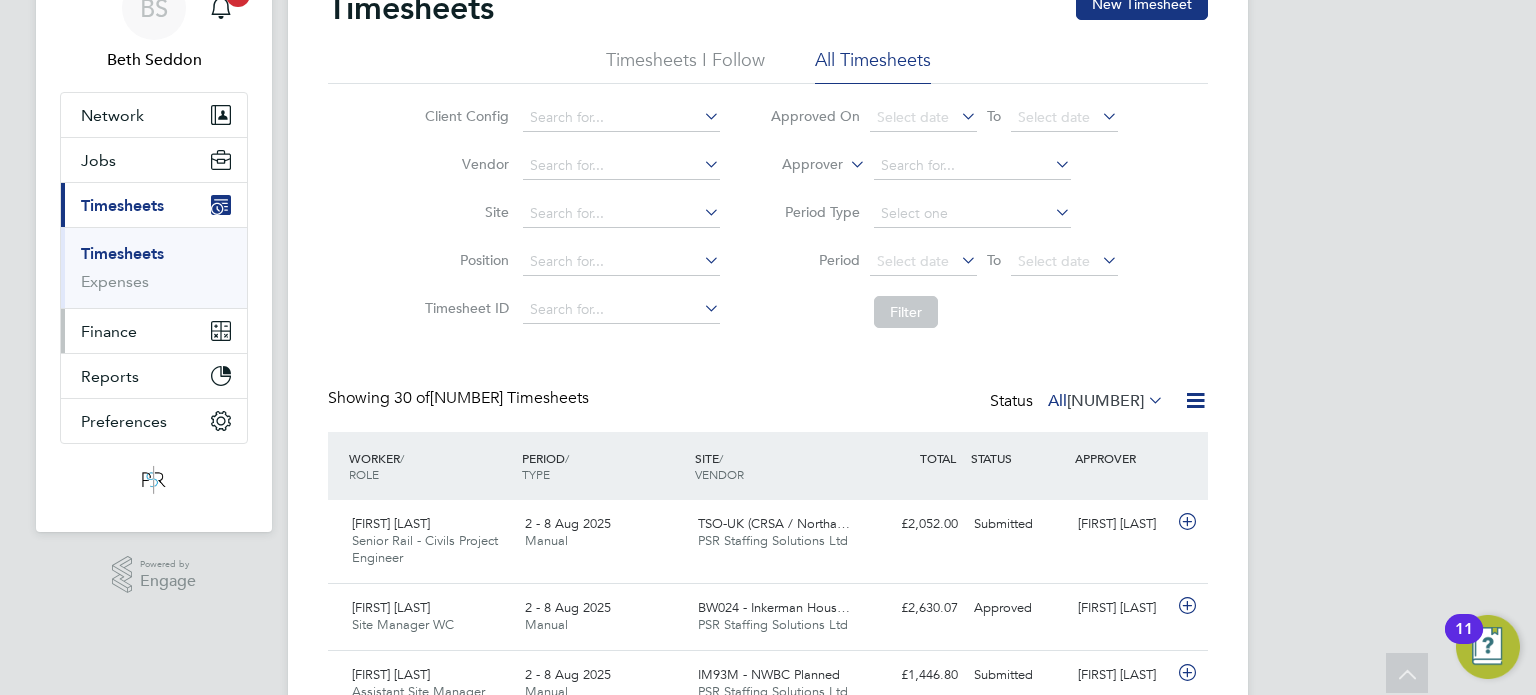 click on "Finance" at bounding box center [154, 331] 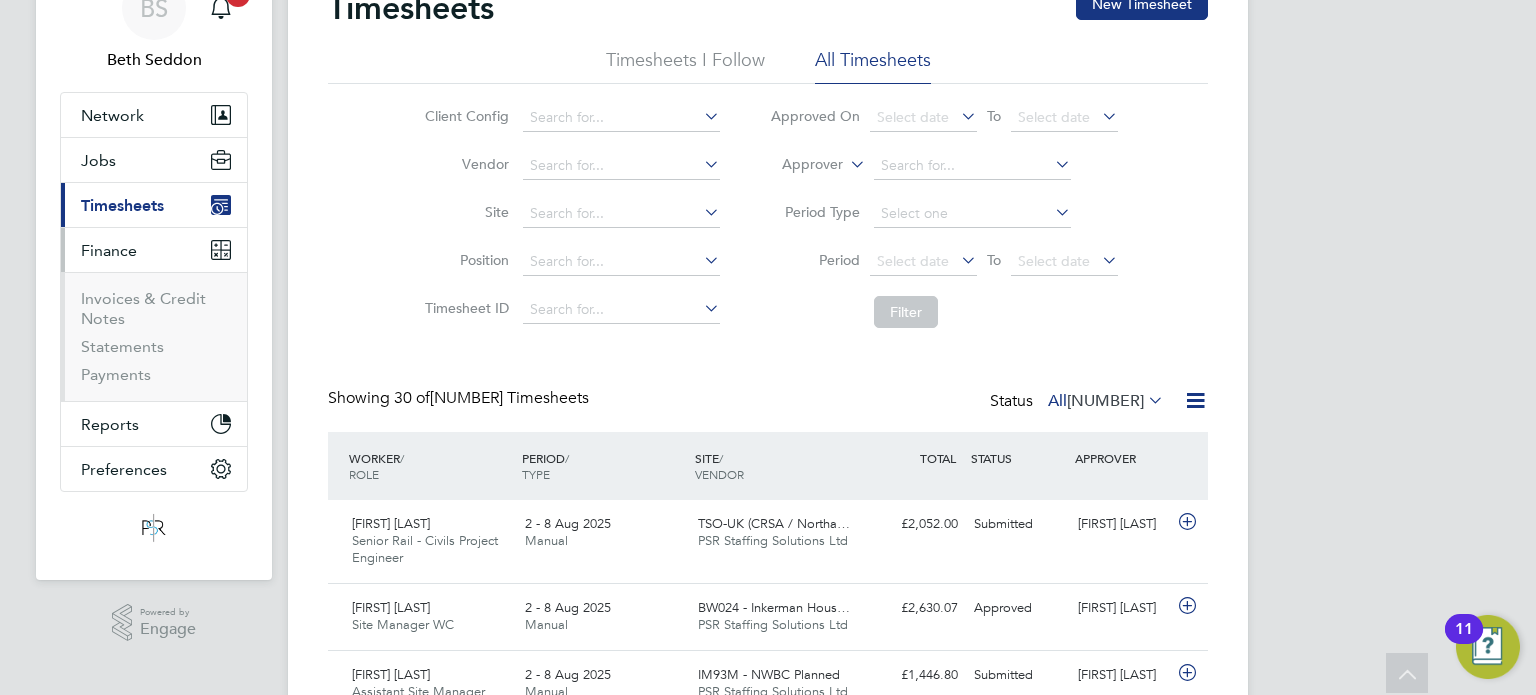 click on "Current page:   Timesheets" at bounding box center (154, 205) 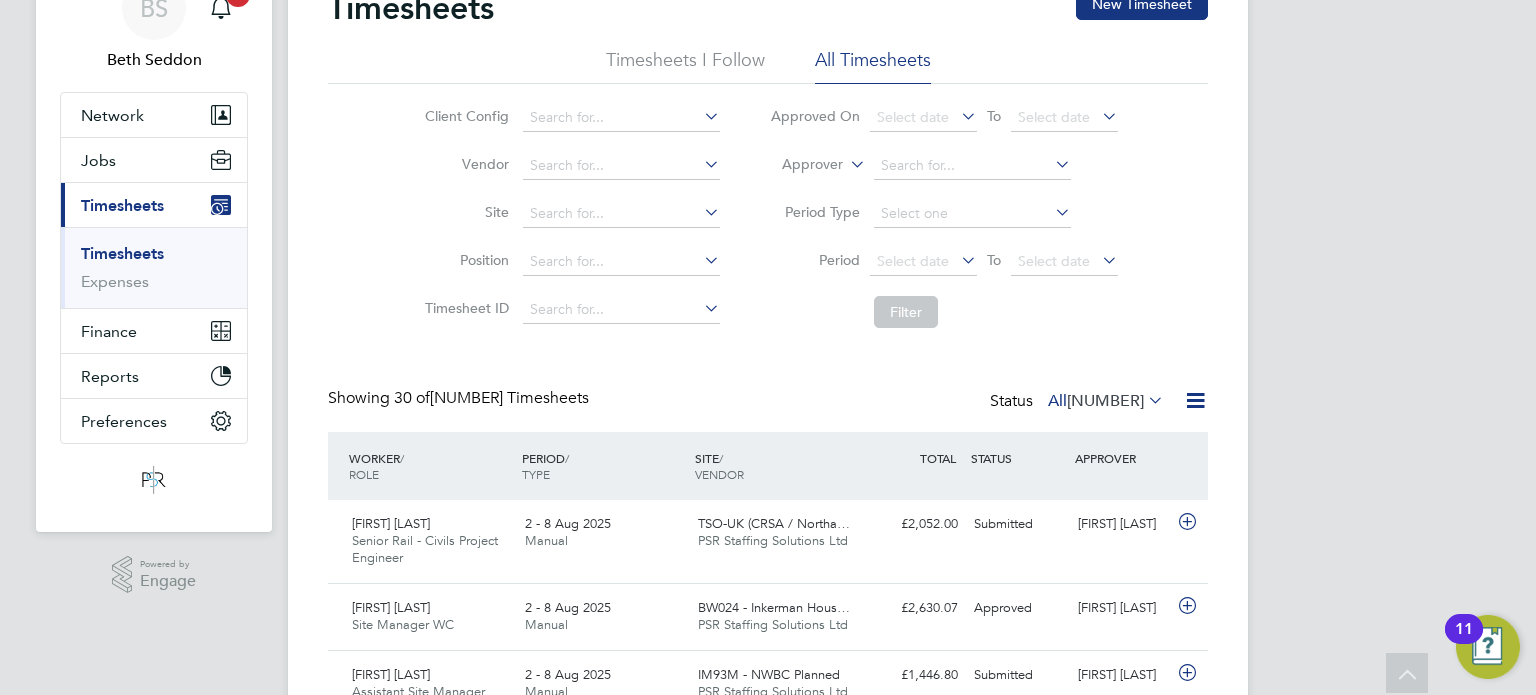 click on "Timesheets" at bounding box center [122, 253] 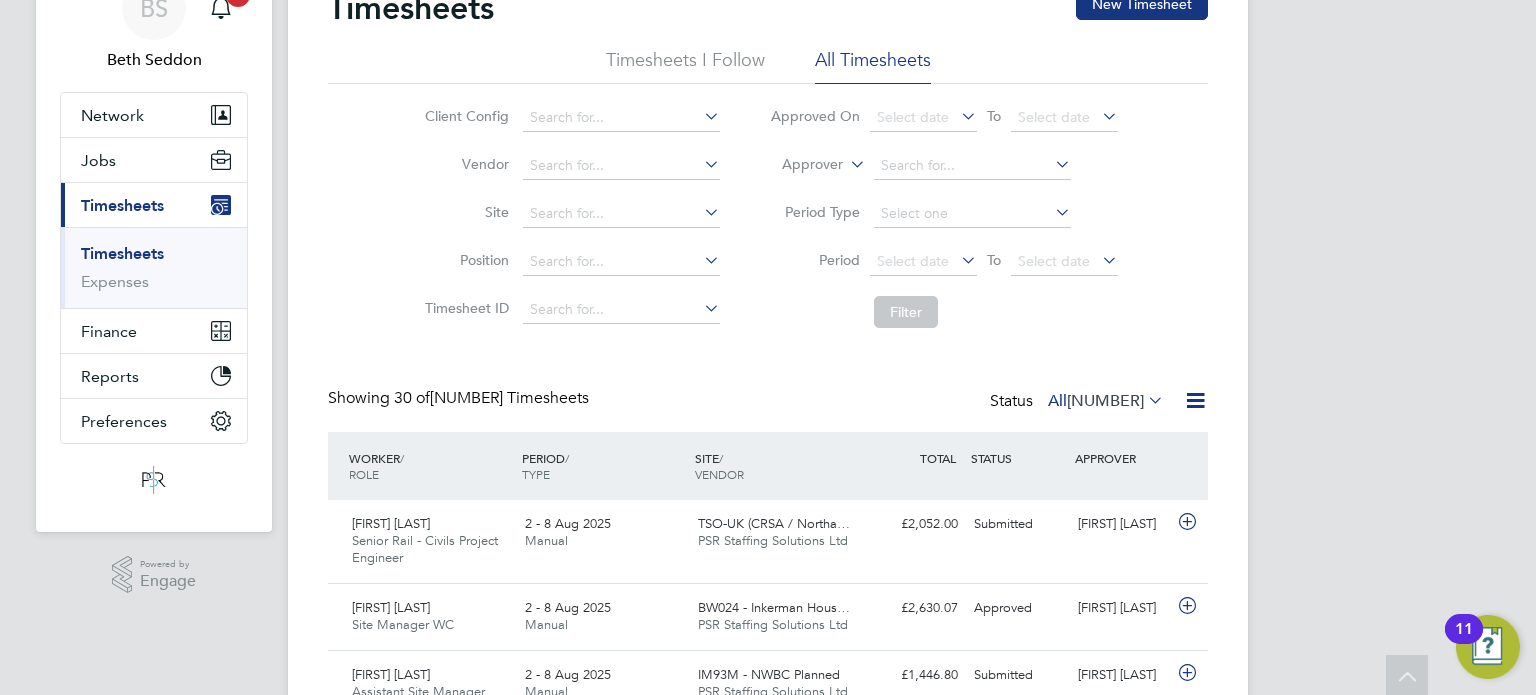 scroll, scrollTop: 0, scrollLeft: 0, axis: both 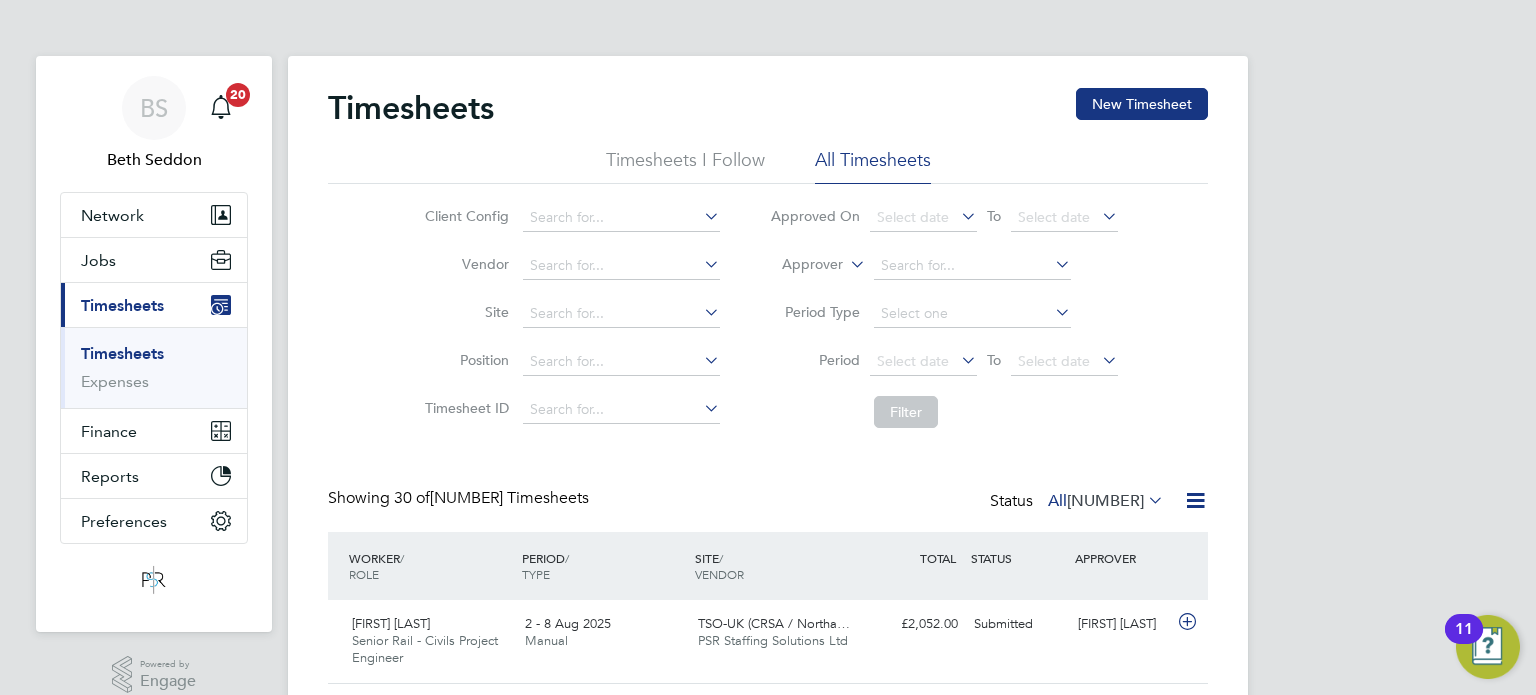 click on "Timesheets New Timesheet" 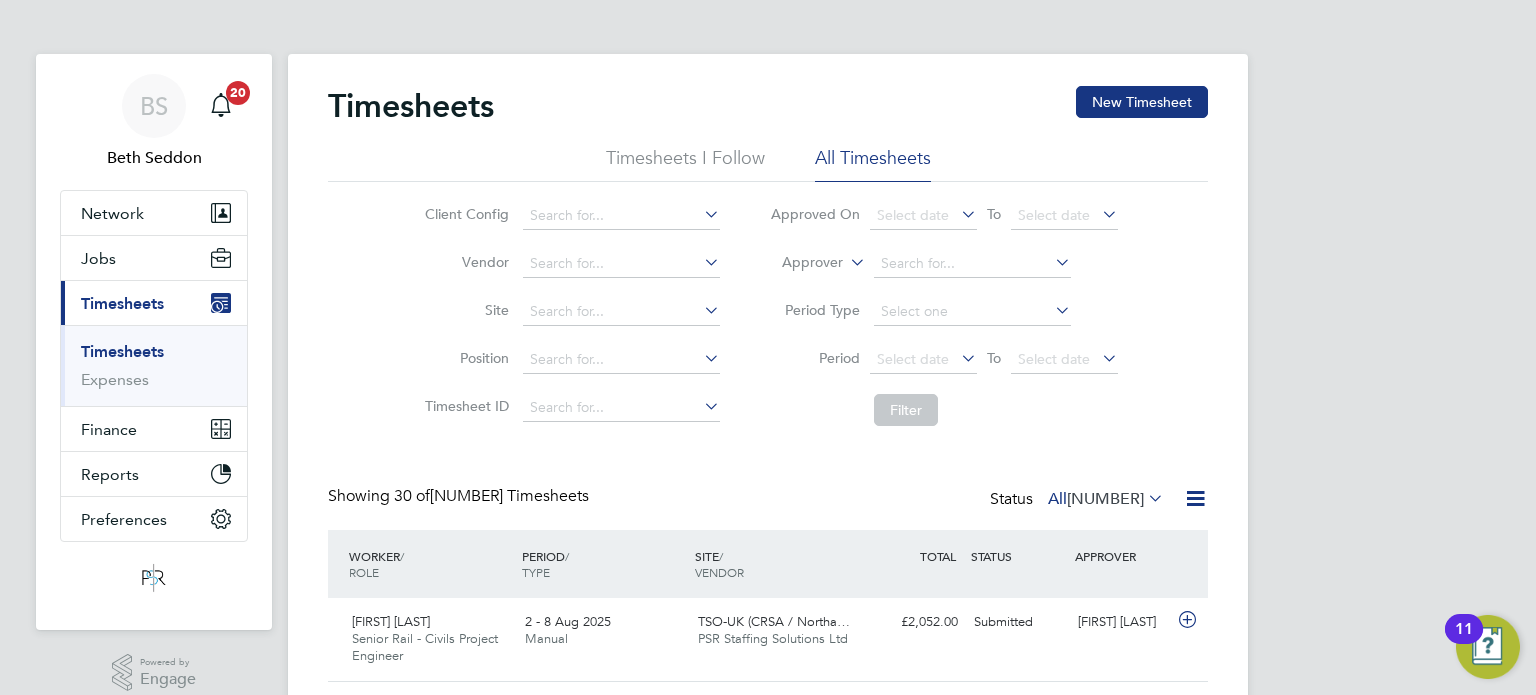 scroll, scrollTop: 0, scrollLeft: 0, axis: both 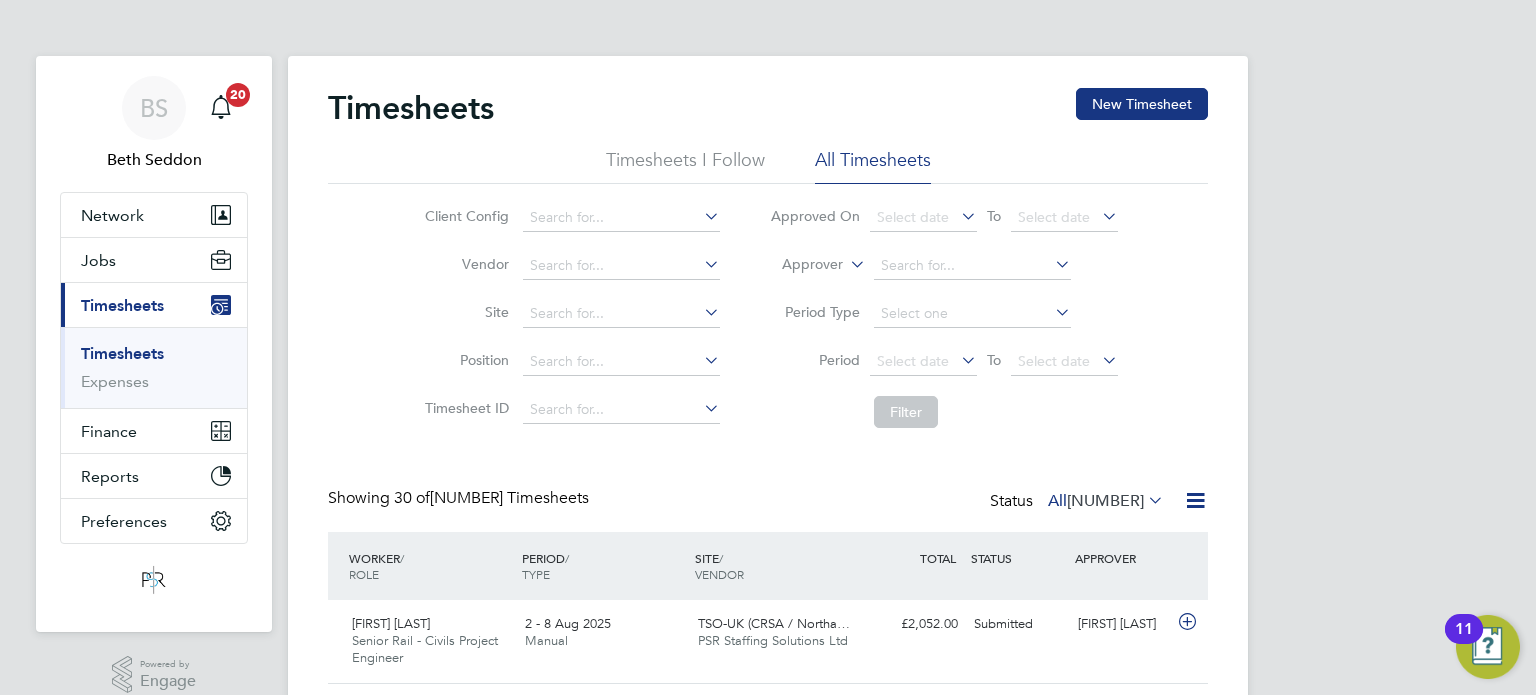 click on "Timesheets New Timesheet Timesheets I Follow All Timesheets Client Config   Vendor   Site   Position   Timesheet ID   Approved On
Select date
To
Select date
Approver     Period Type   Period
Select date
To
Select date
Filter Showing   30 of  21141 Timesheets Status  All  21141  WORKER  / ROLE WORKER  / PERIOD PERIOD  / TYPE SITE  / VENDOR TOTAL   TOTAL  / STATUS STATUS APPROVER Rhys Lewis Senior Rail - Civils Project Engineer   2 - 8 Aug 2025 2 - 8 Aug 2025 Manual TSO-UK (CRSA / Northa… PSR Staffing Solutions Ltd £2,052.00 Submitted Submitted Dean Fisher Chris Allan Site Manager WC   2 - 8 Aug 2025 2 - 8 Aug 2025 Manual BW024 - Inkerman Hous… PSR Staffing Solutions Ltd £2,630.07 Approved Approved Tracey simpson-sauvage Ivaylo Iliev Assistant Site Manager WC   2 - 8 Aug 2025 2 - 8 Aug 2025 Manual IM93M - NWBC Planned PSR Staffing Solutions Ltd £1,446.80 Submitted Submitted Paul Jones Mark Mellis Contractors Responsible Engineer  - CRE   2 - 8 Aug 2025" 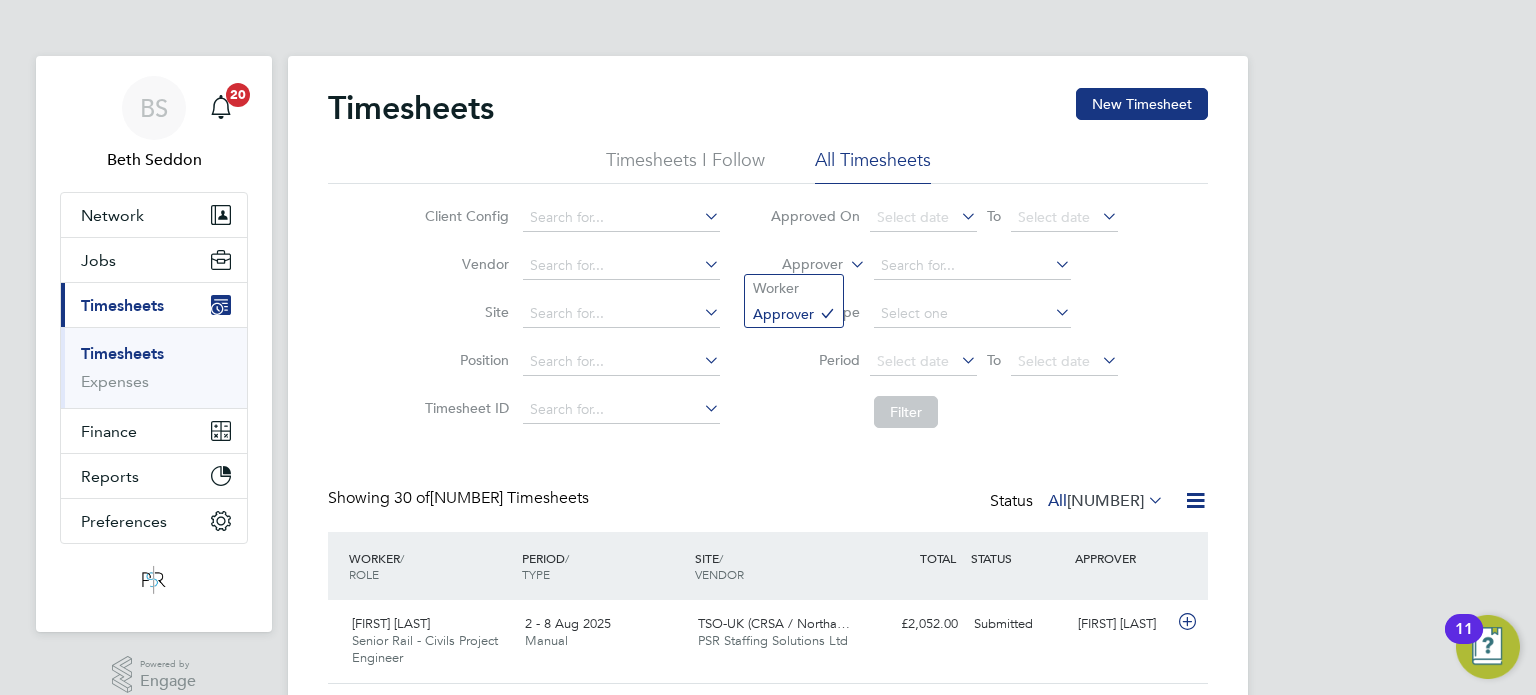 click on "Approver" 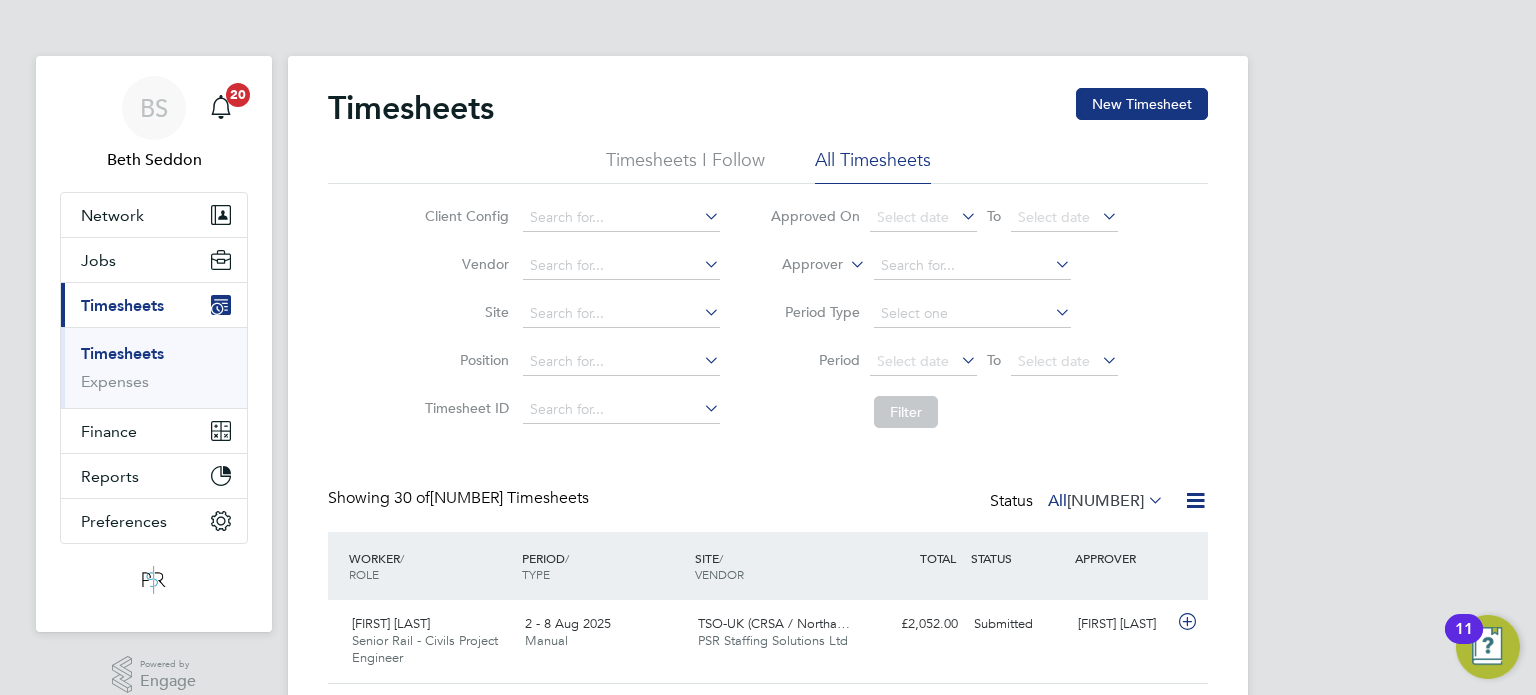 click on "Worker" 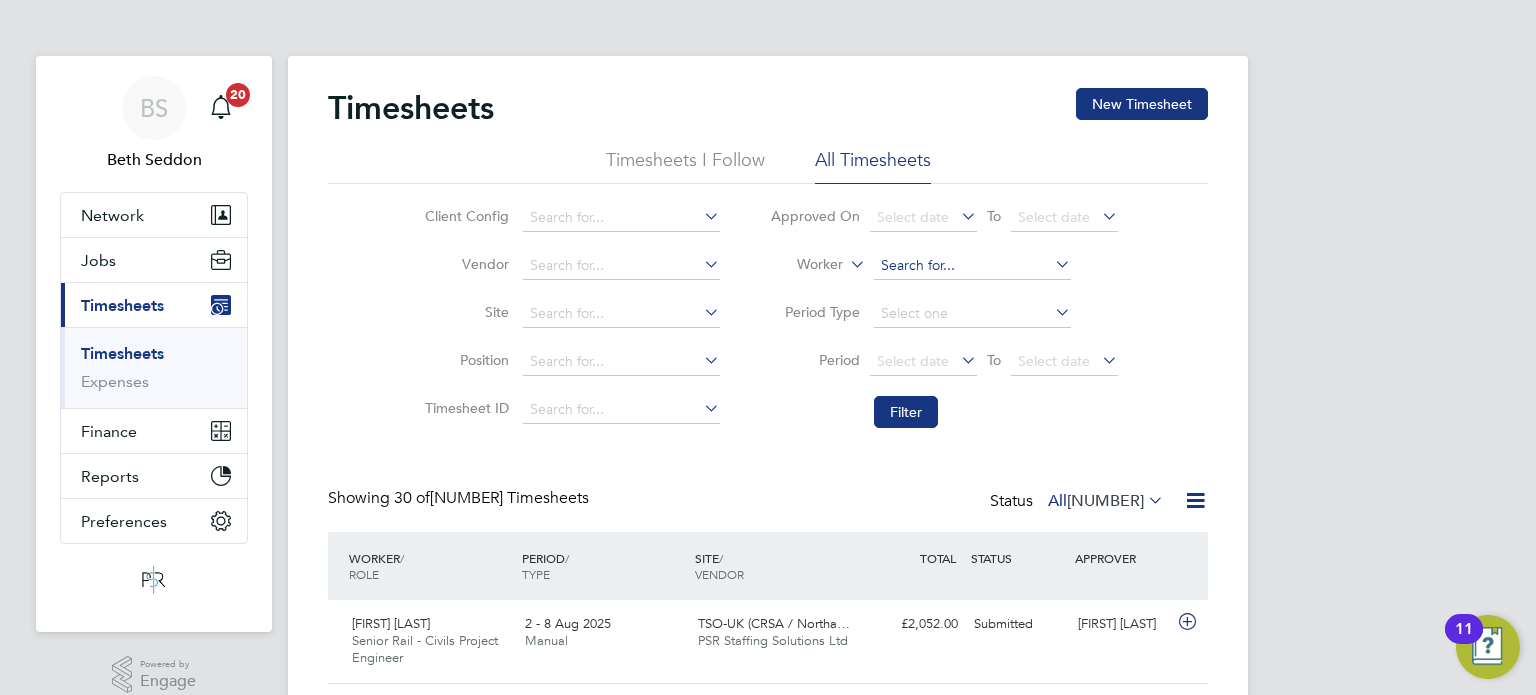 click 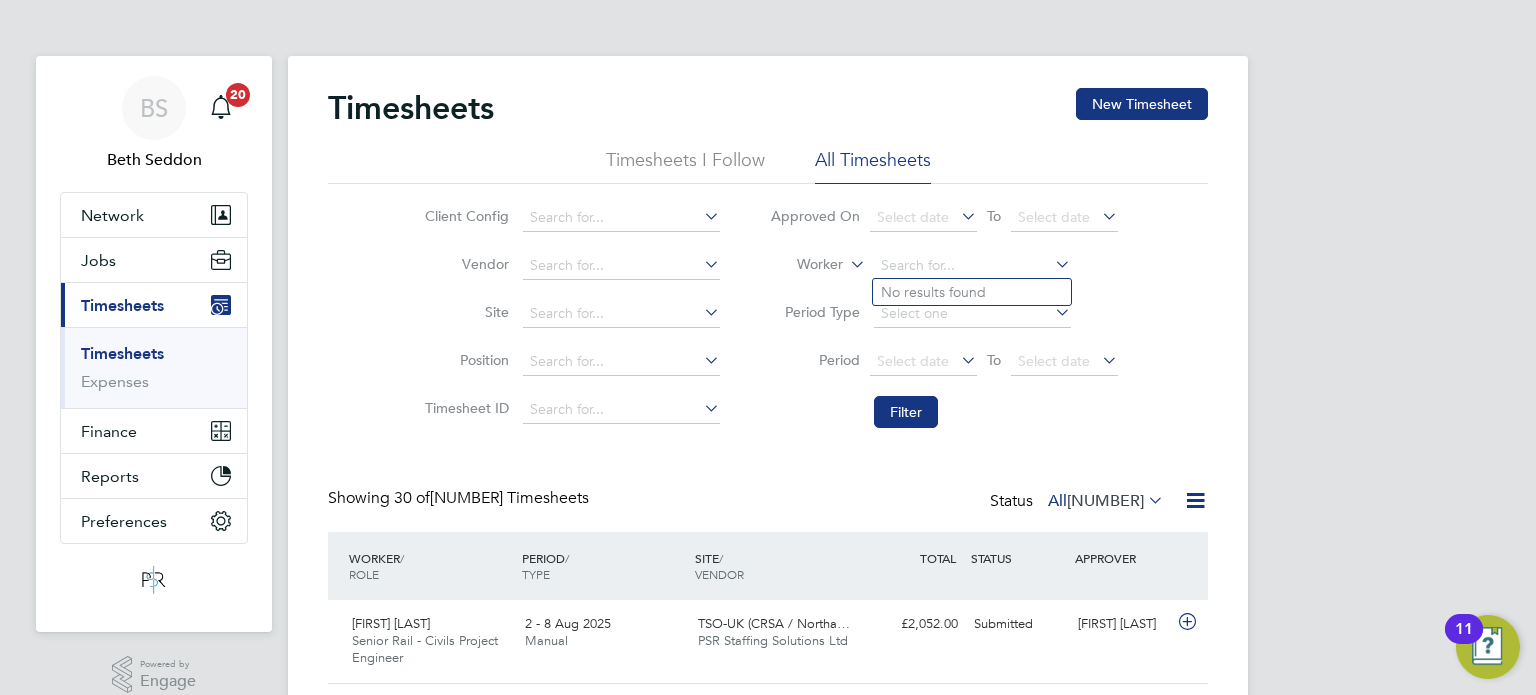 click on "Client Config" 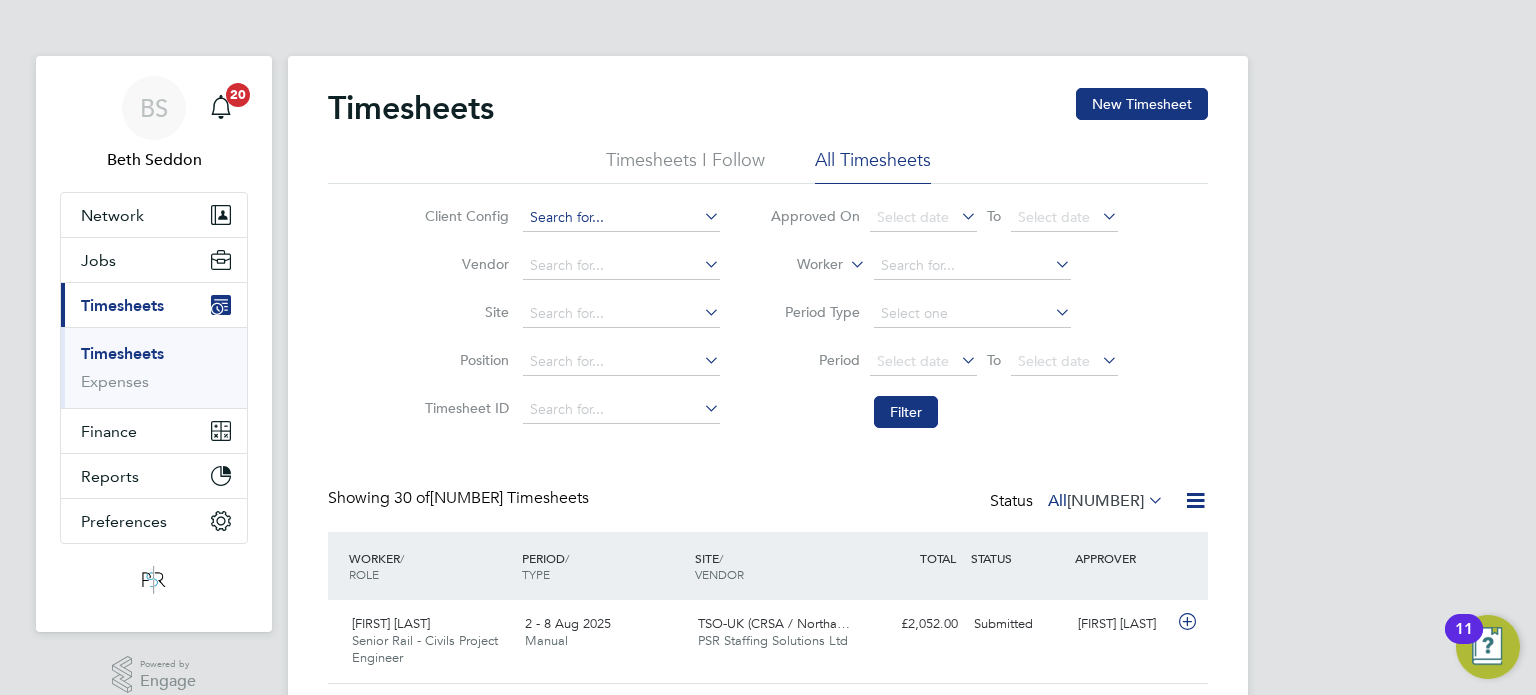 click 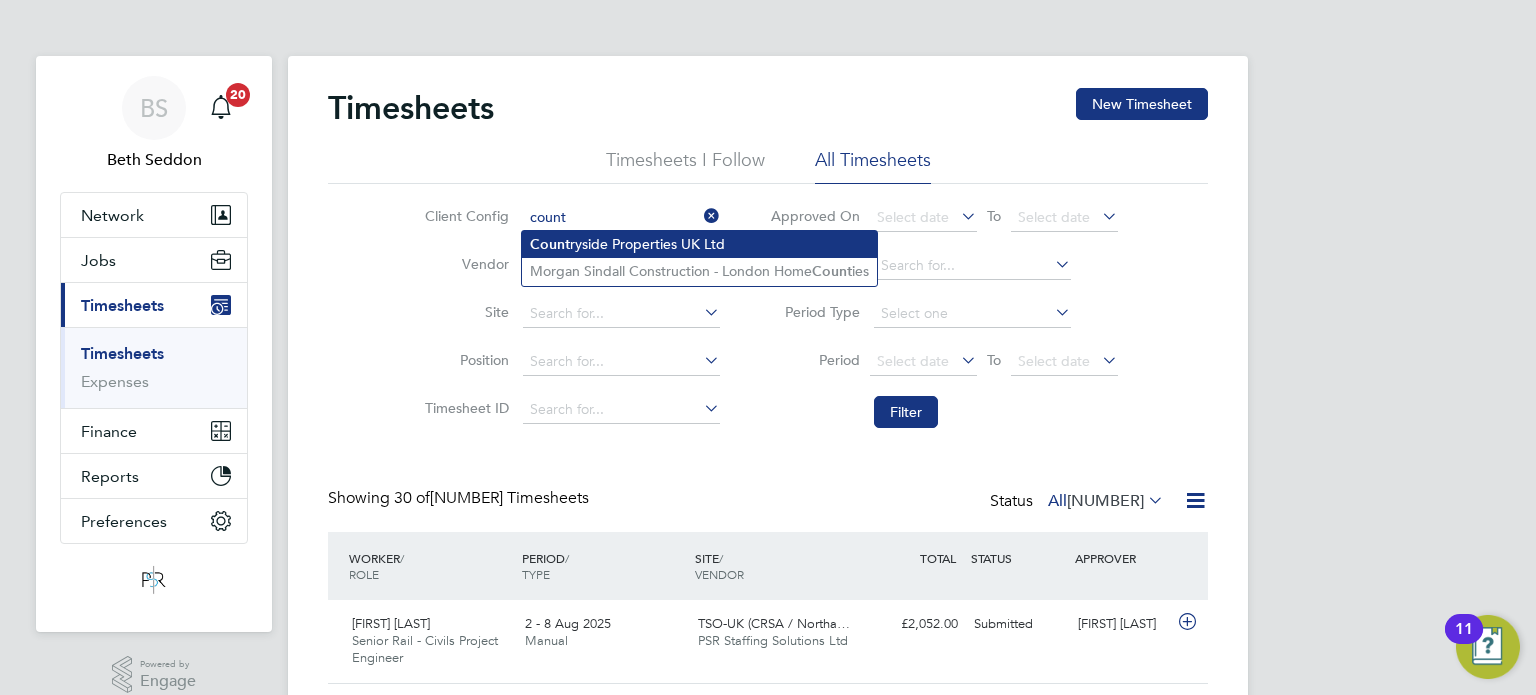 click on "Count ryside Properties UK Ltd" 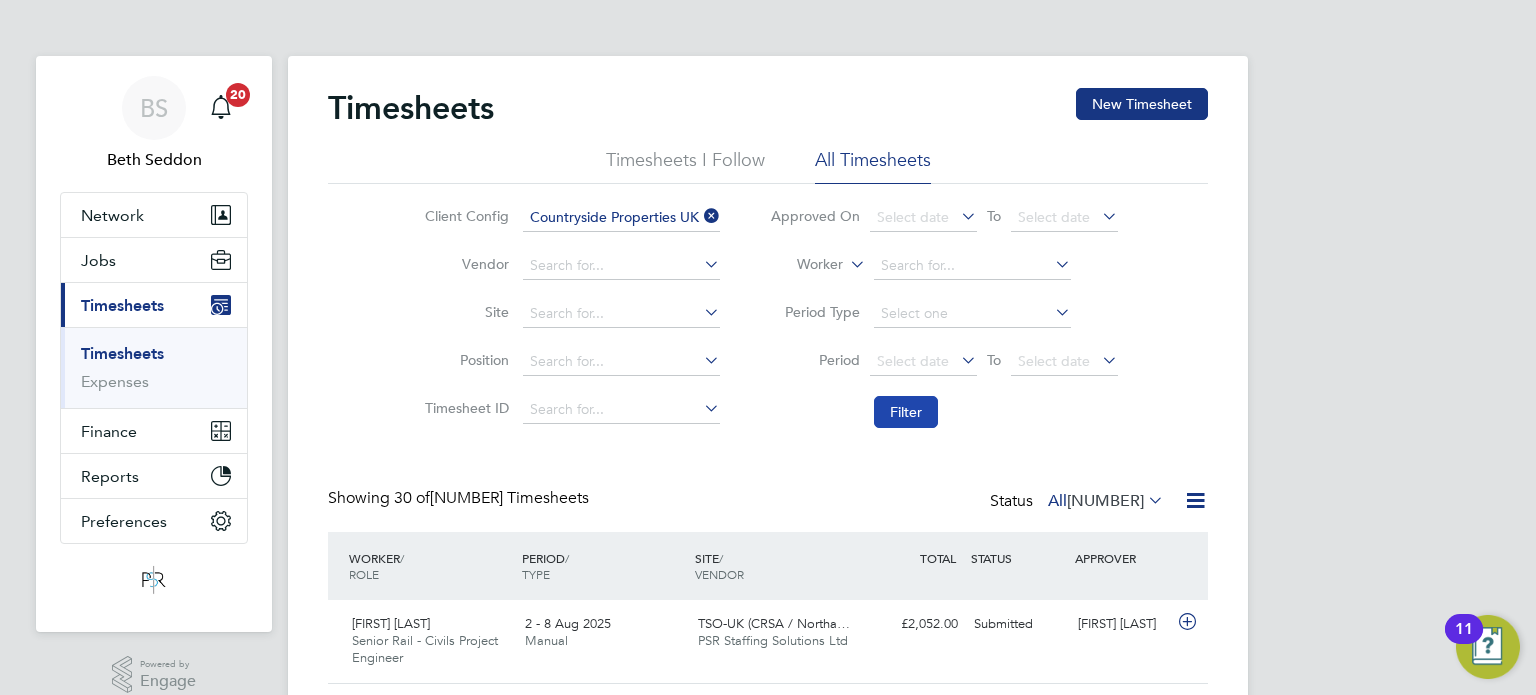 click on "Filter" 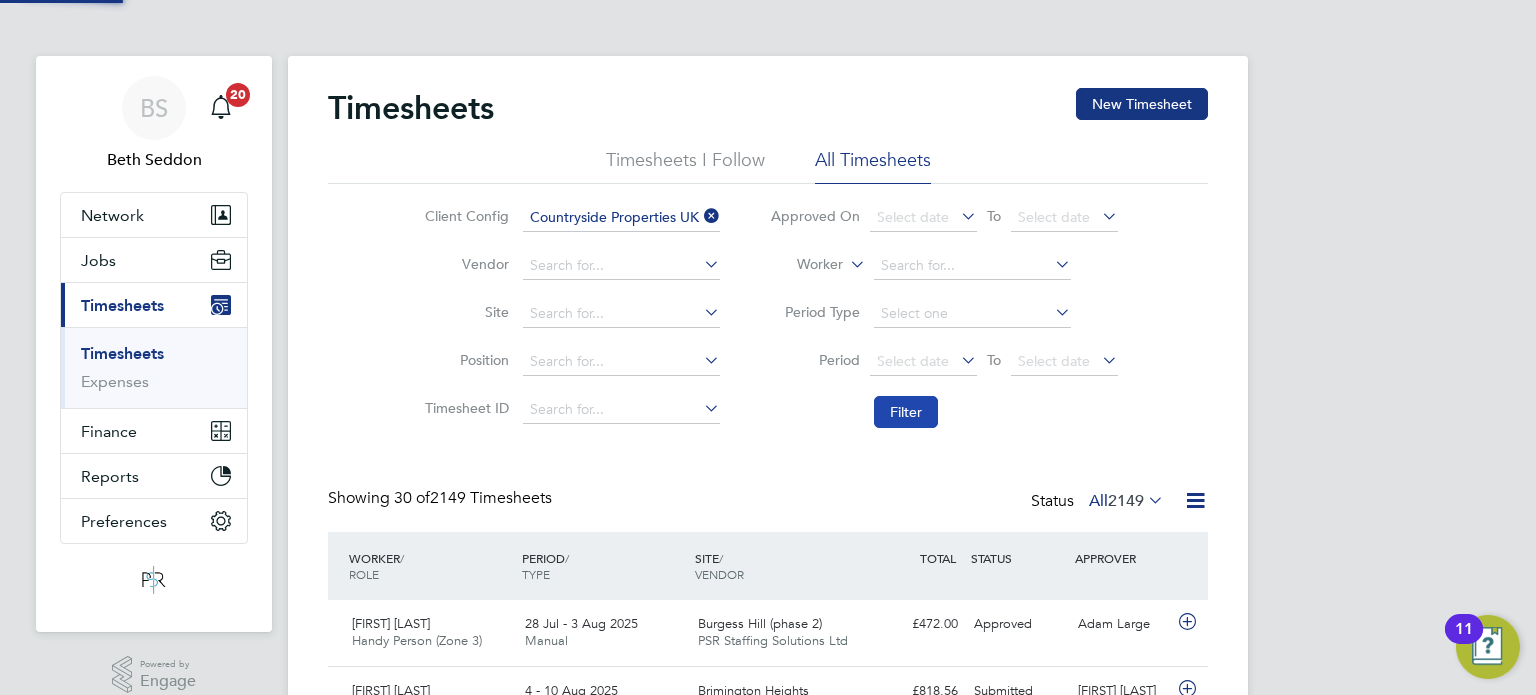 scroll, scrollTop: 9, scrollLeft: 10, axis: both 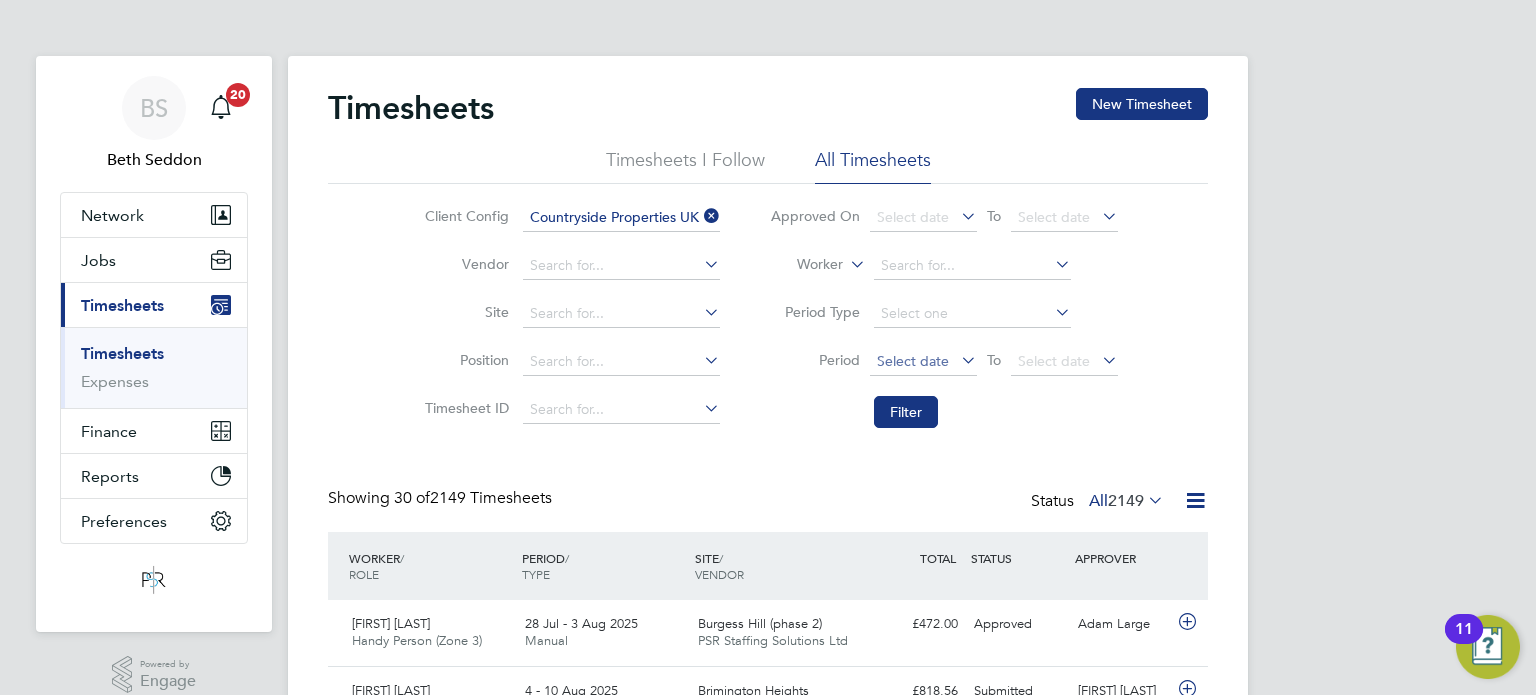 click on "Select date" 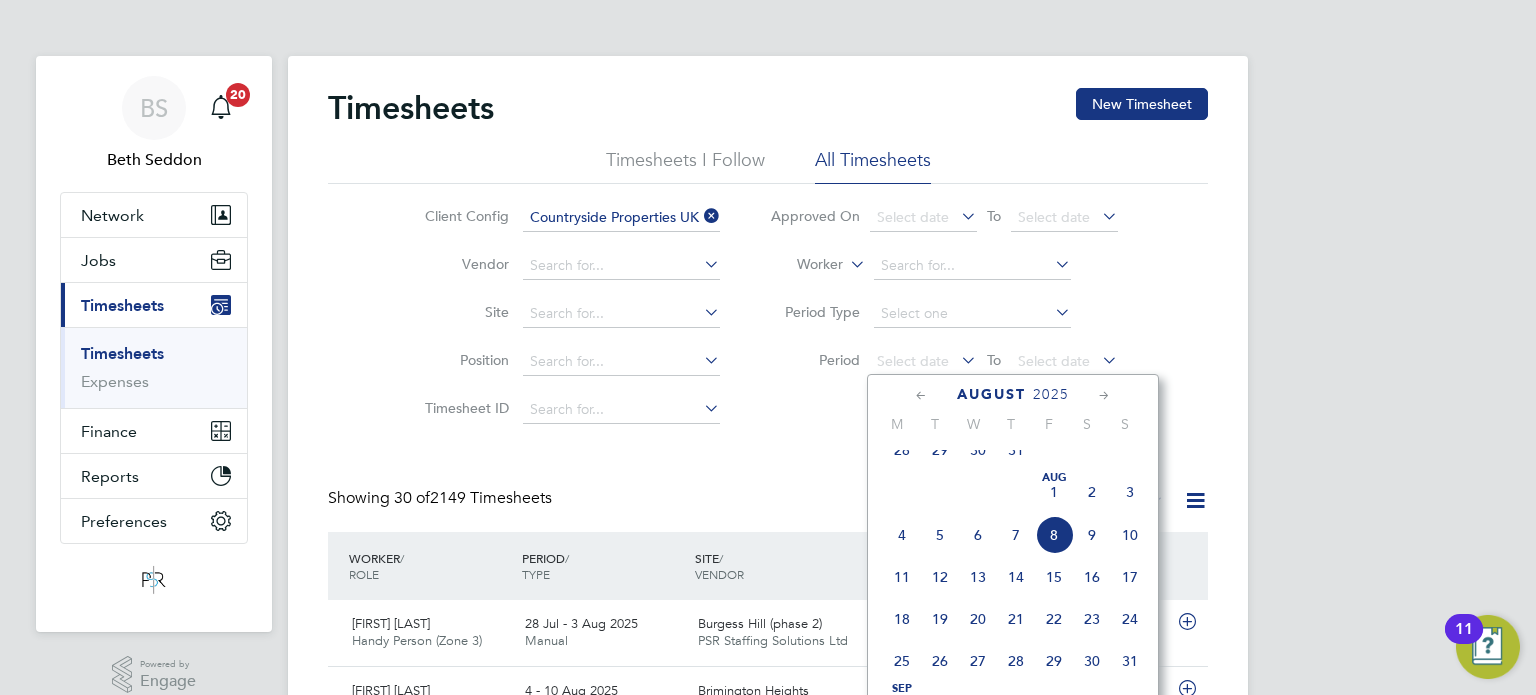click on "4" 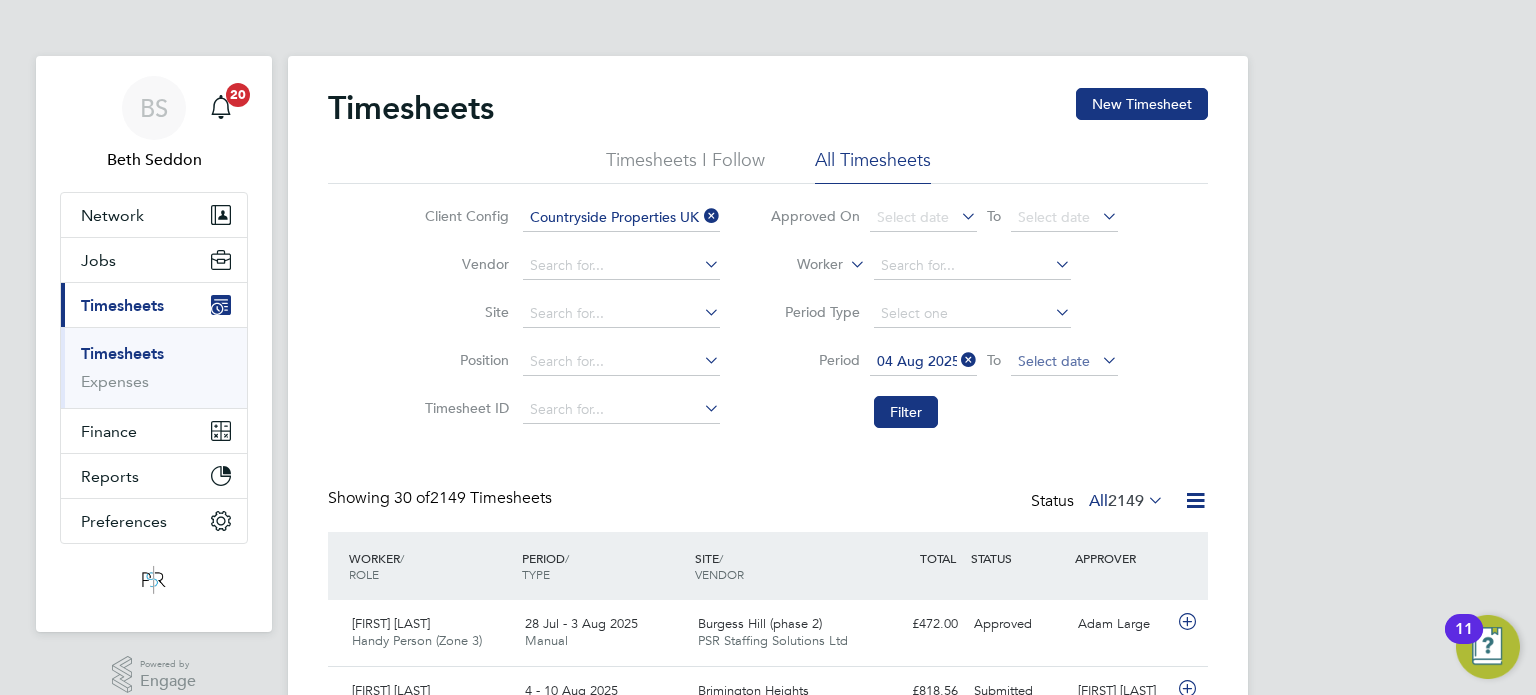 drag, startPoint x: 1049, startPoint y: 366, endPoint x: 1065, endPoint y: 439, distance: 74.73286 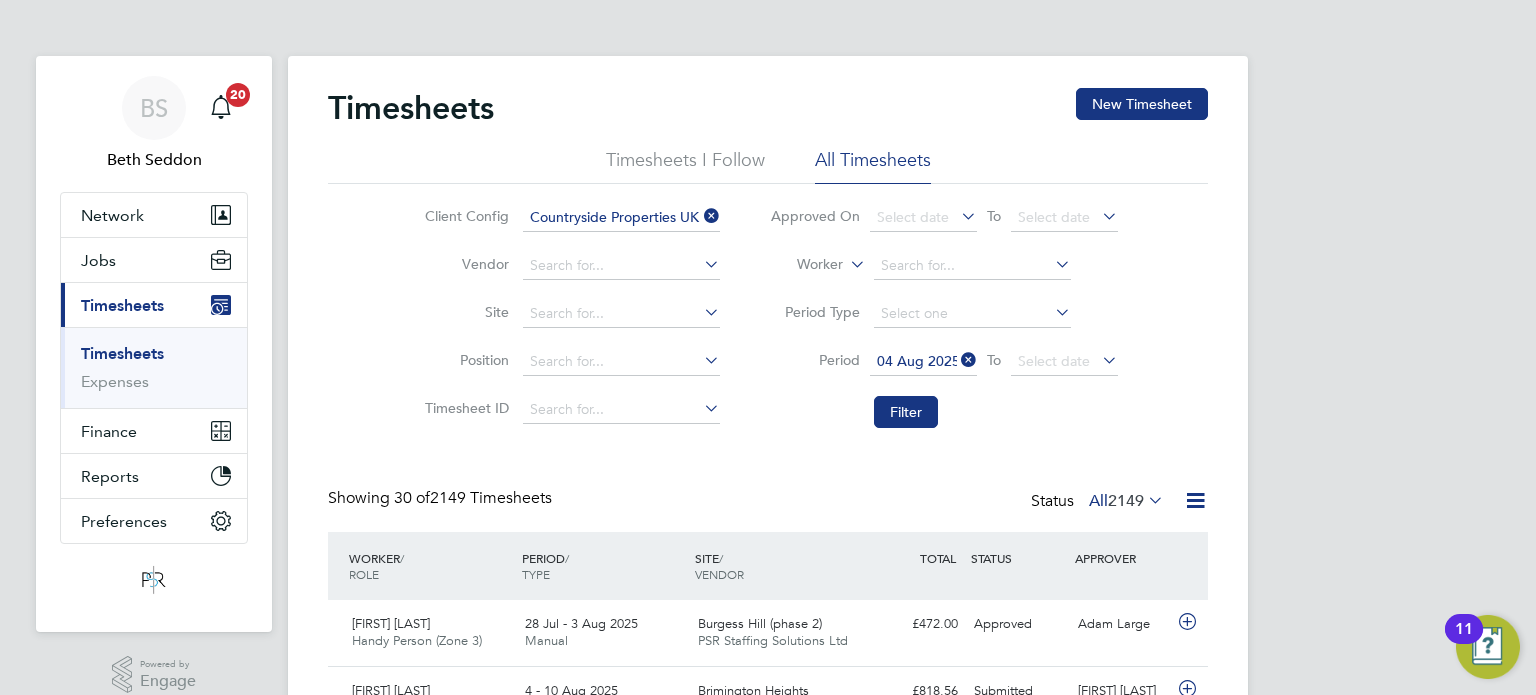 click on "Select date" 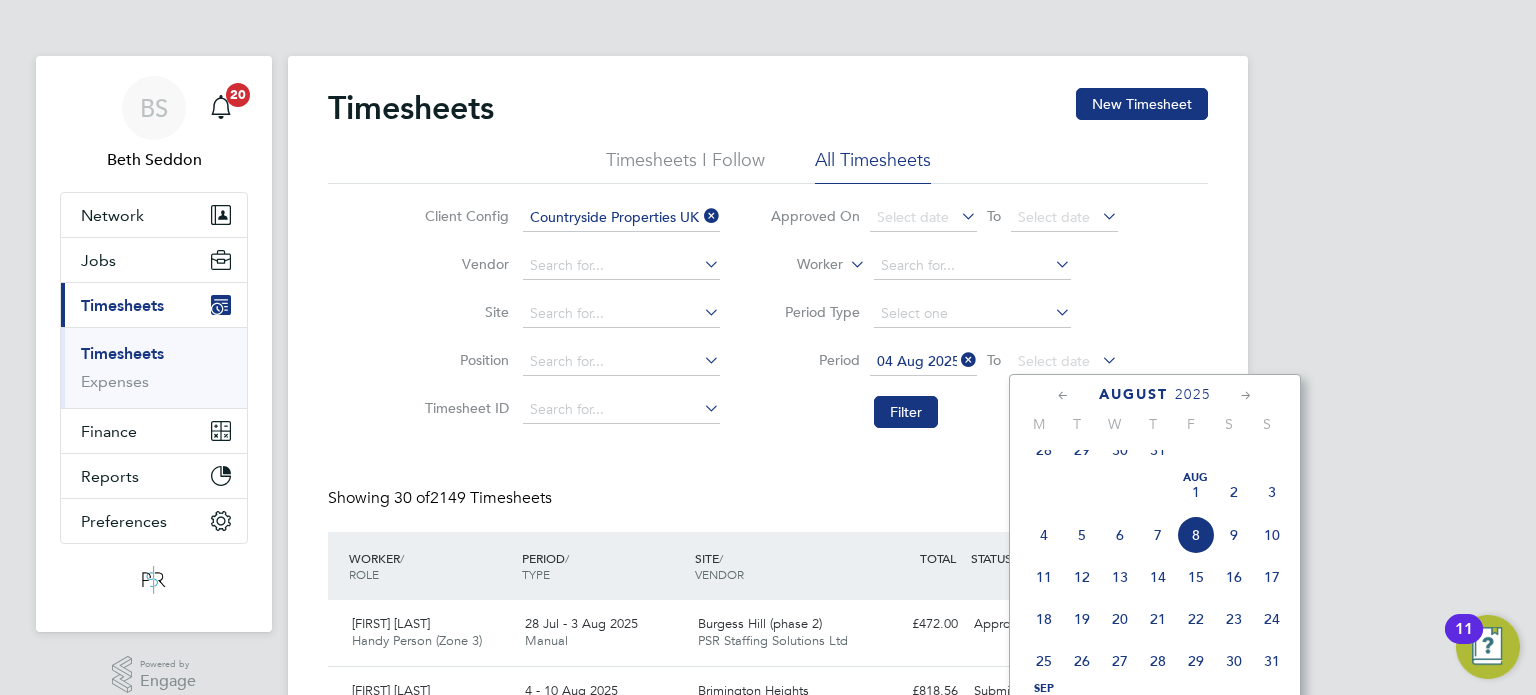 click on "10" 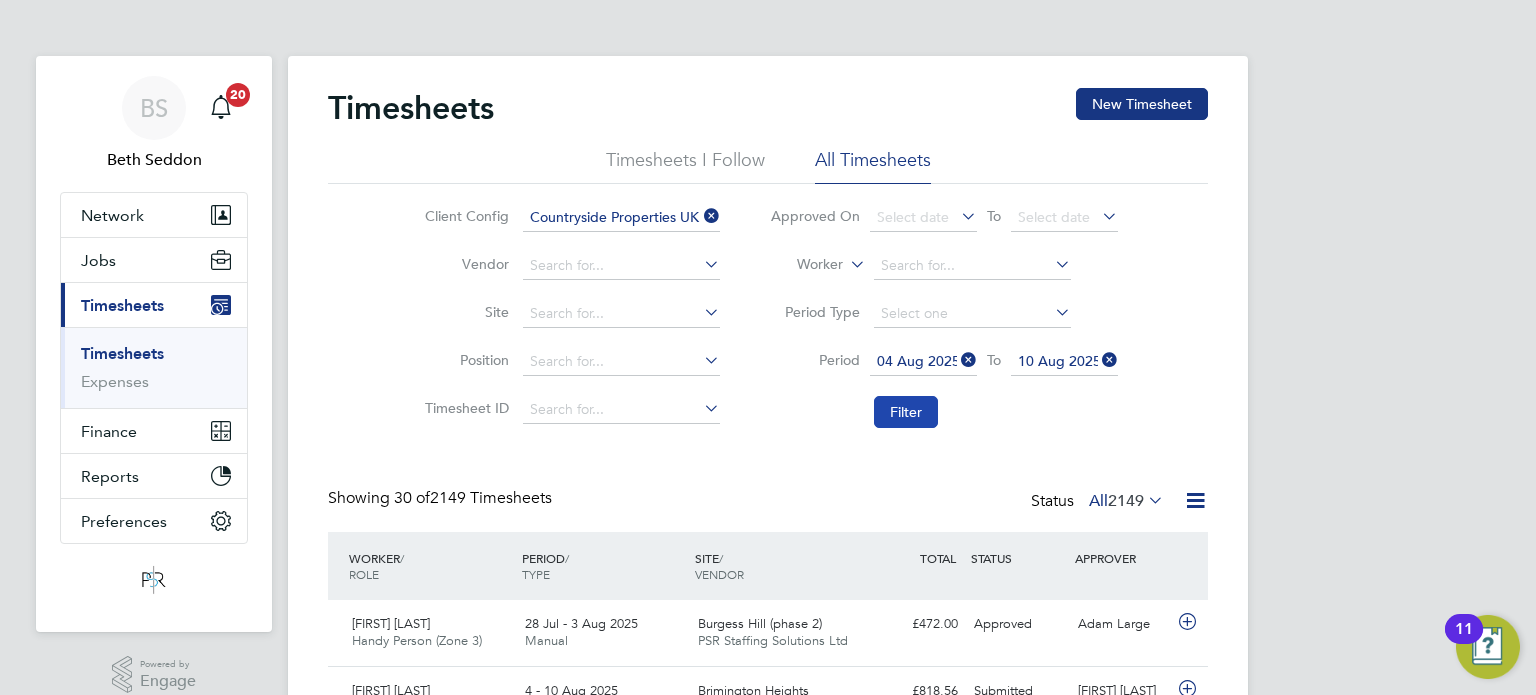 click on "Filter" 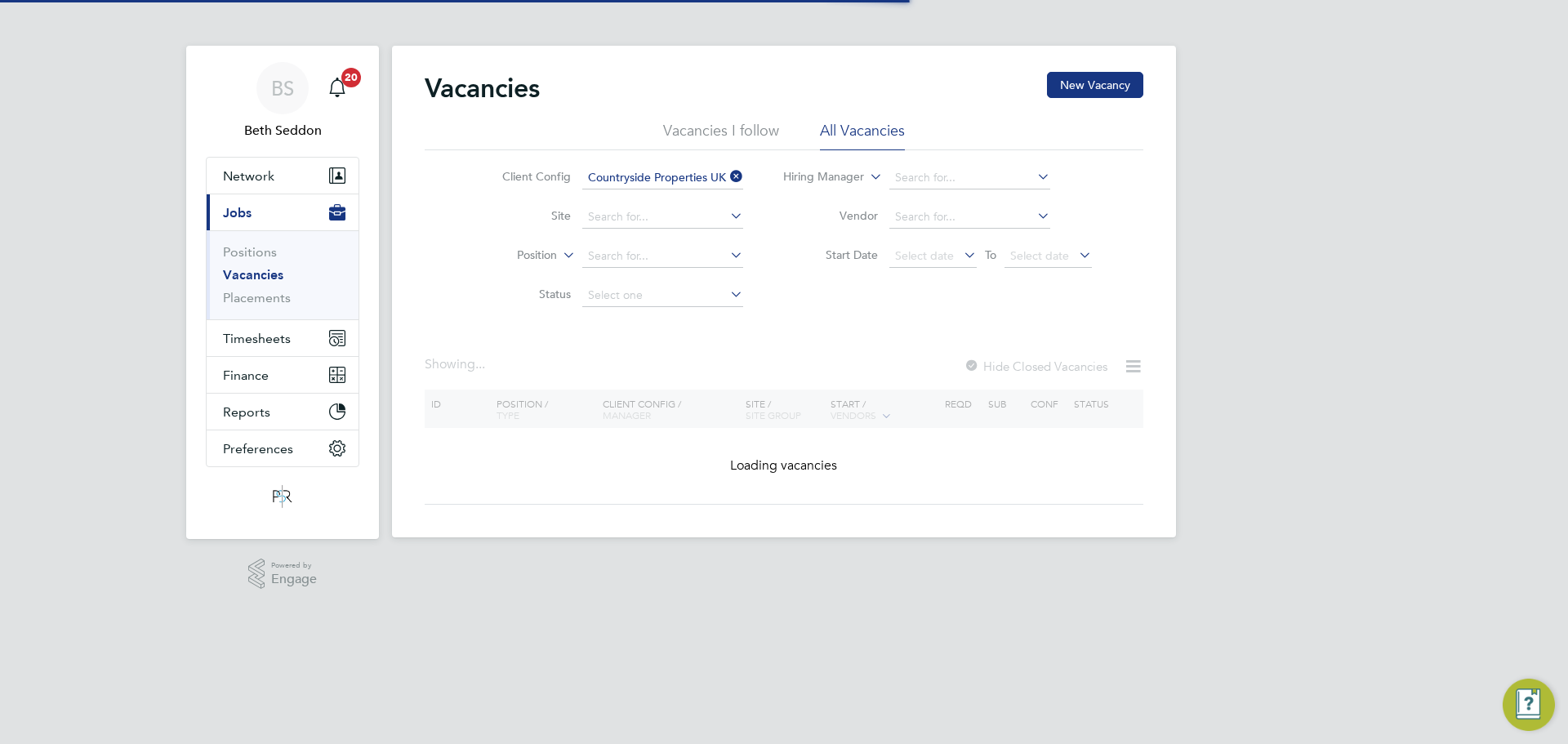 scroll, scrollTop: 0, scrollLeft: 0, axis: both 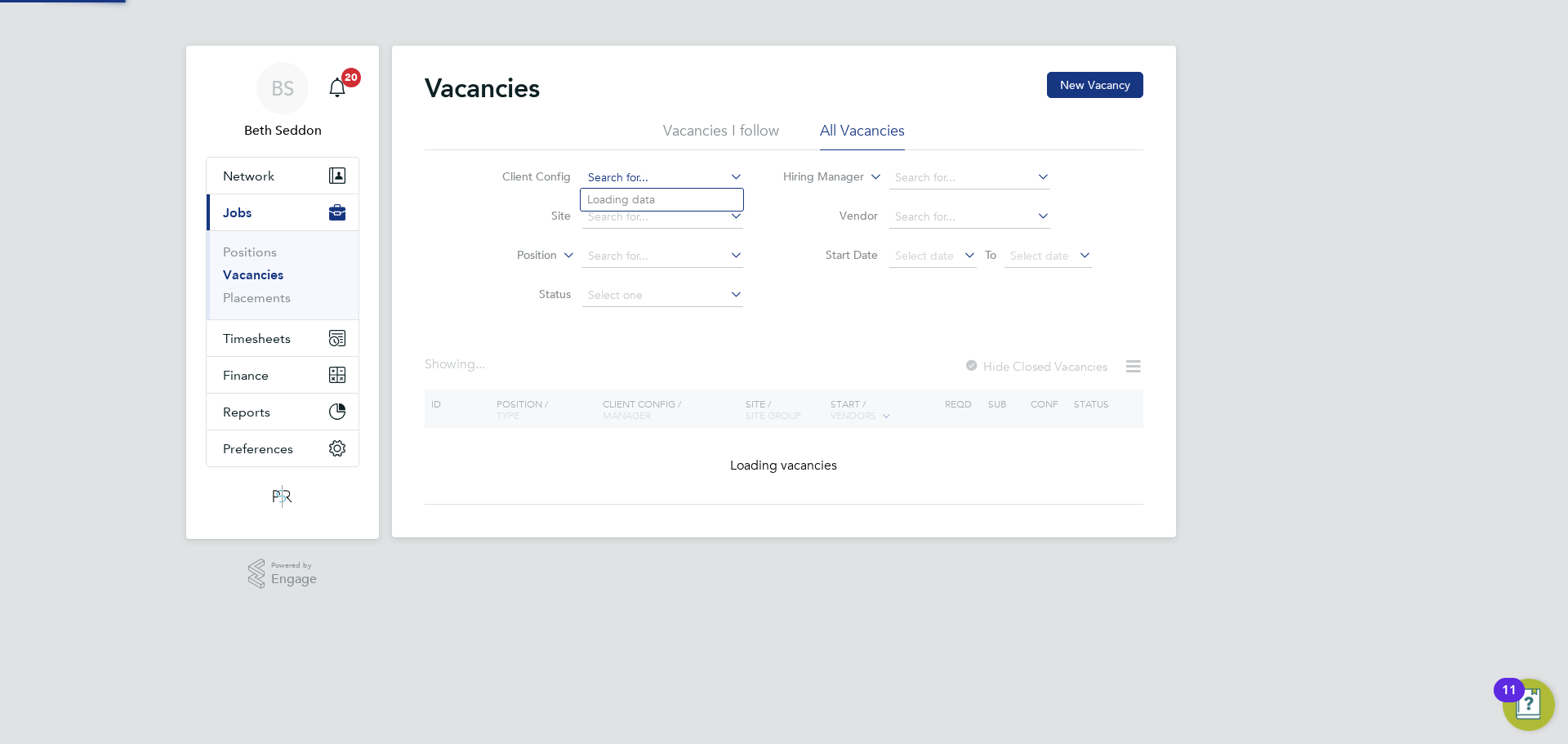 click 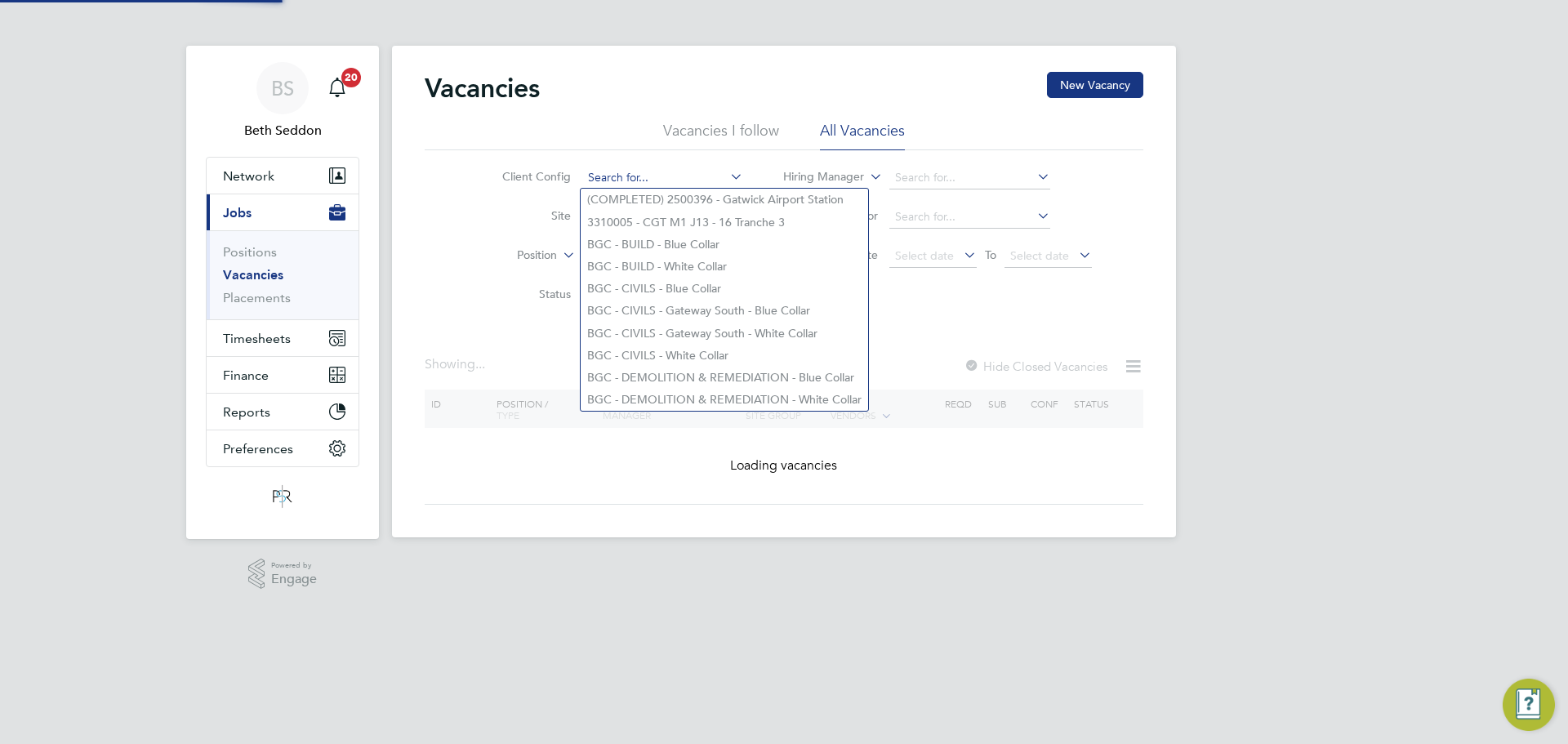 click 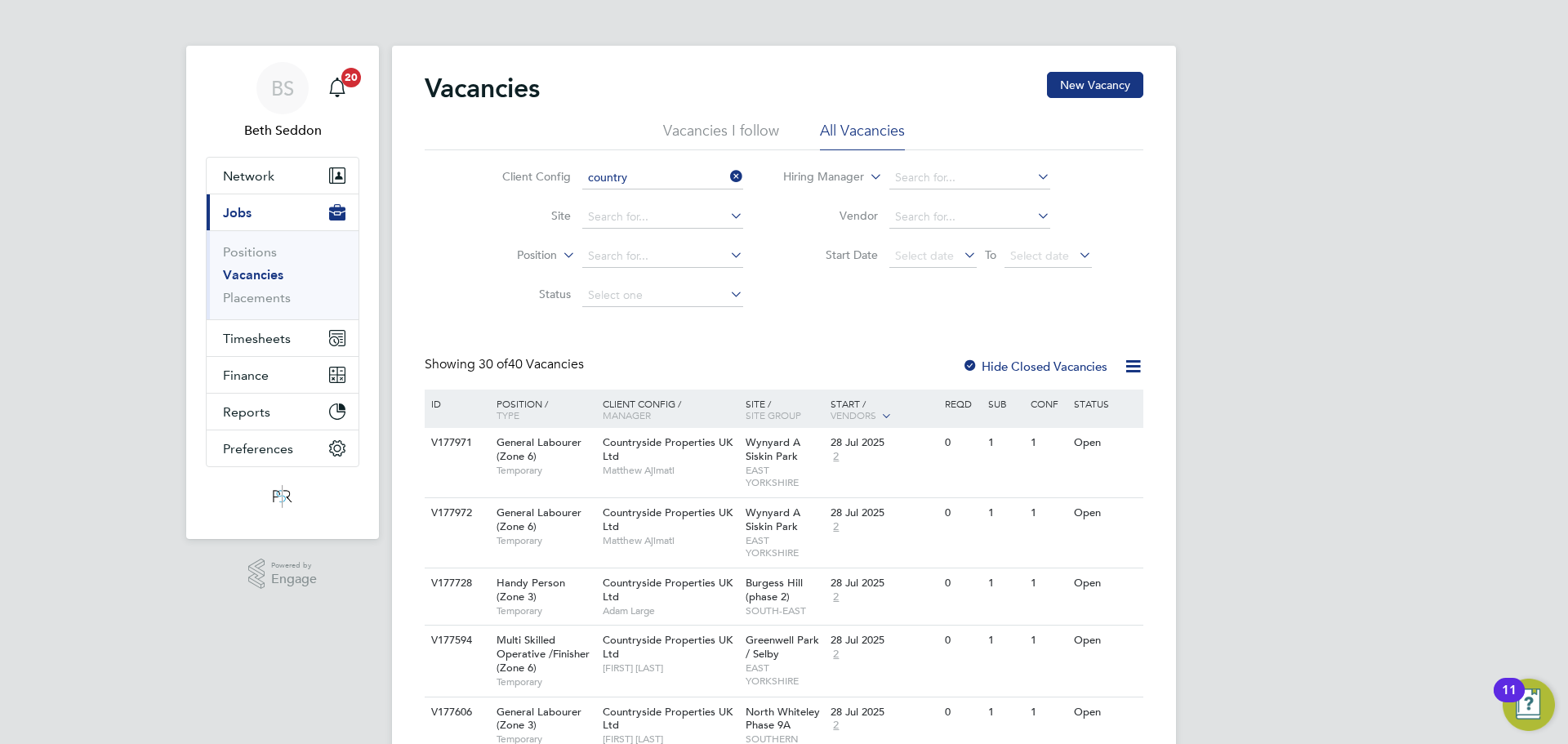 click on "Country side Properties UK Ltd" 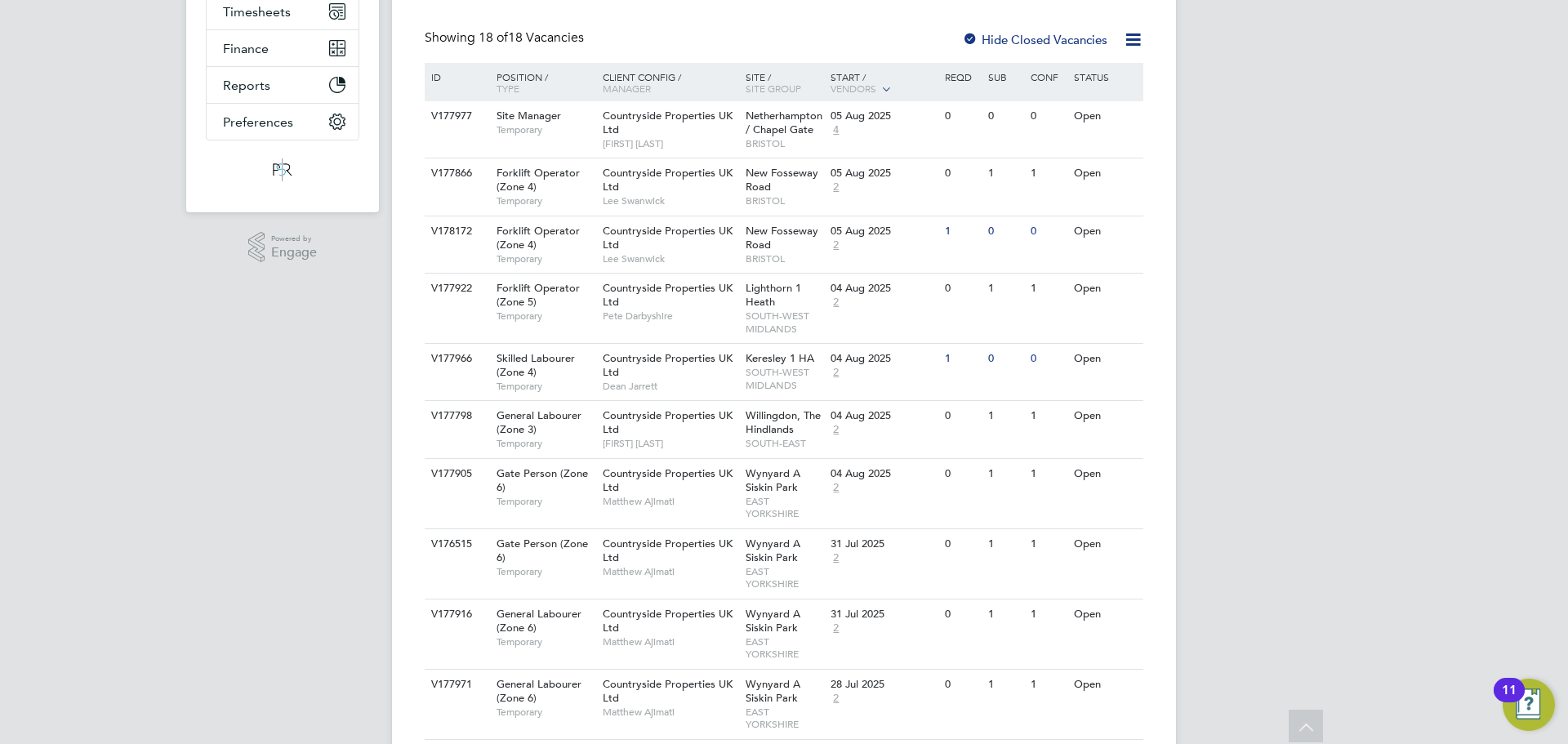 click on "[FIRST] [LAST]" at bounding box center (784, 498) 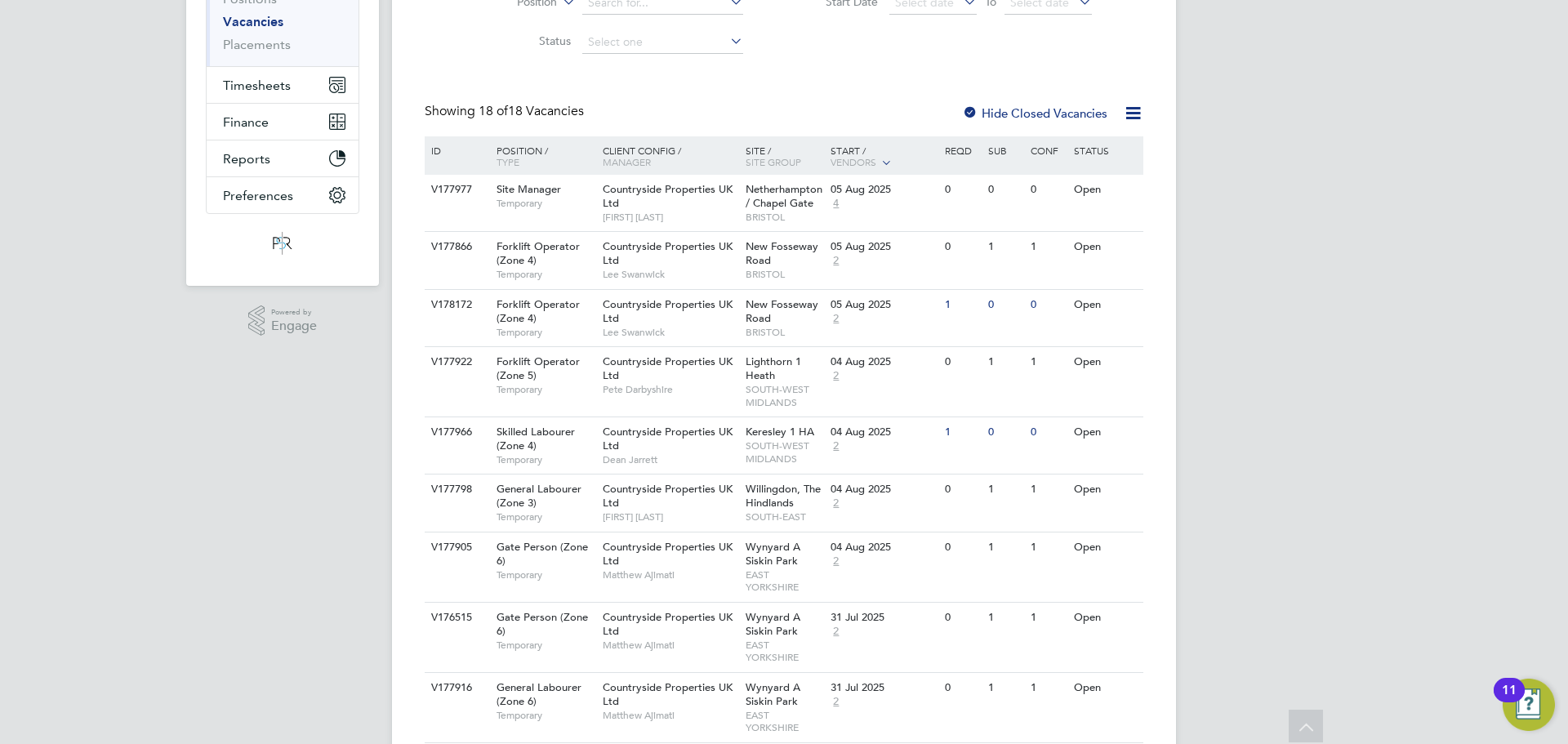 scroll, scrollTop: 0, scrollLeft: 0, axis: both 